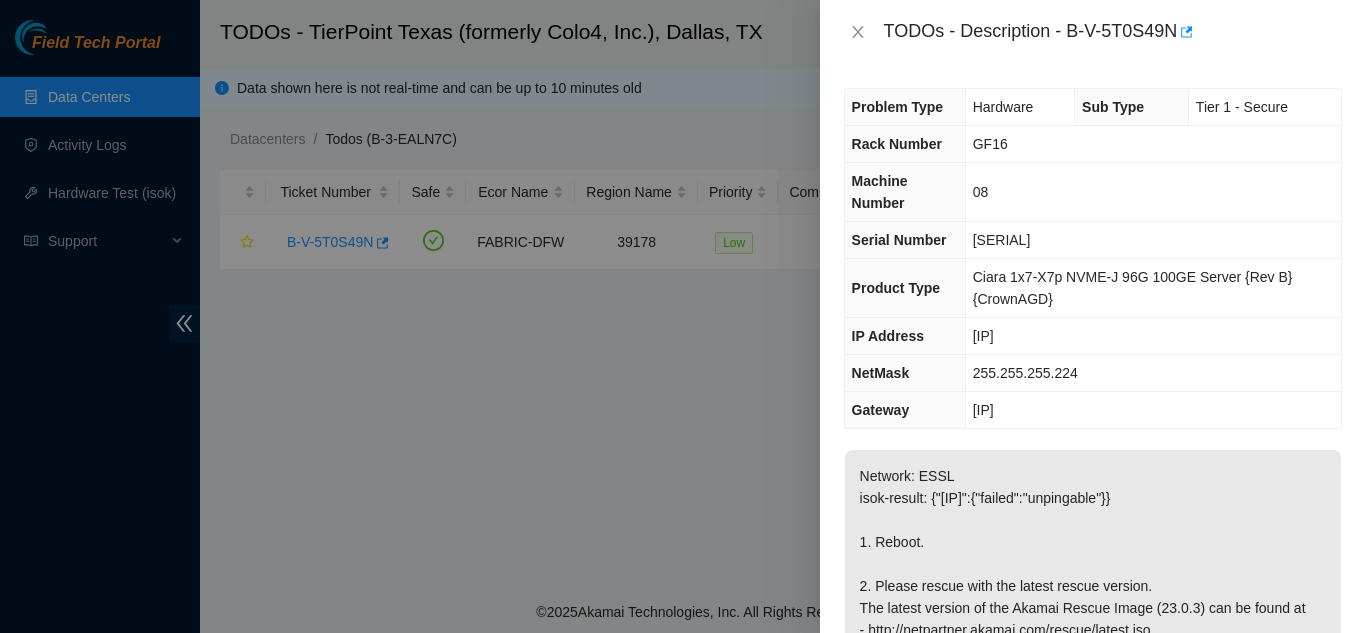 scroll, scrollTop: 0, scrollLeft: 0, axis: both 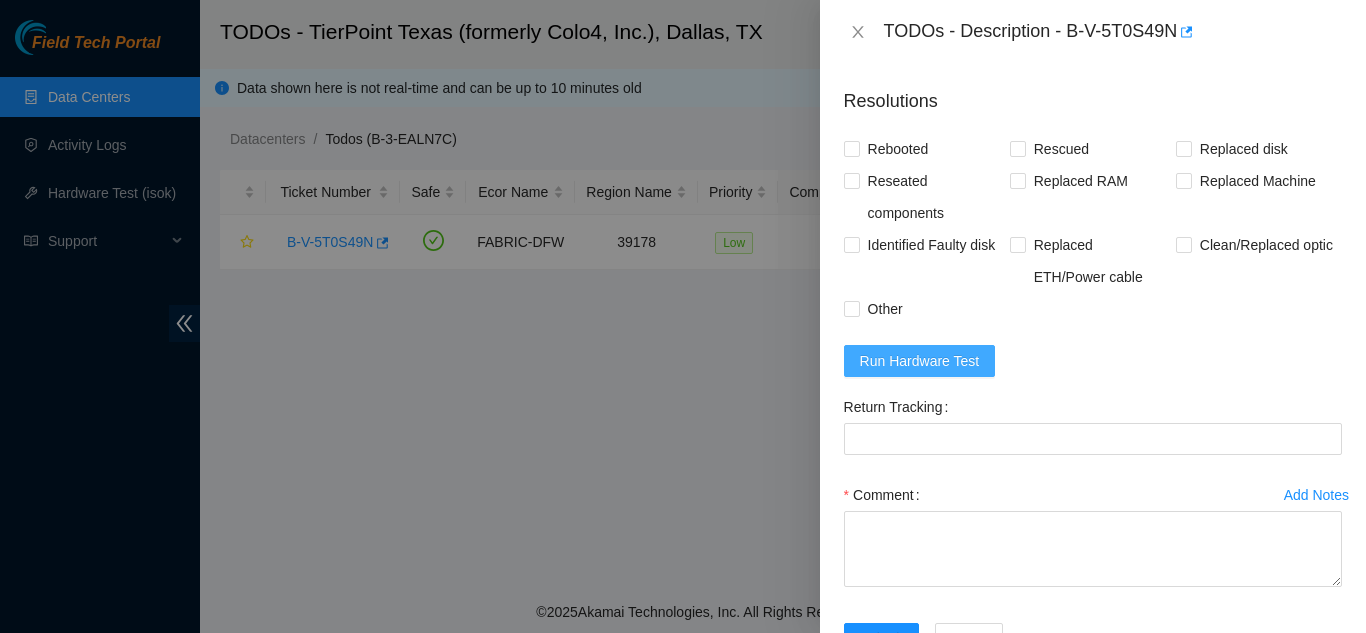 click on "Run Hardware Test" at bounding box center (920, 361) 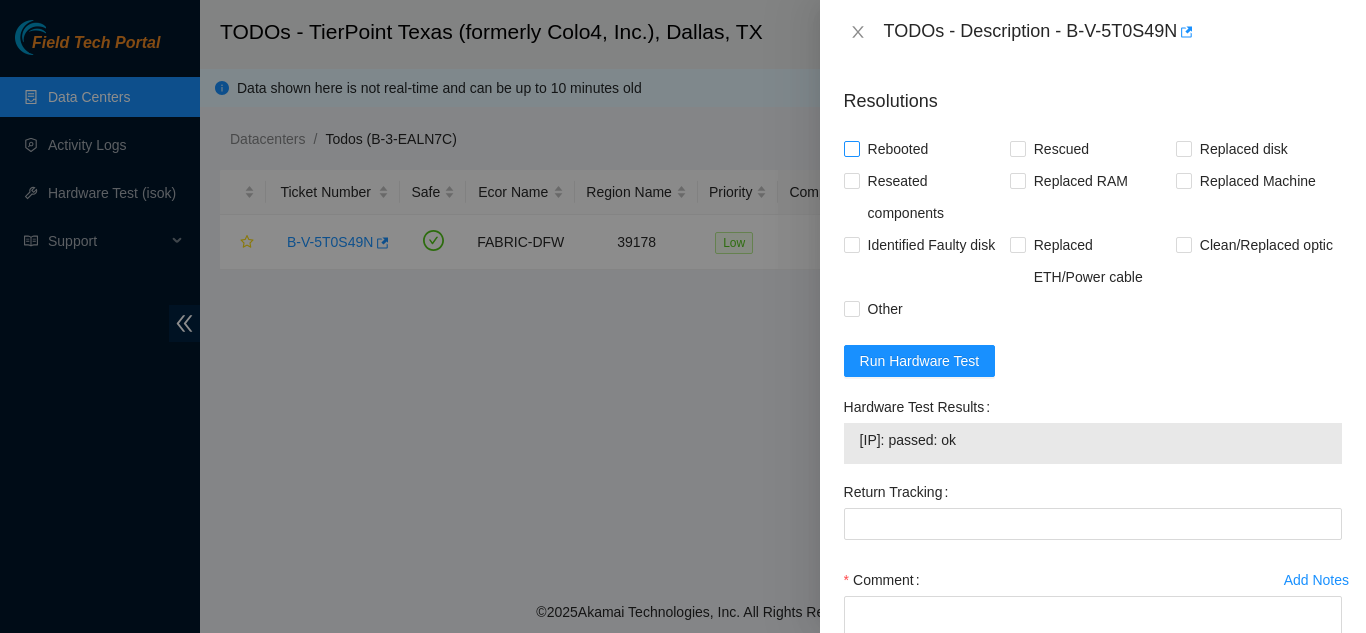 click on "Rebooted" at bounding box center [851, 148] 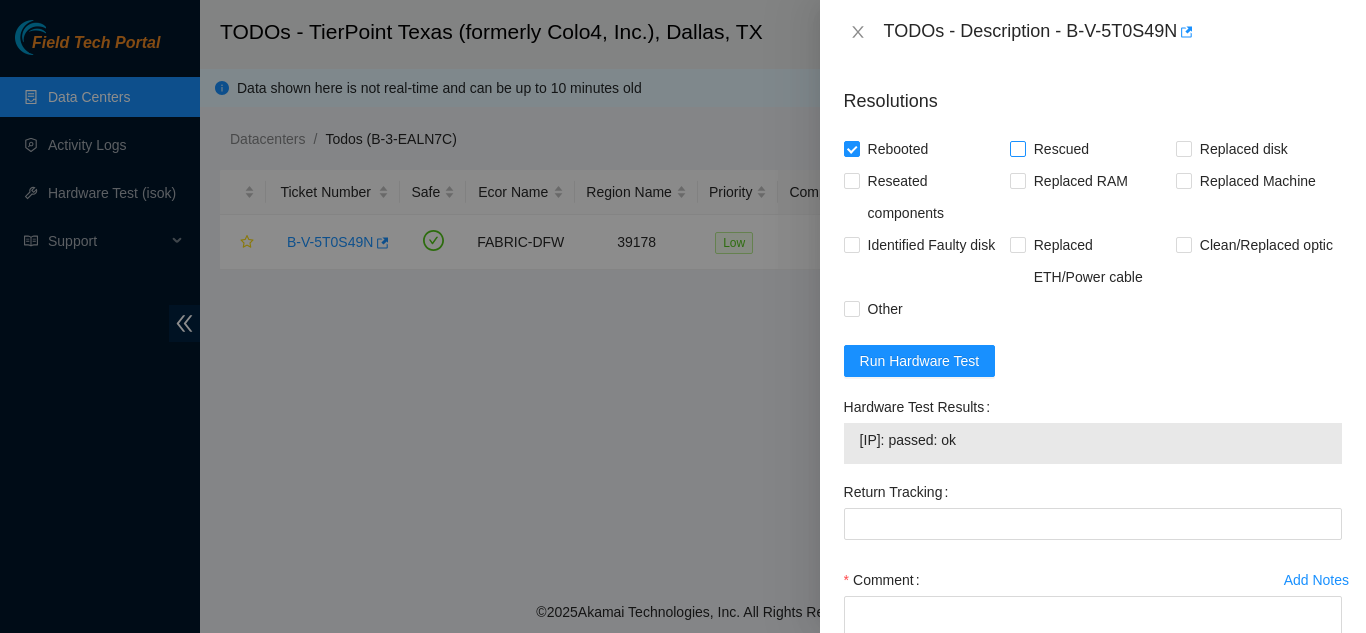 click on "Rescued" at bounding box center (1017, 148) 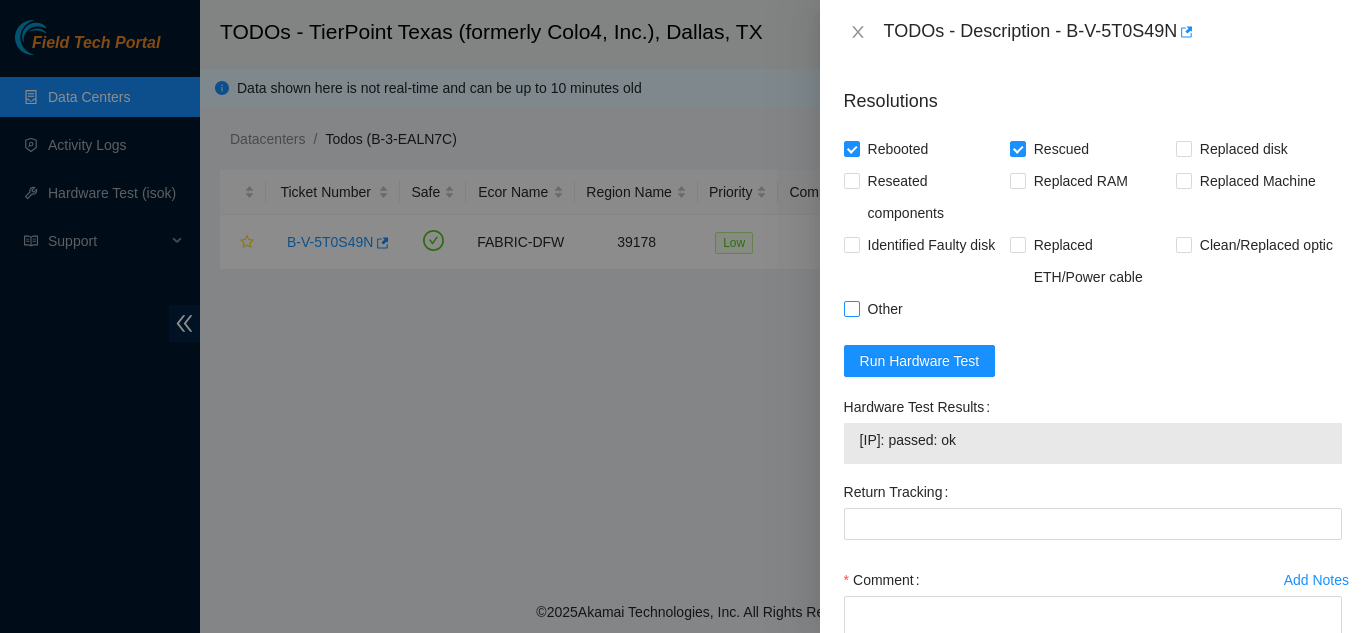 click on "Other" at bounding box center (851, 308) 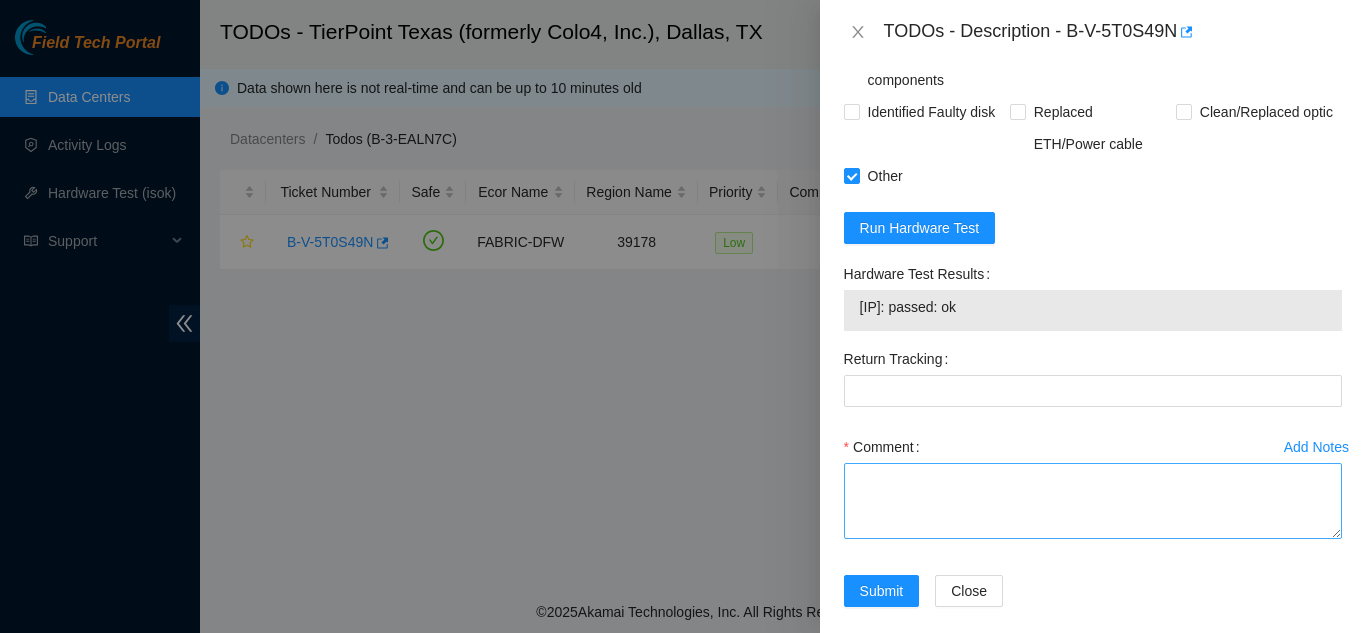scroll, scrollTop: 955, scrollLeft: 0, axis: vertical 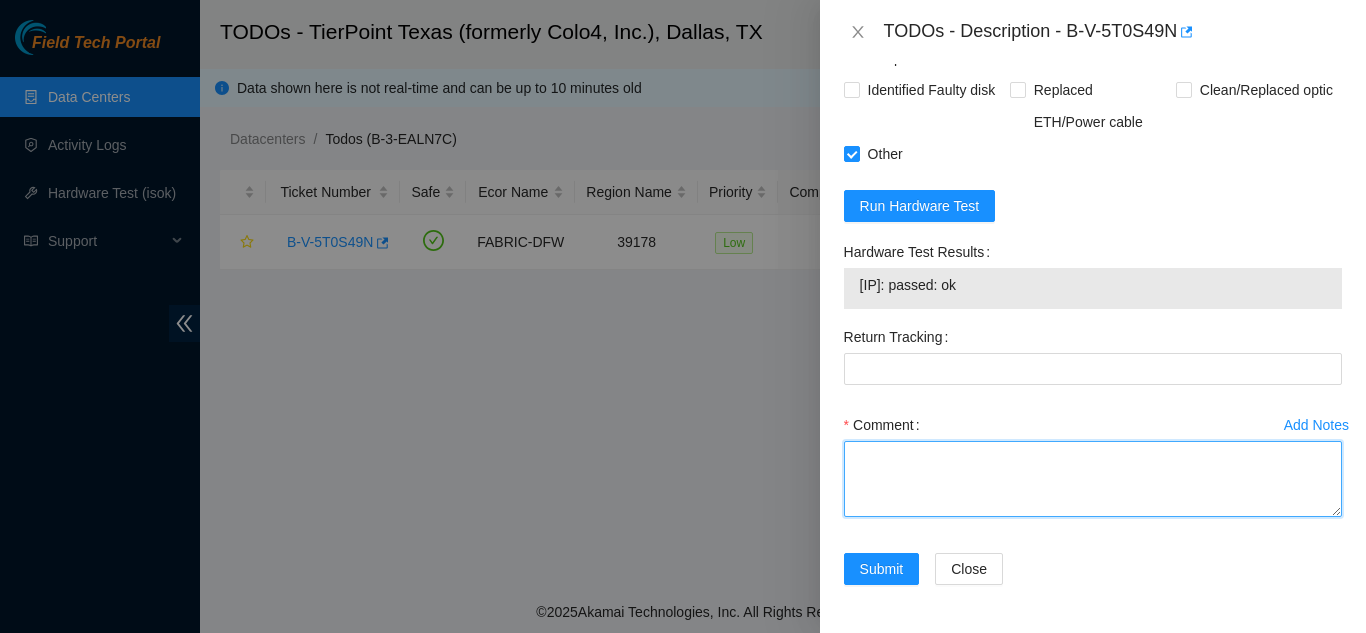 click on "Comment" at bounding box center (1093, 479) 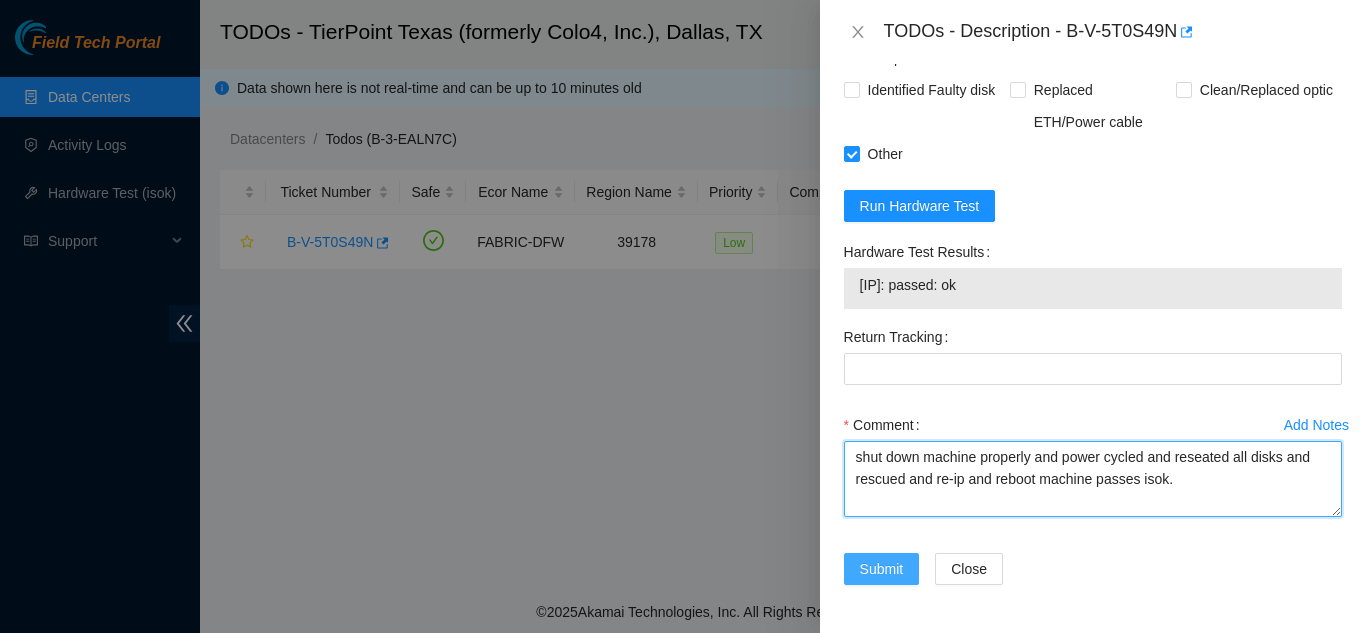 type on "shut down machine properly and power cycled and reseated all disks and rescued and re-ip and reboot machine passes isok." 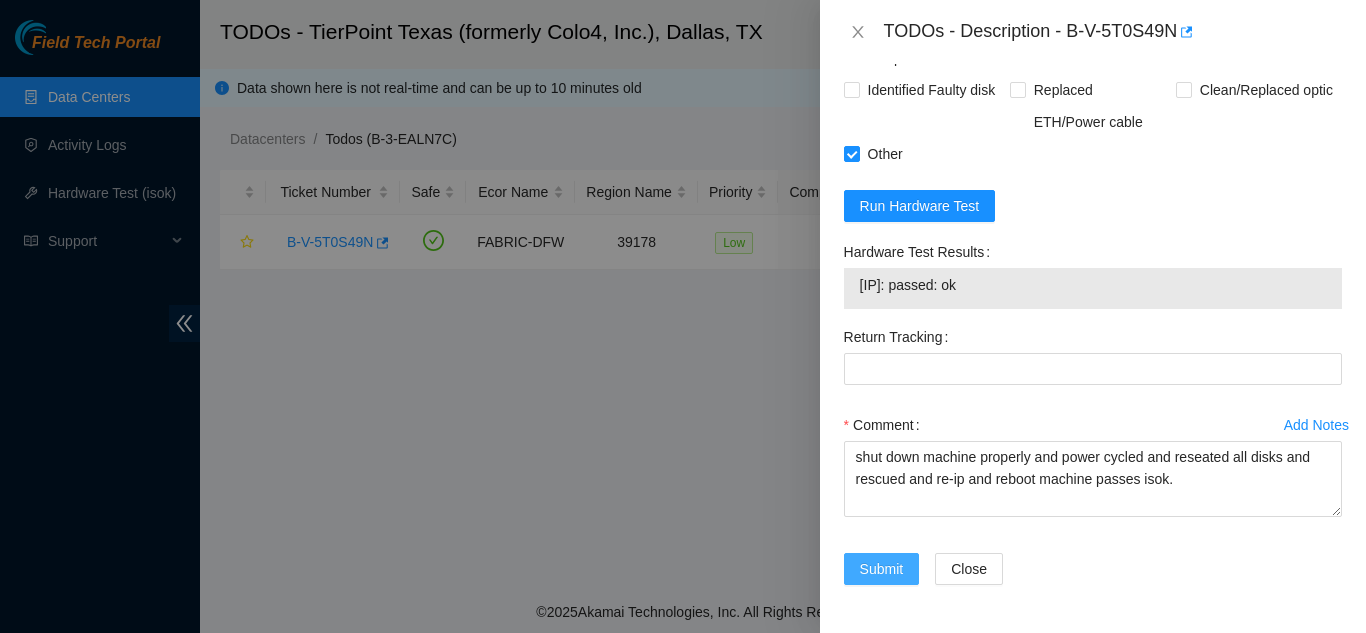 click on "Submit" at bounding box center (882, 569) 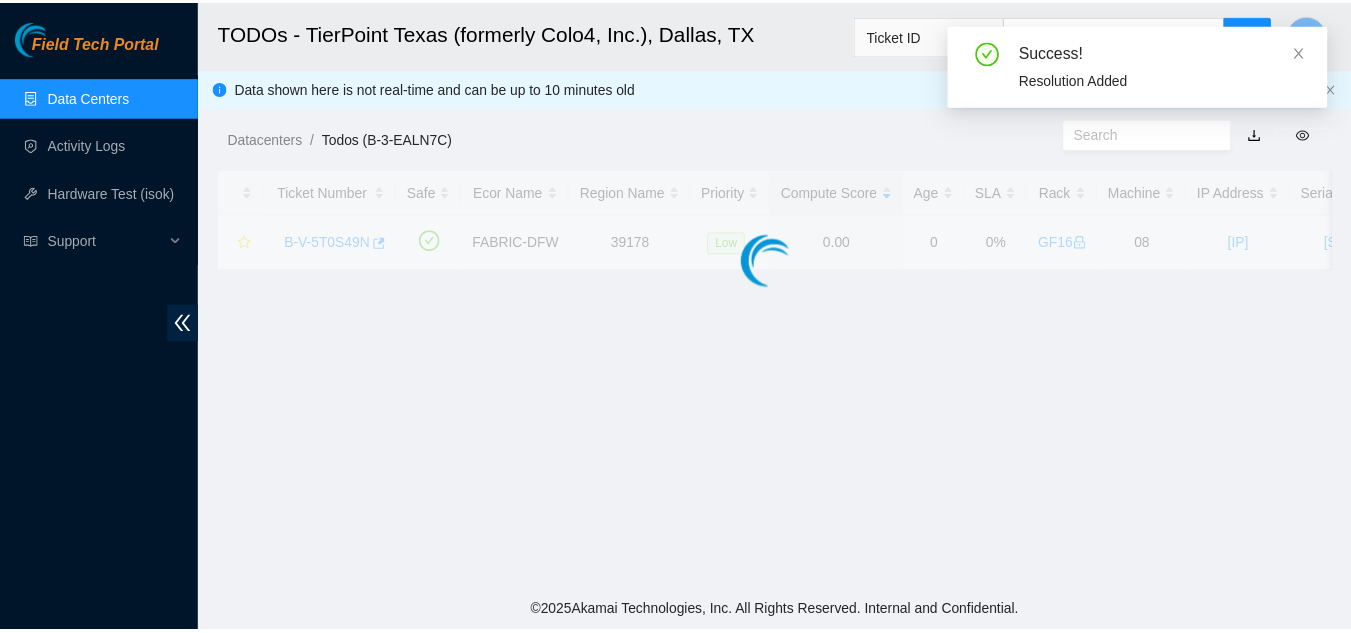 scroll, scrollTop: 613, scrollLeft: 0, axis: vertical 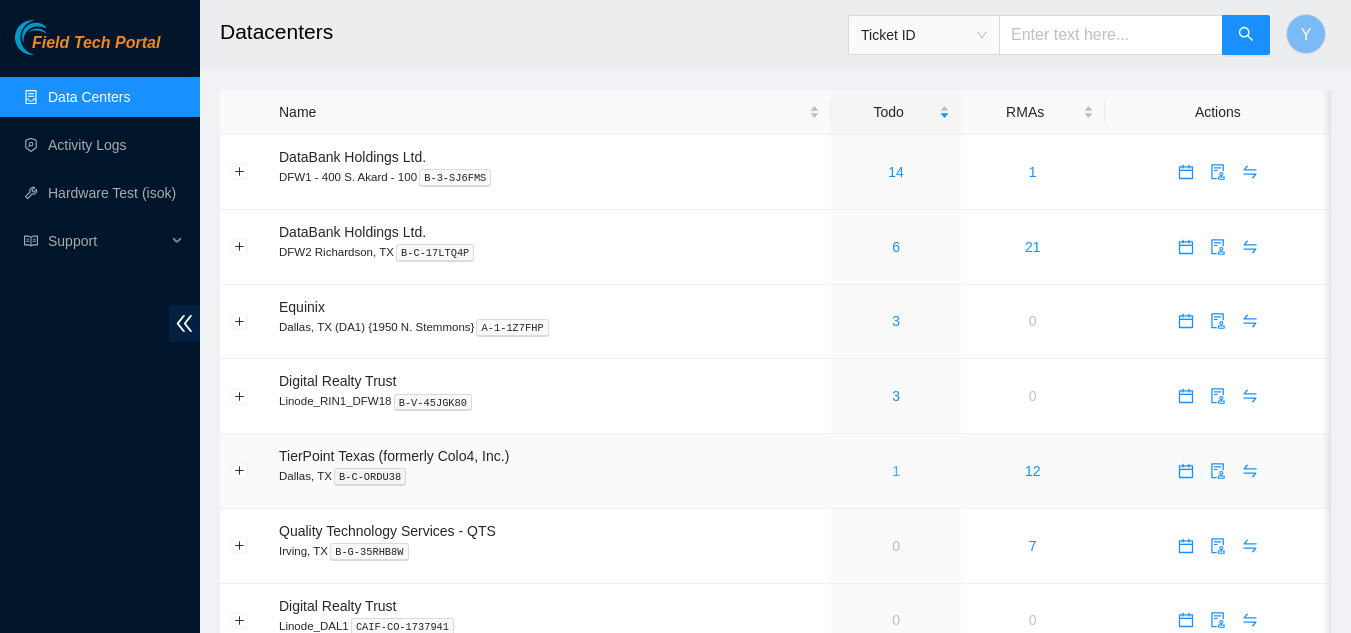 click on "1" at bounding box center (896, 471) 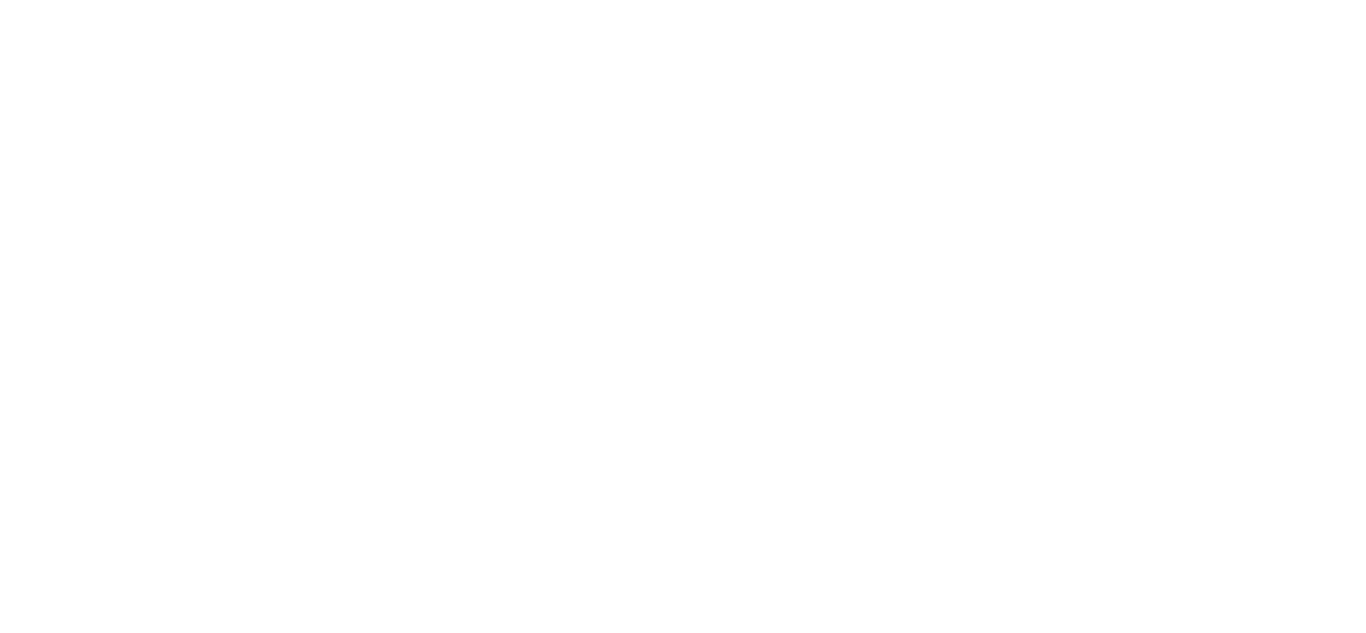 scroll, scrollTop: 0, scrollLeft: 0, axis: both 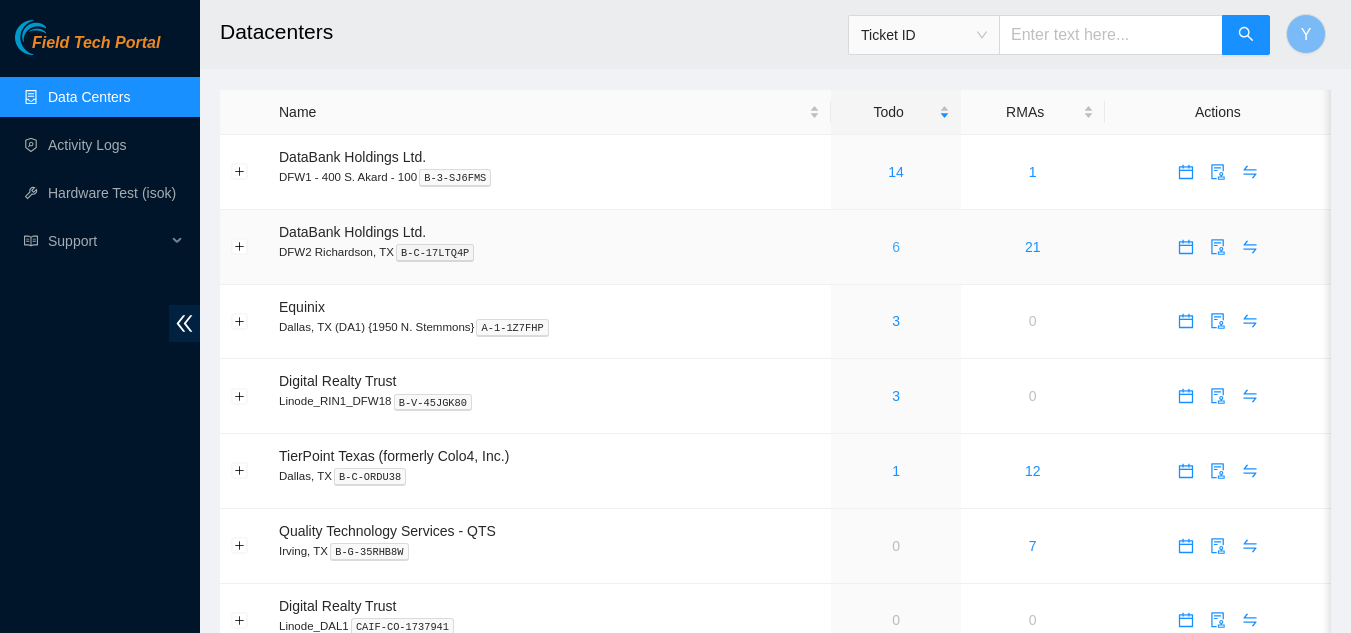 click on "6" at bounding box center [896, 247] 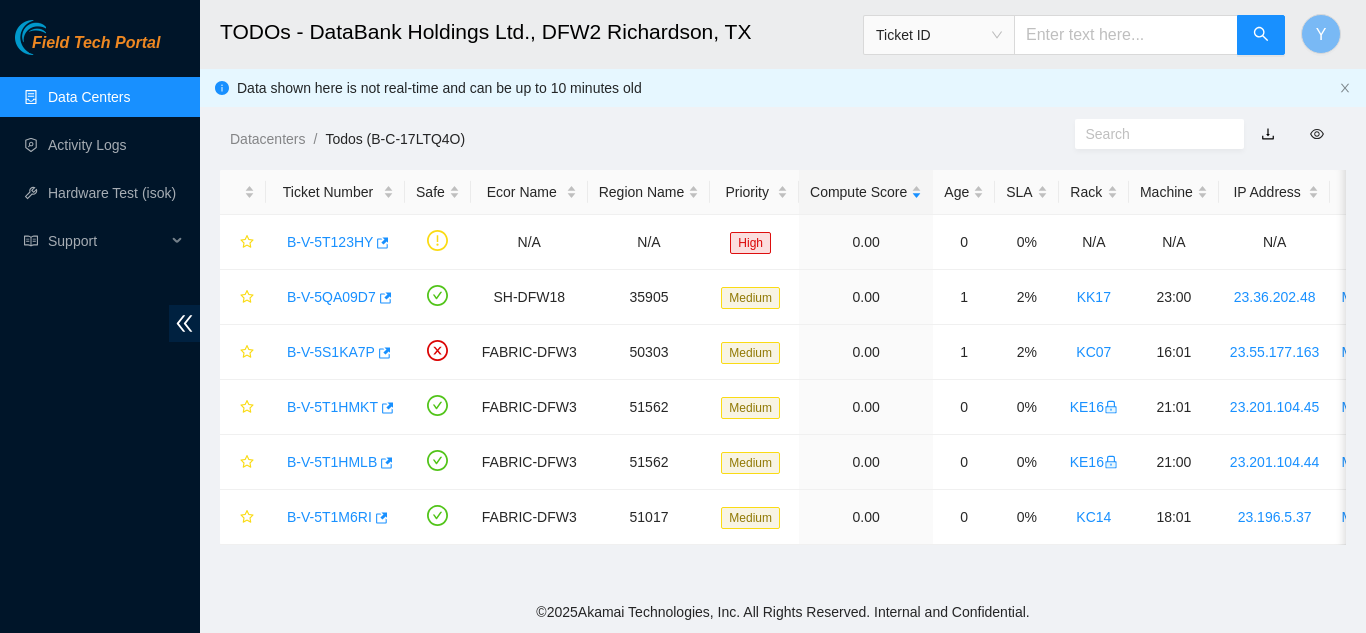 click on "Data Centers" at bounding box center [89, 97] 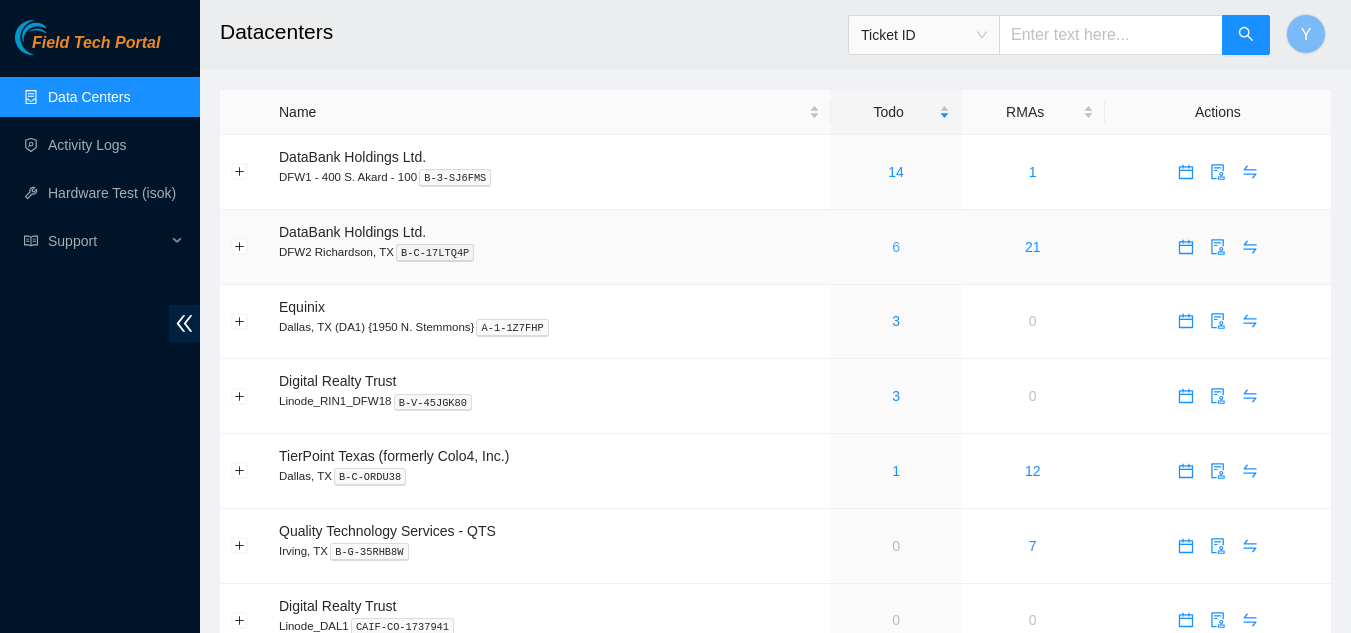 click on "6" at bounding box center [896, 247] 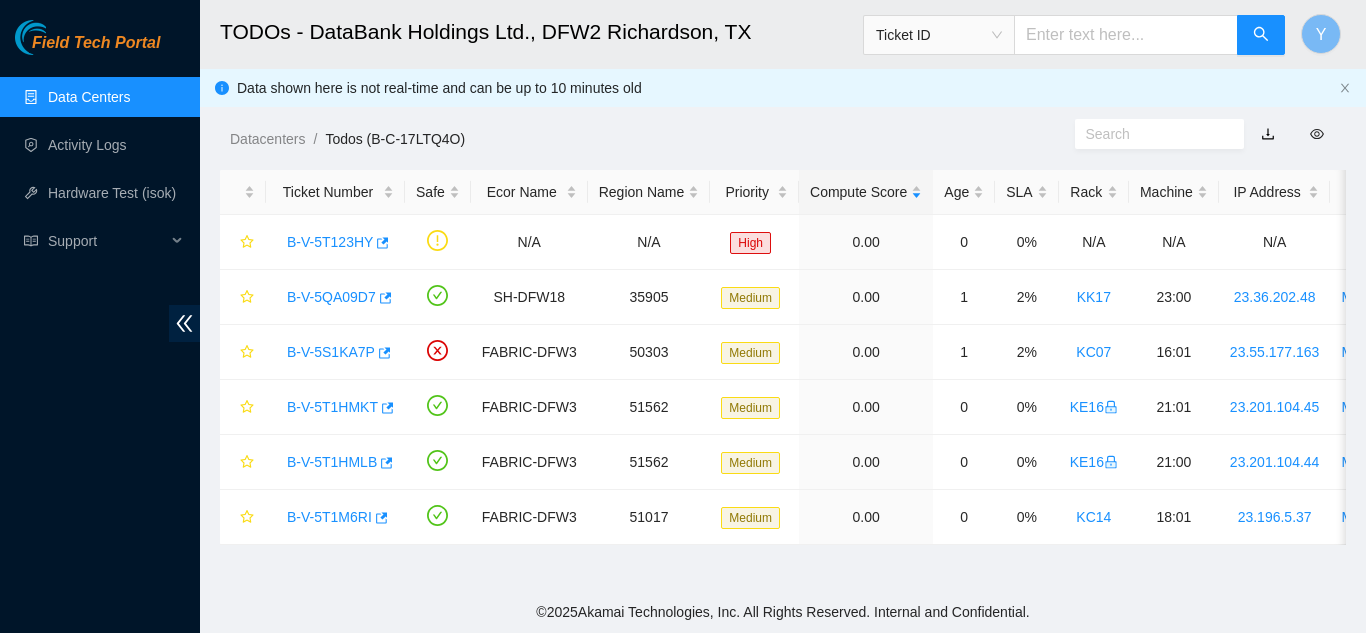 click on "Data Centers" at bounding box center [89, 97] 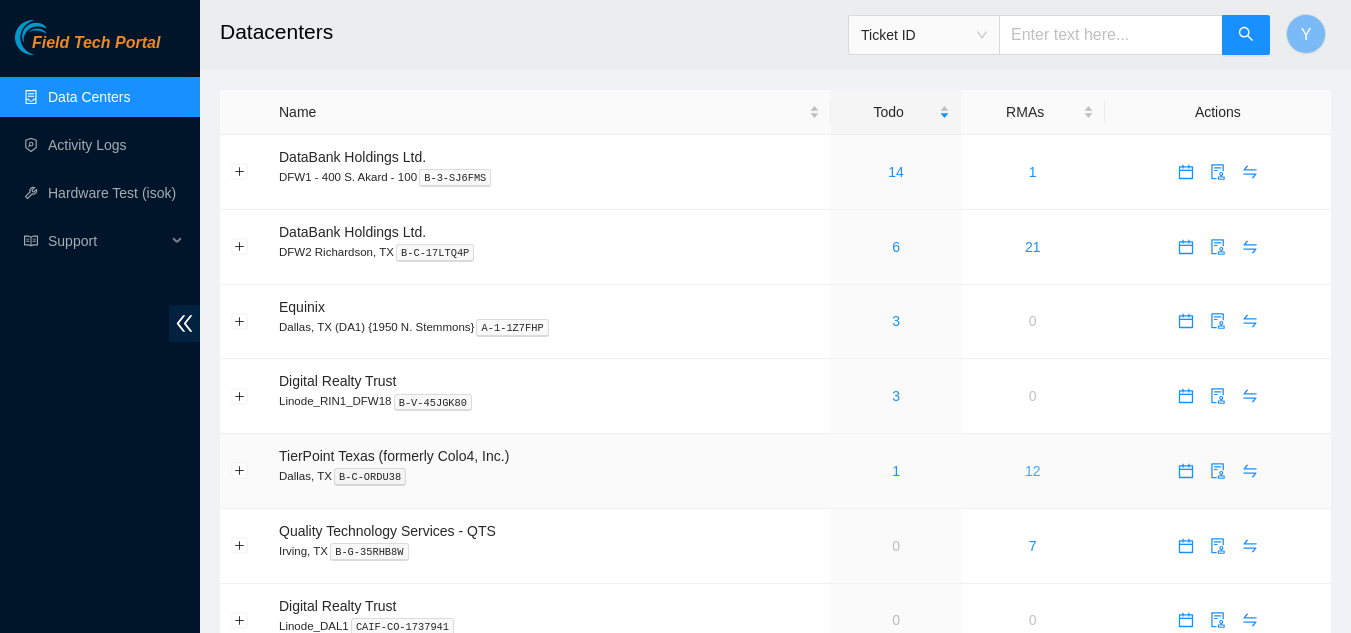 click on "12" at bounding box center [1033, 471] 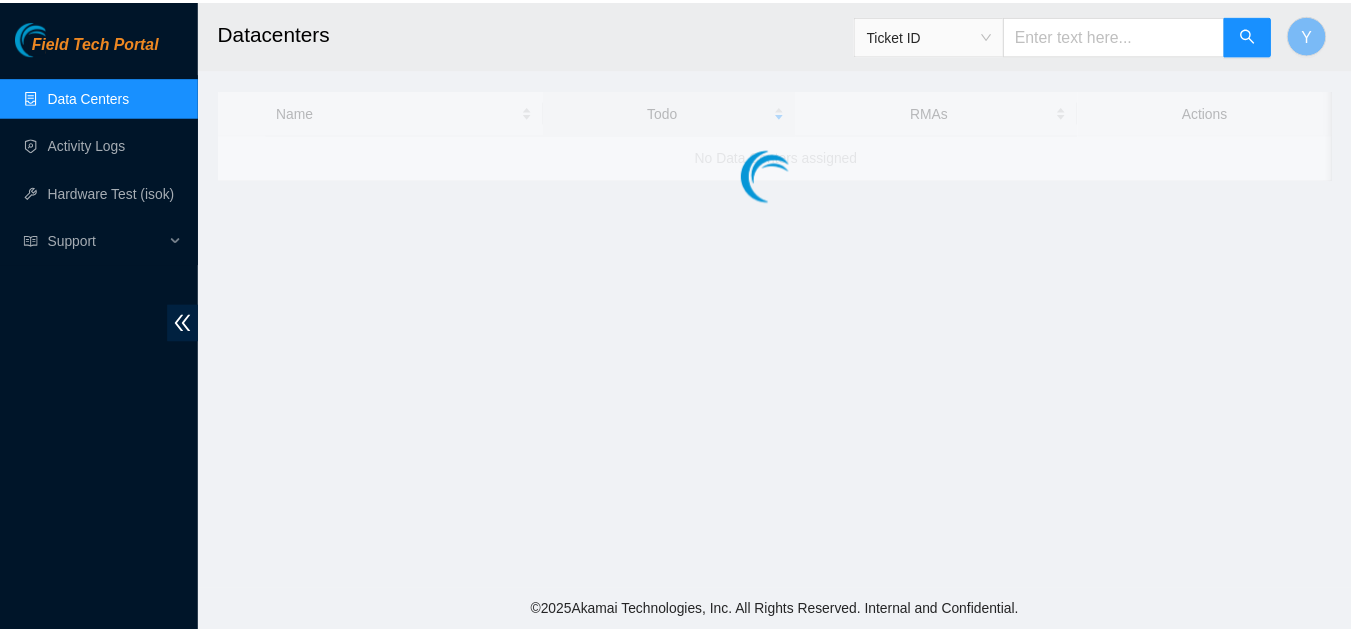 scroll, scrollTop: 0, scrollLeft: 0, axis: both 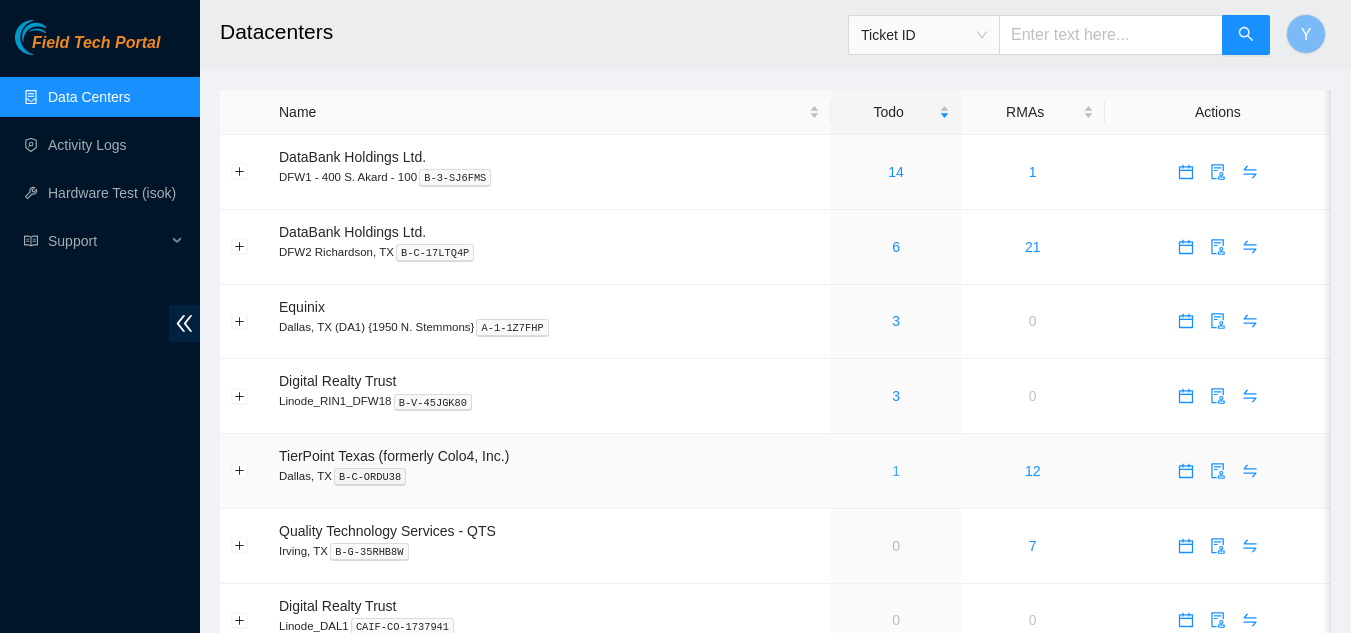 click on "1" at bounding box center (896, 471) 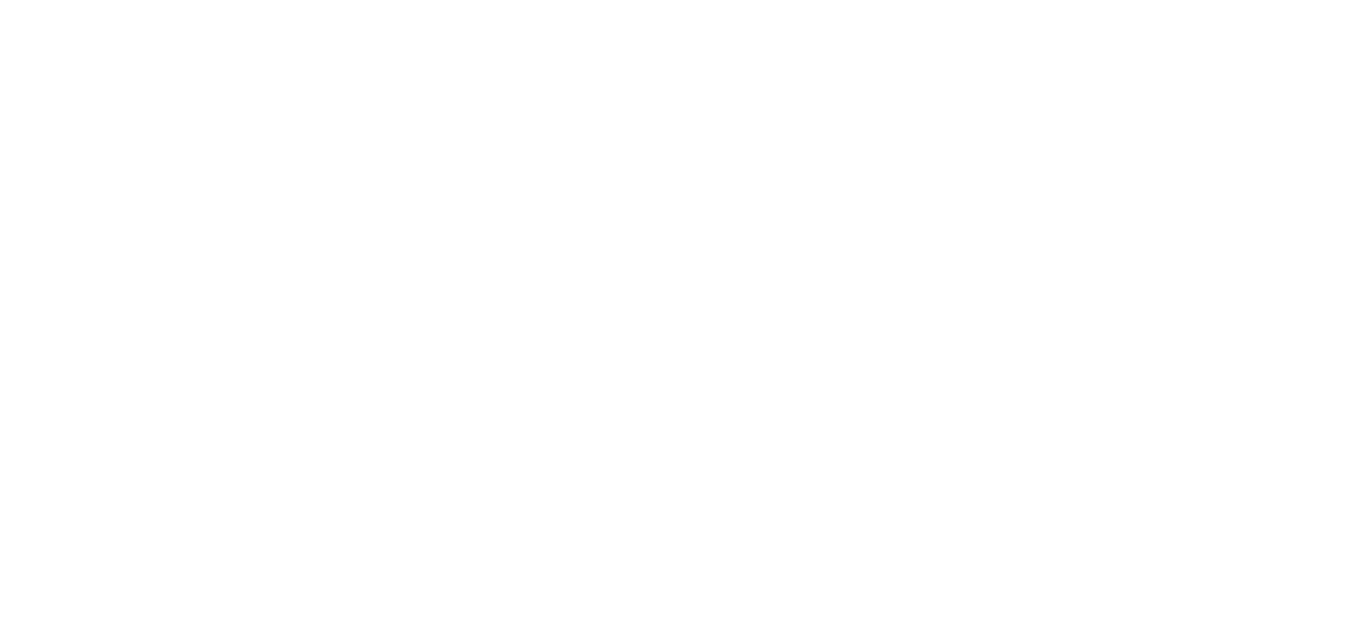 scroll, scrollTop: 0, scrollLeft: 0, axis: both 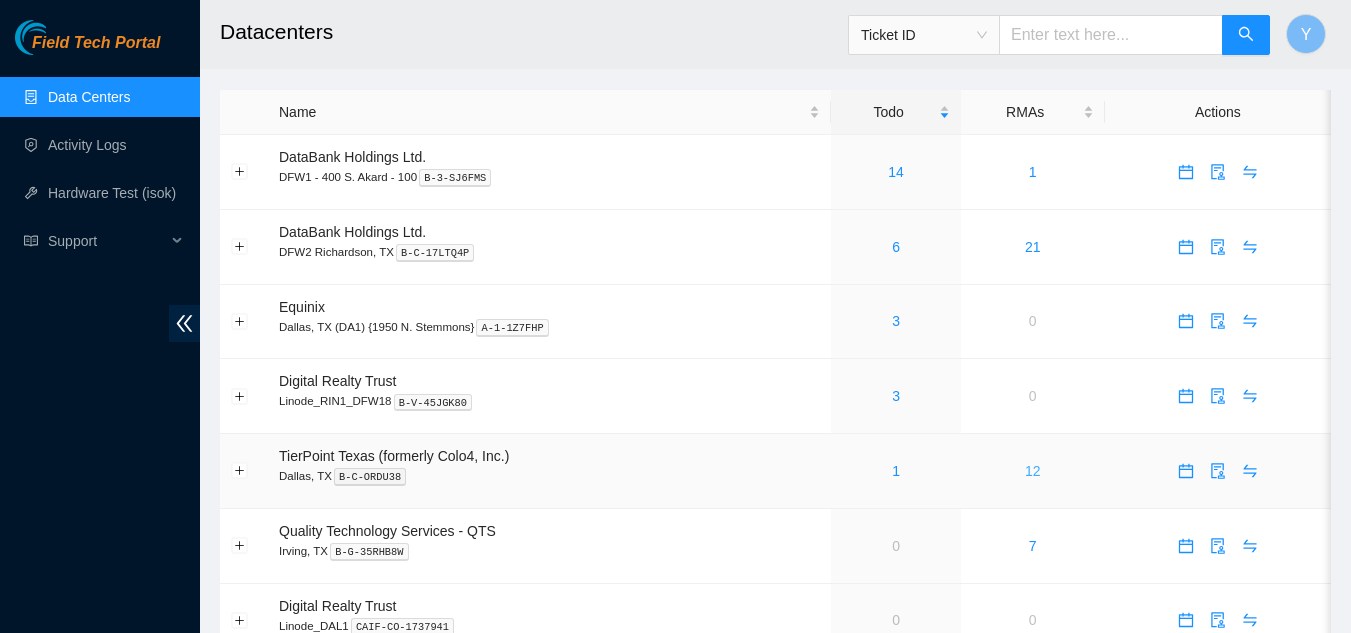 click on "12" at bounding box center (1033, 471) 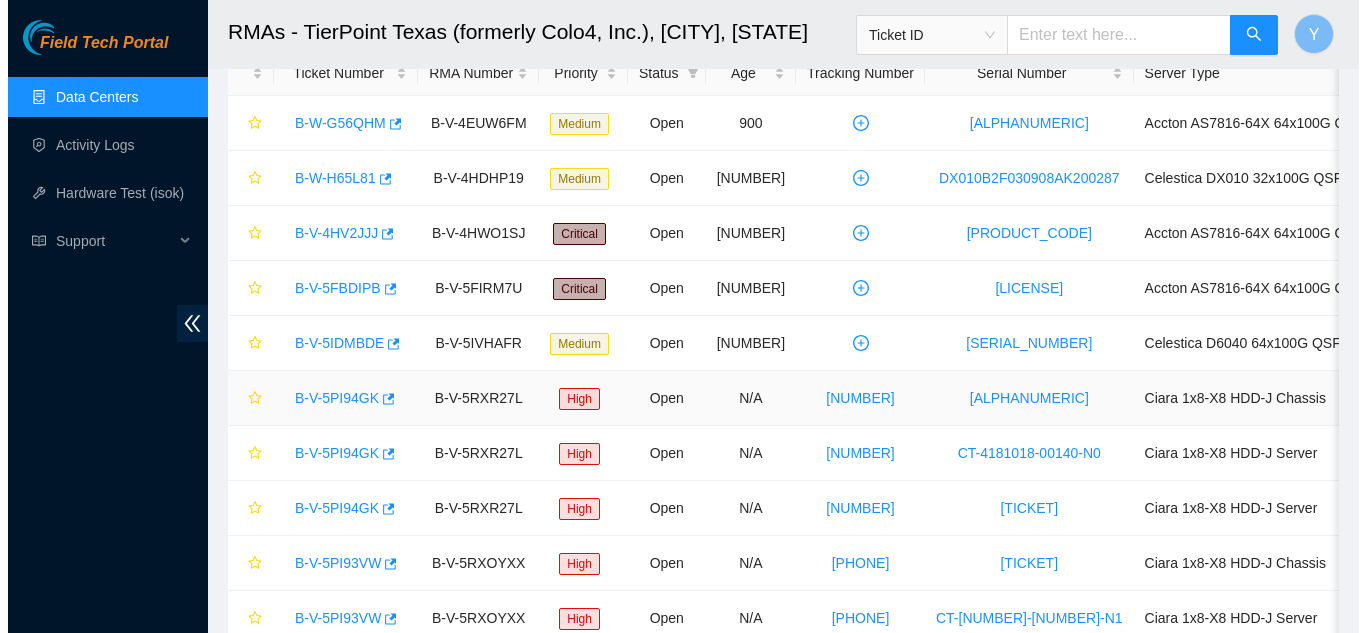scroll, scrollTop: 0, scrollLeft: 0, axis: both 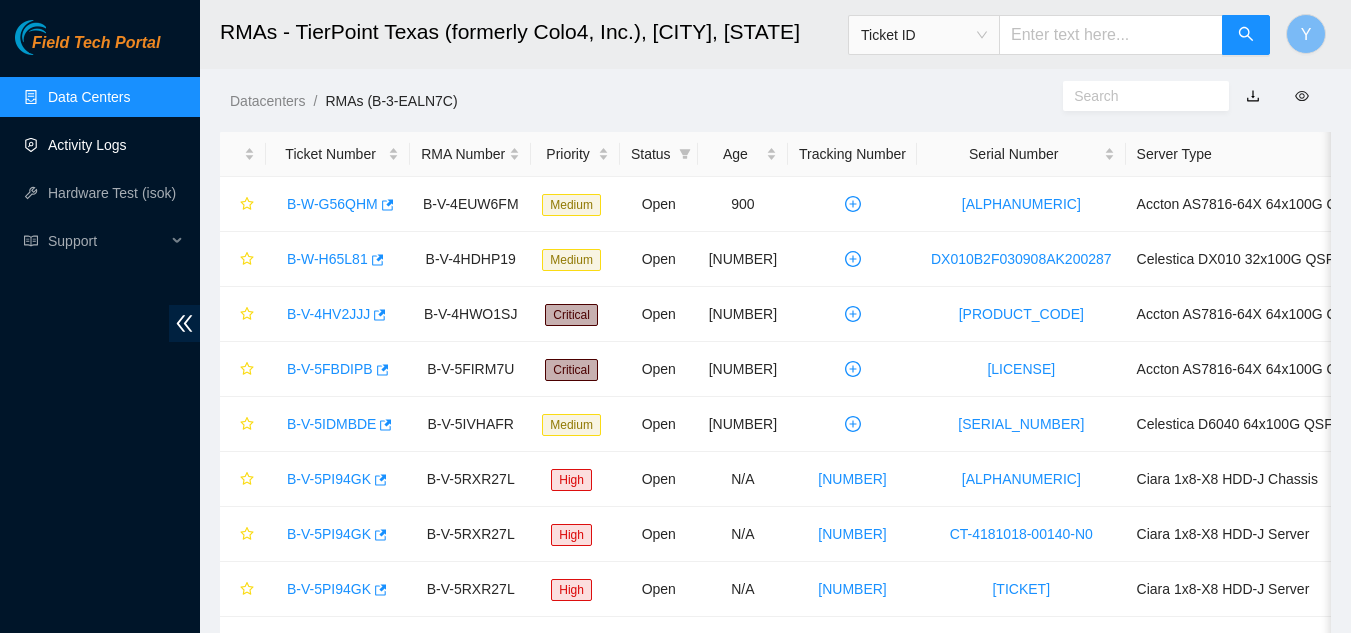 click on "Activity Logs" at bounding box center (87, 145) 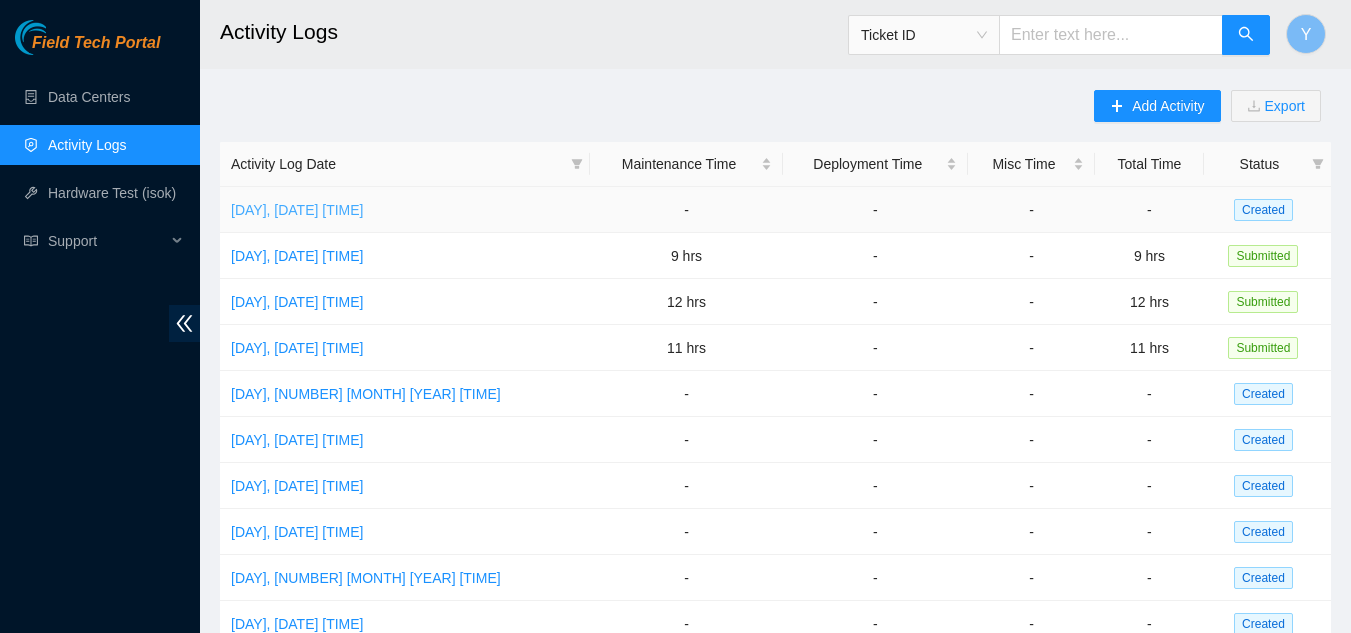 click on "[DAY], [DATE] [TIME]" at bounding box center (297, 210) 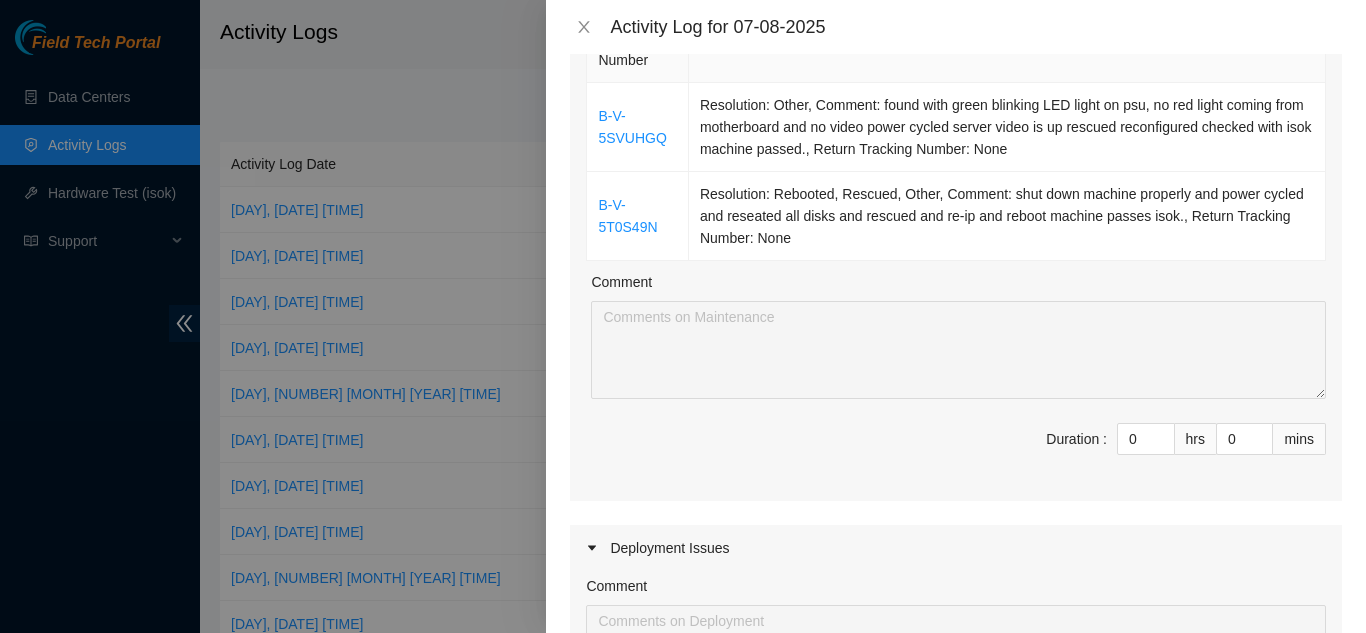 scroll, scrollTop: 300, scrollLeft: 0, axis: vertical 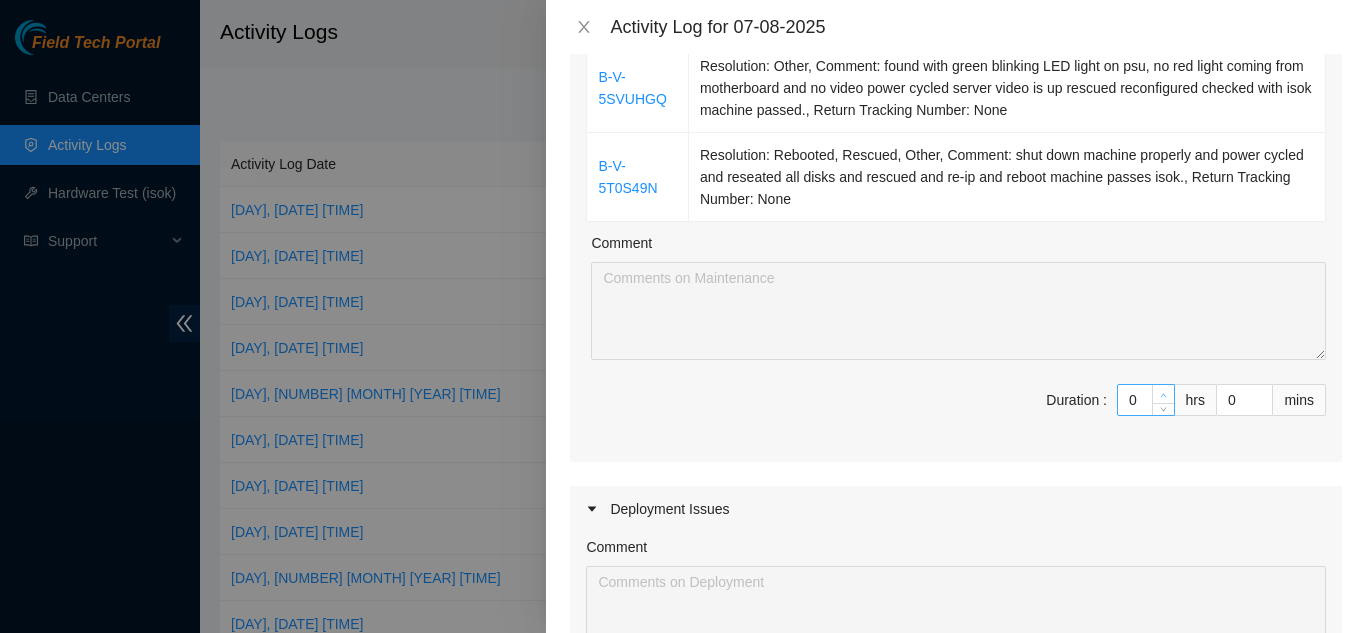 type on "1" 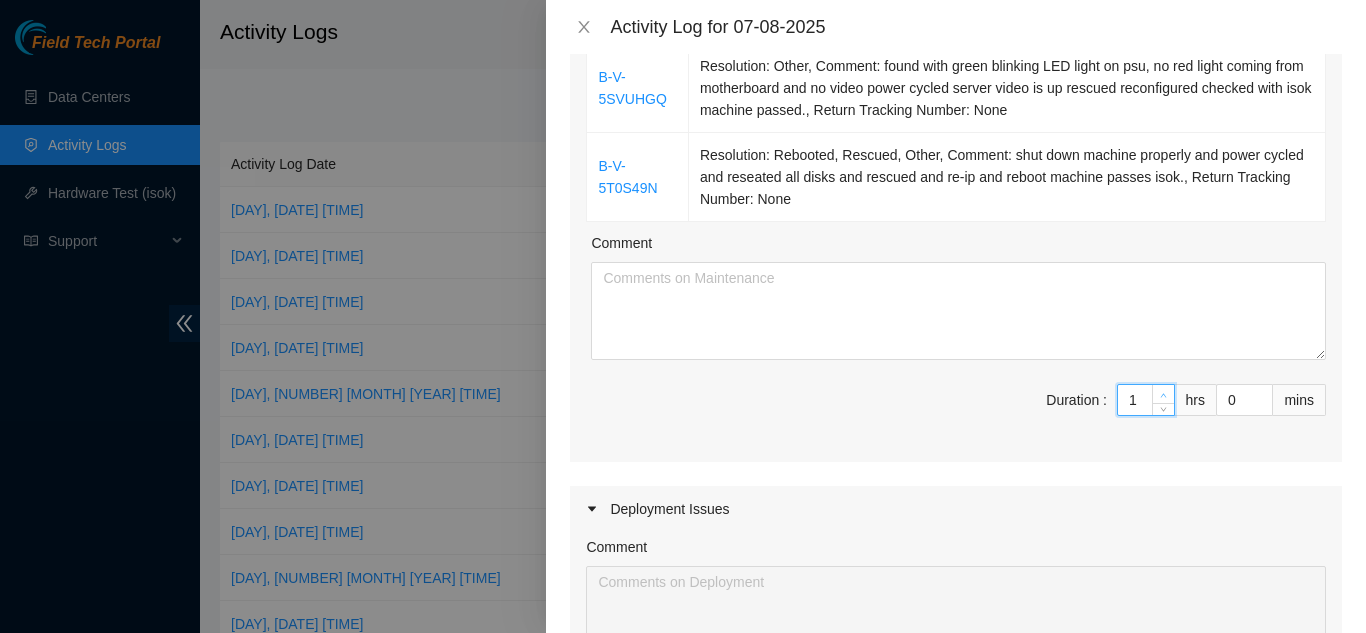 click 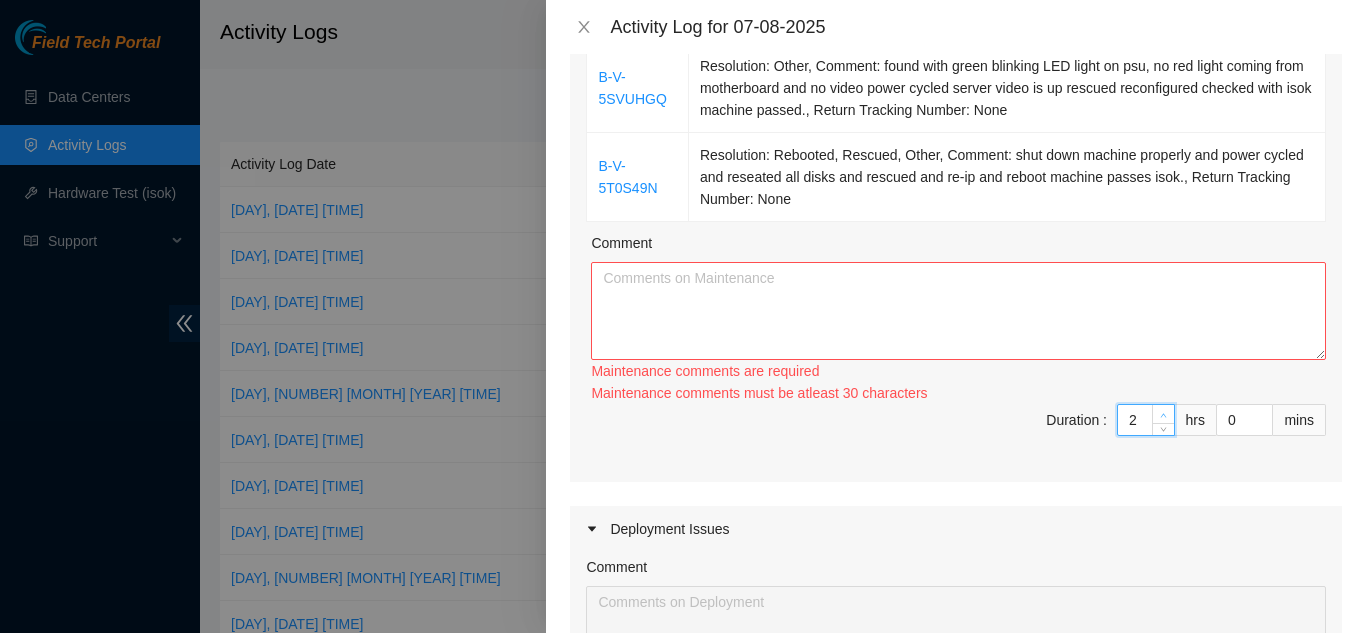 click on "Ticket Number Resolution B-V-5SVUHGQ Resolution: Other, Comment: found with green blinking LED light on psu, no red light coming from motherboard and no video power cycled server video is up rescued reconfigured checked with isok machine passed., Return Tracking Number: None B-V-5T0S49N Resolution: Rebooted, Rescued, Other, Comment: shut down machine properly and power cycled and reseated all disks and rescued and re-ip and reboot machine passes isok., Return Tracking Number: None Comment Maintenance comments are required Maintenance comments must be atleast 30 characters Duration : 2 hrs 0 mins" at bounding box center (956, 227) 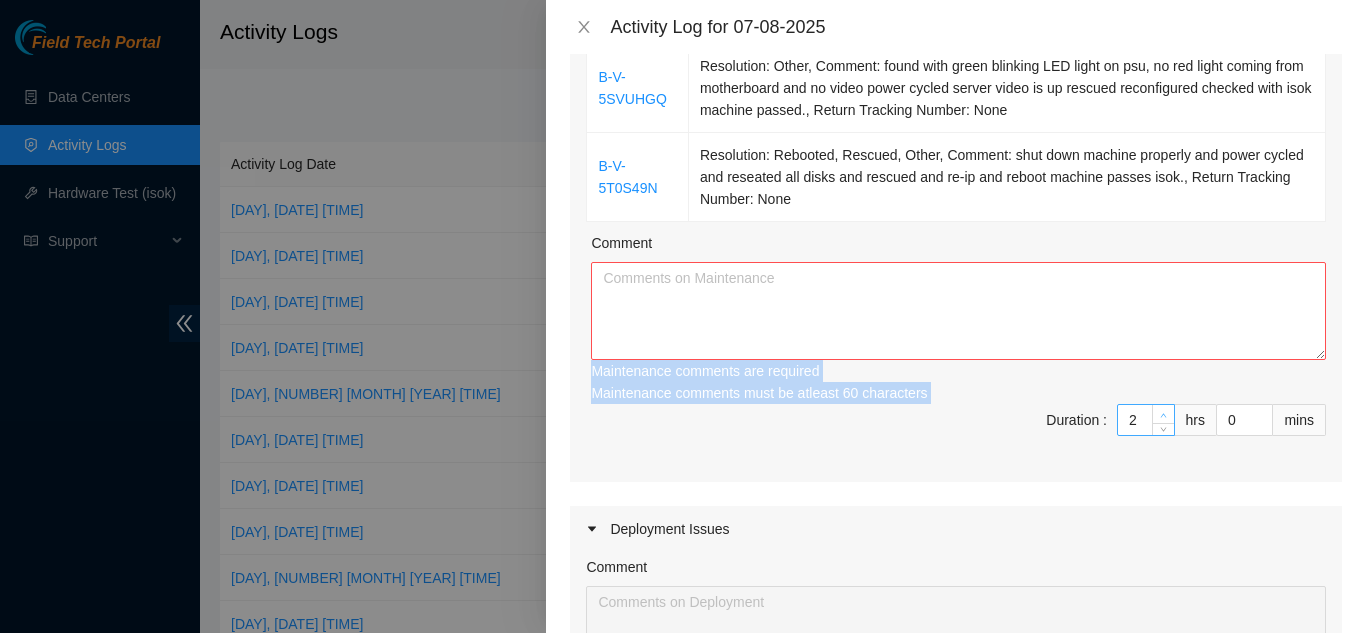 click on "Maintenance comments are required Maintenance comments must be atleast 30 characters Maintenance comments must be atleast 60 characters" at bounding box center (958, 382) 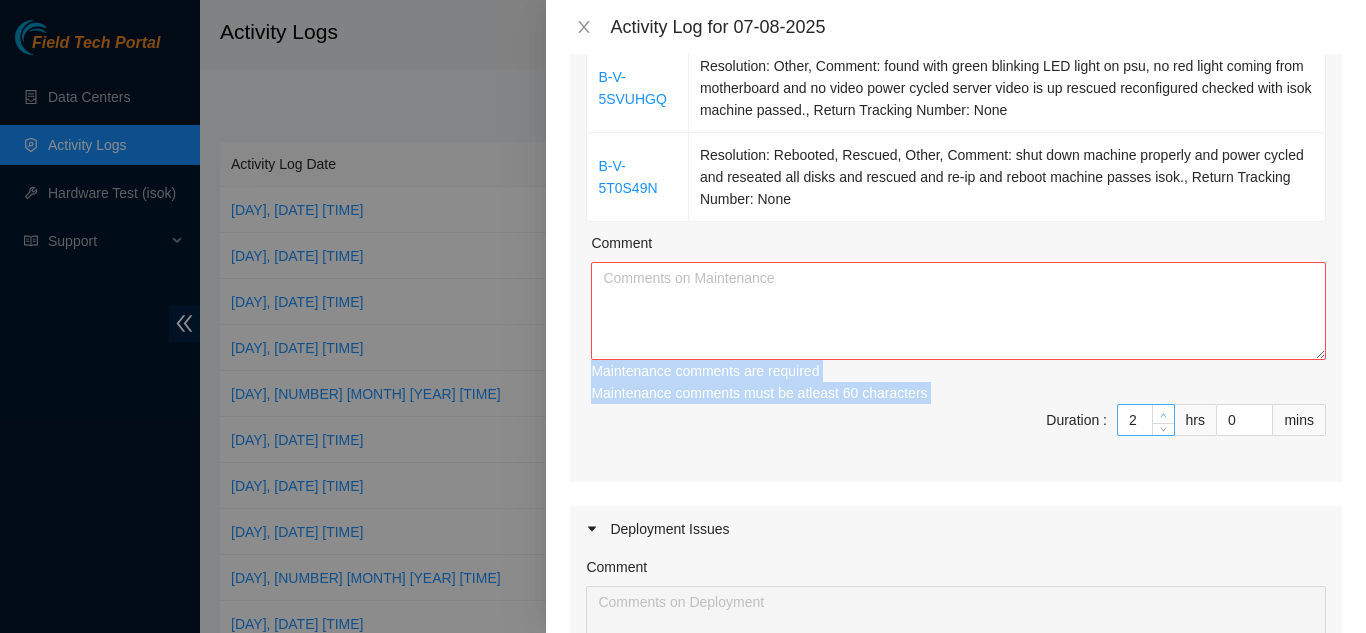 type on "3" 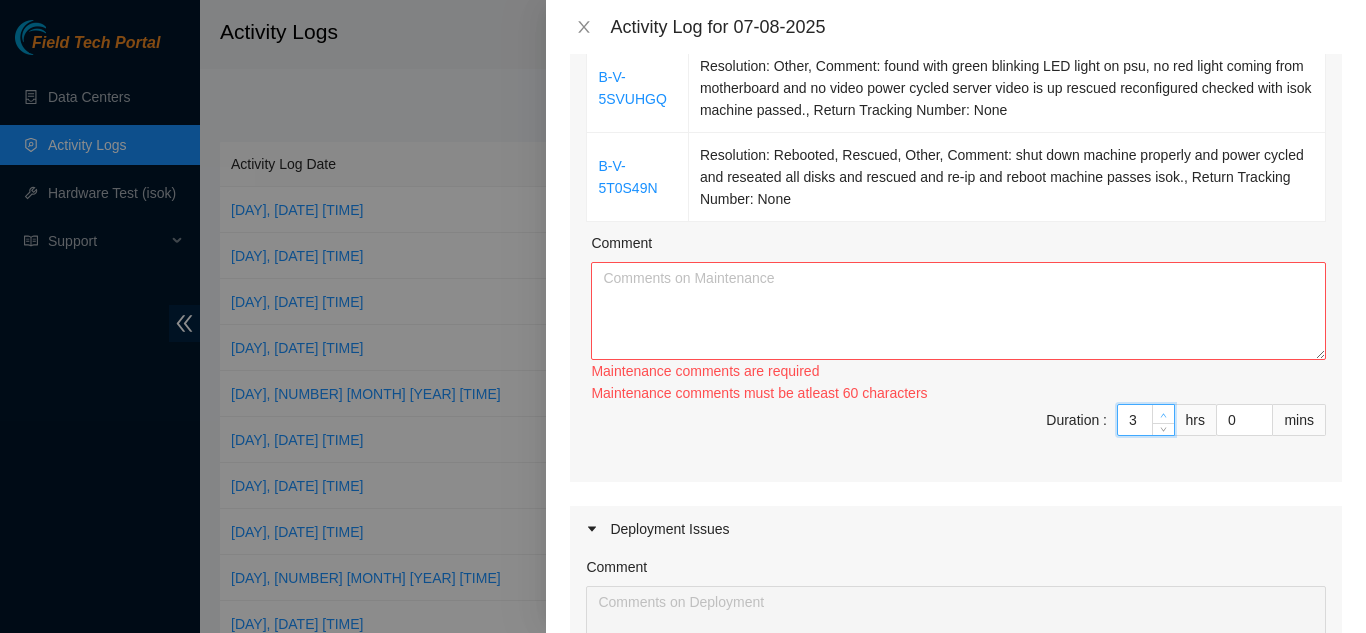 click at bounding box center (1164, 415) 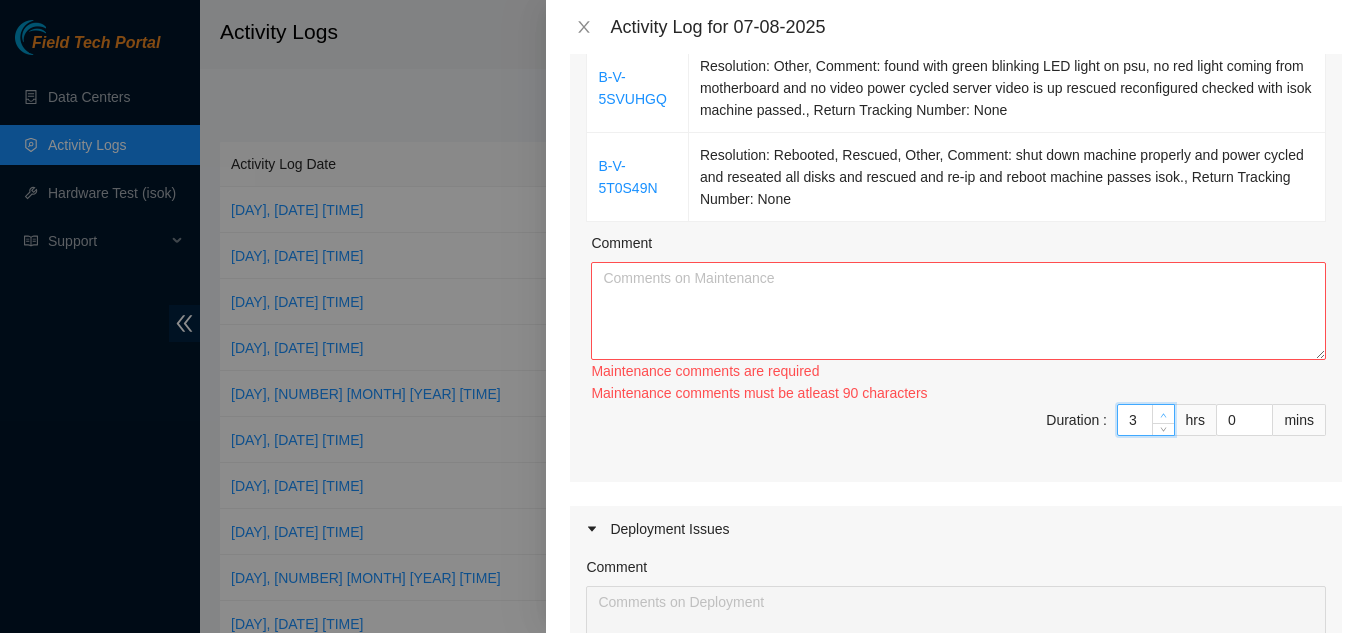 type on "4" 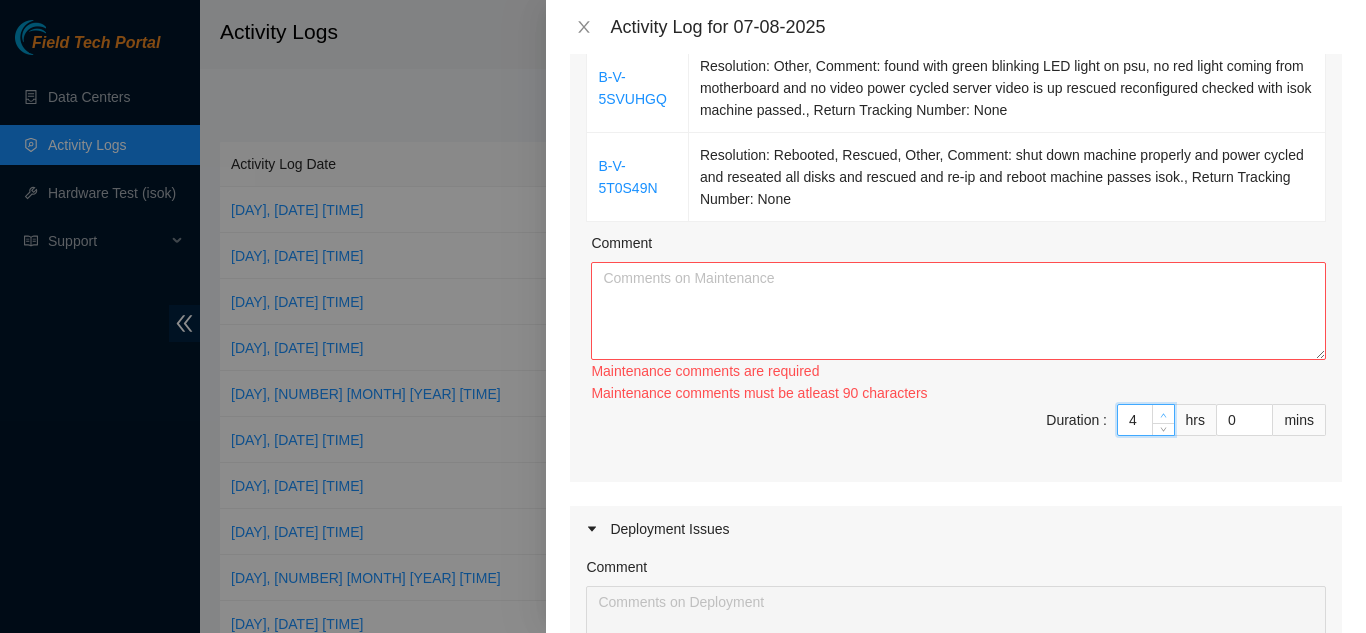 click 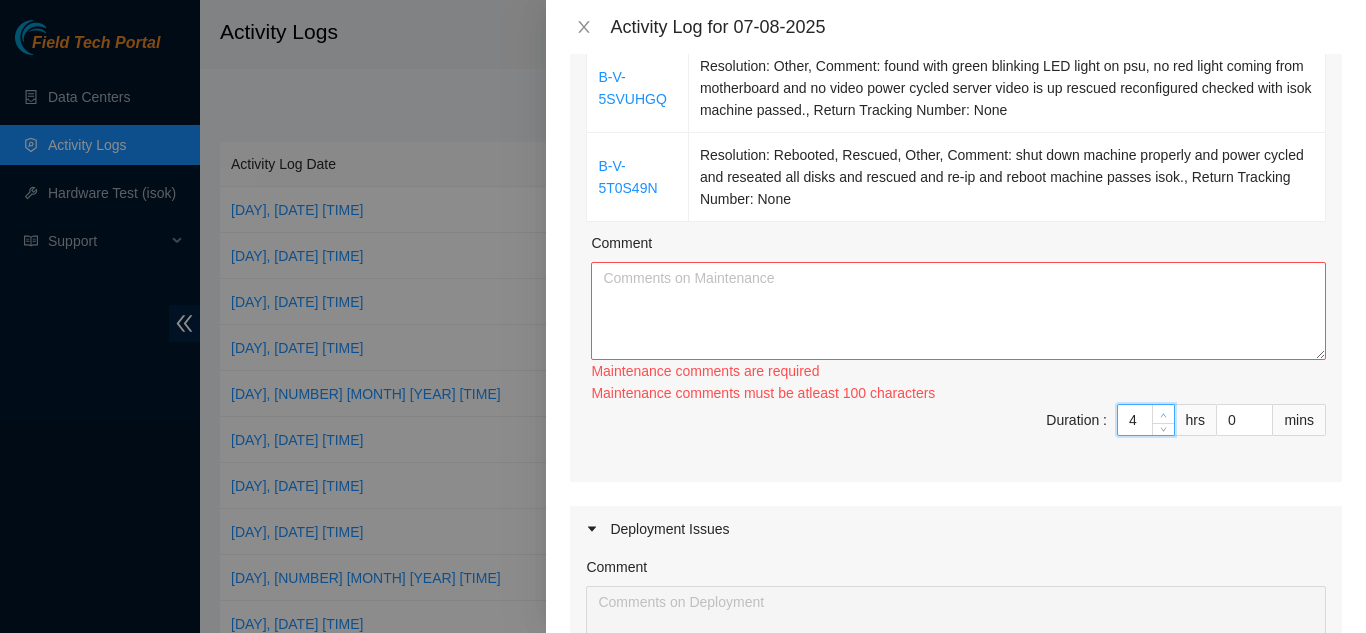 type on "5" 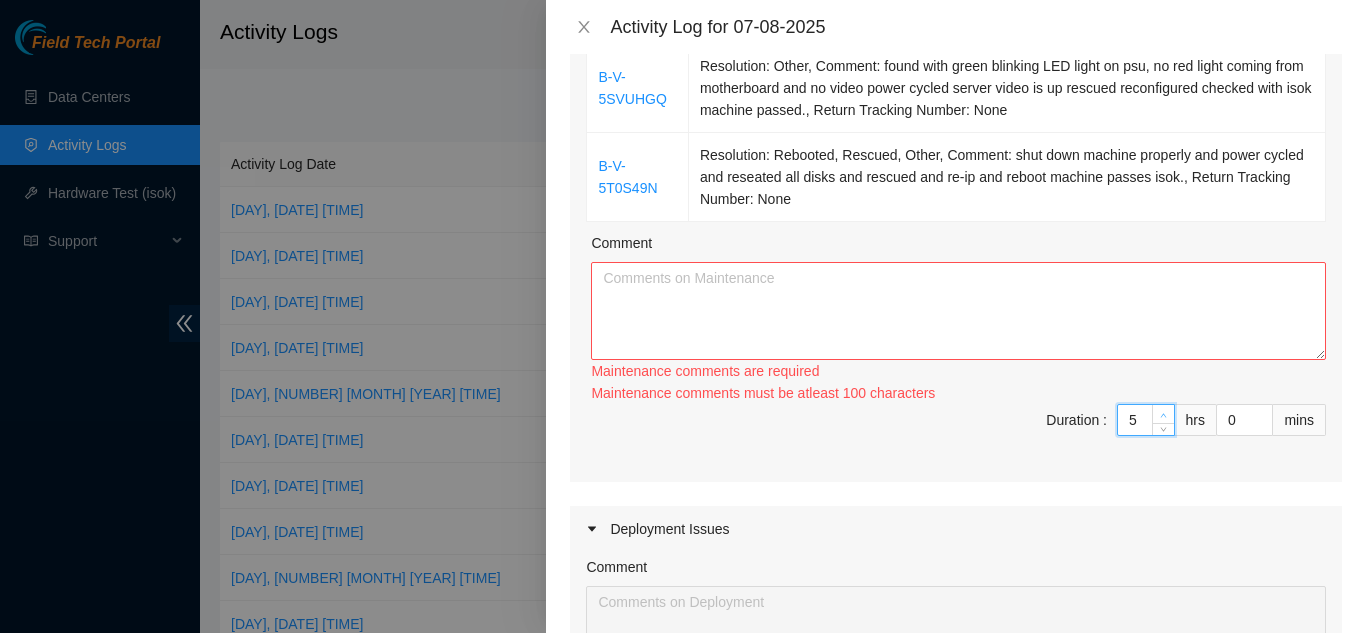 click 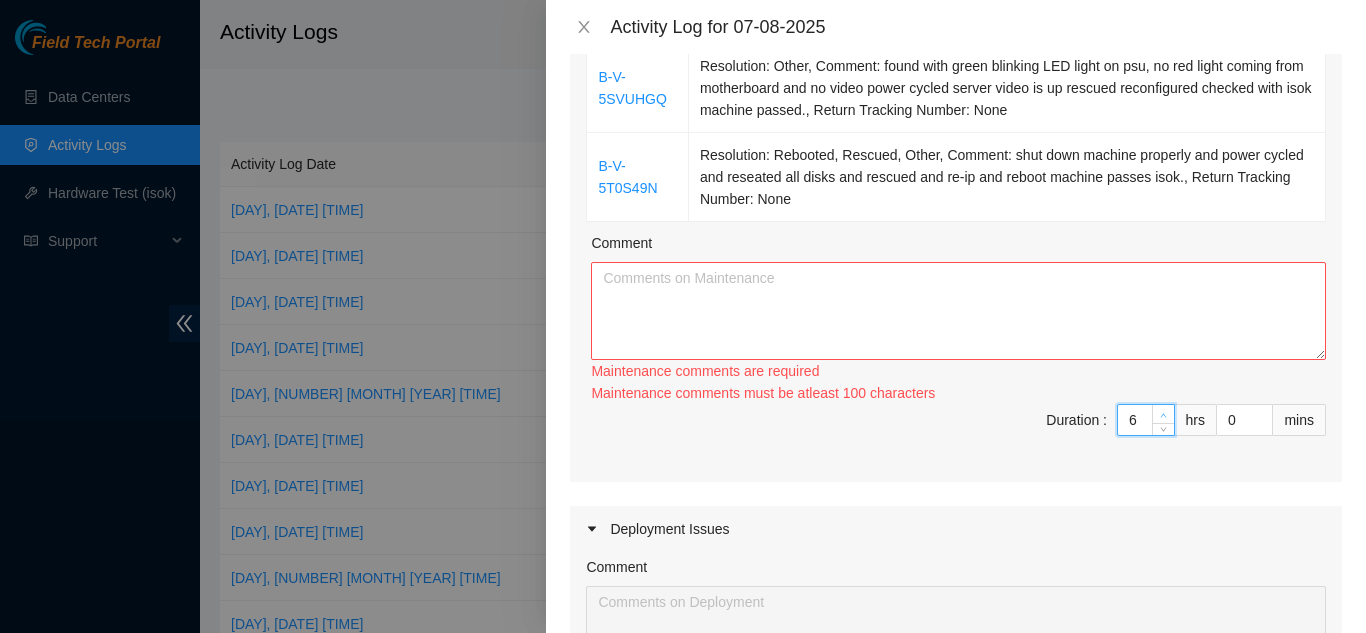 click 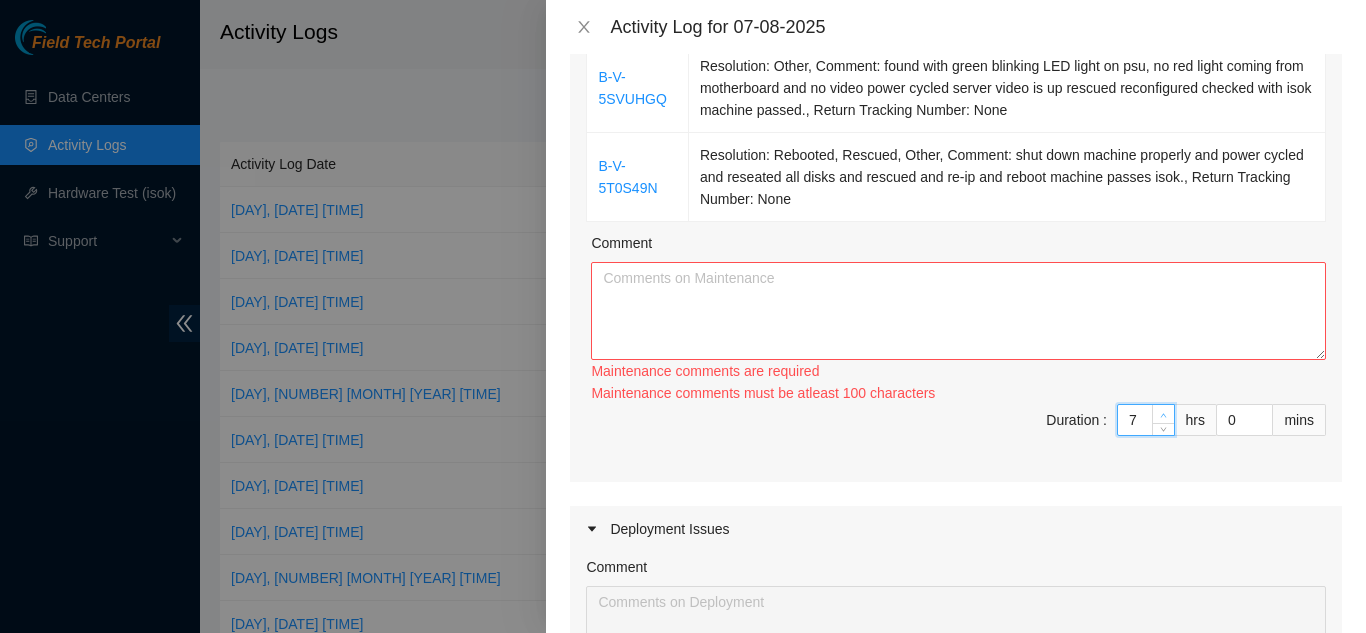 click 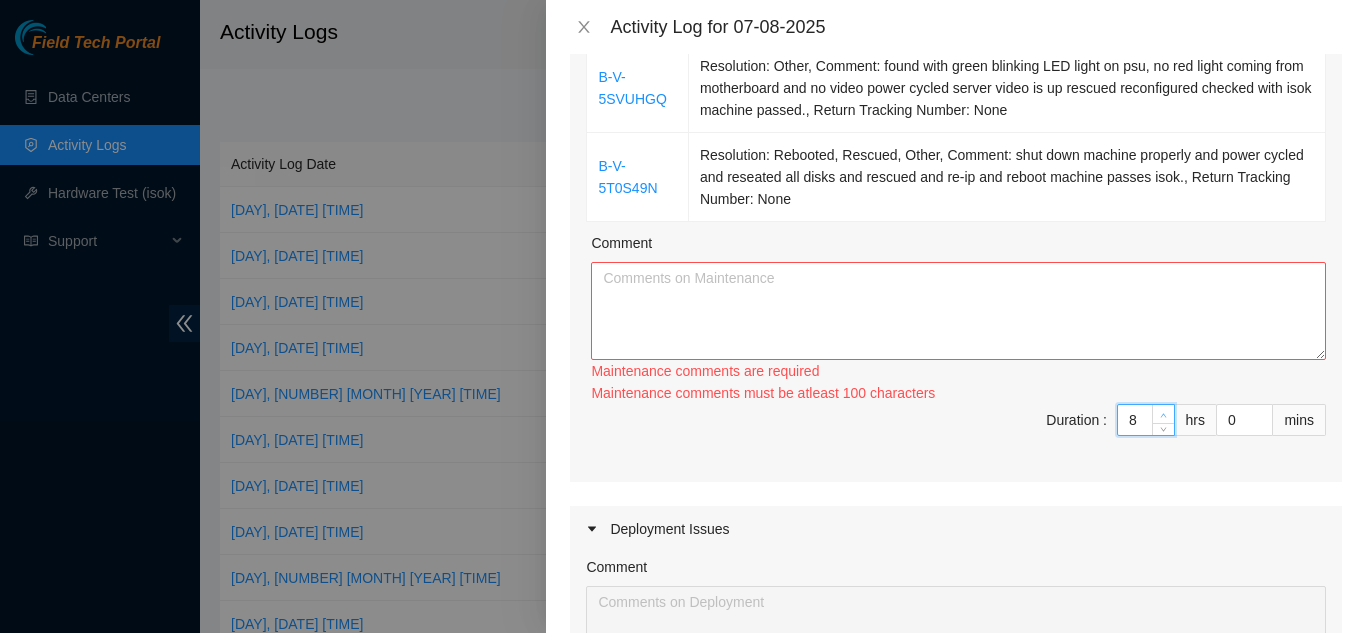 click 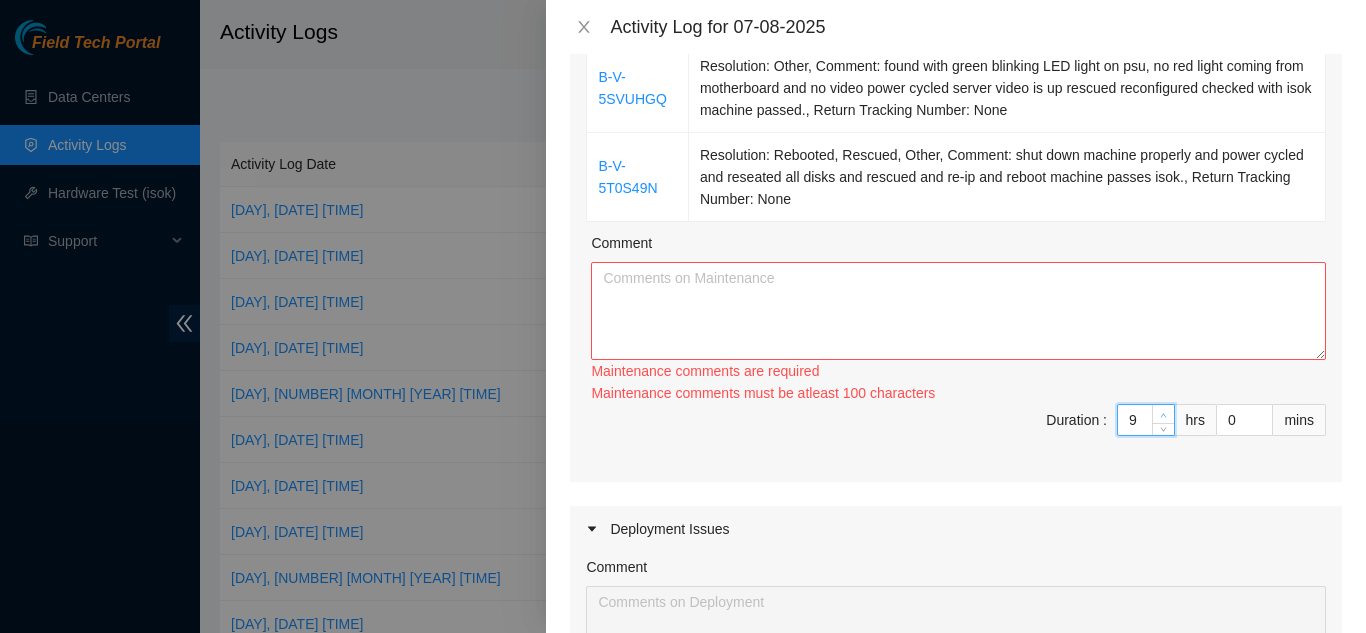 click 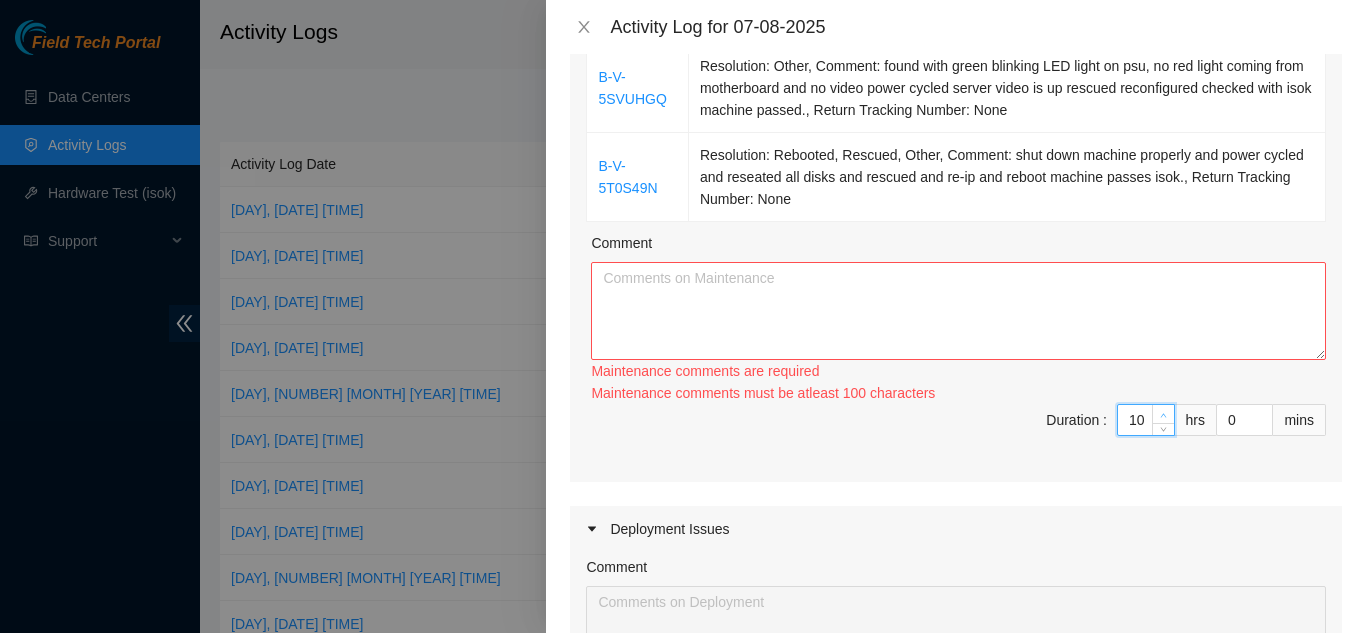 click 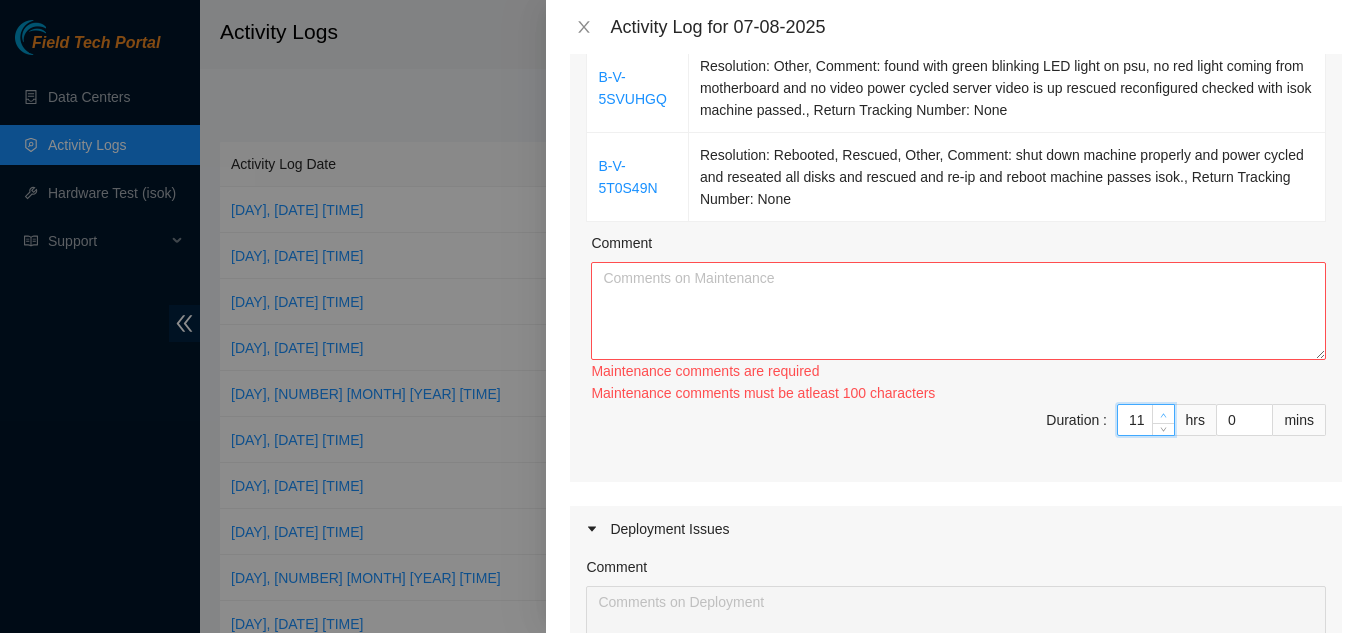 click 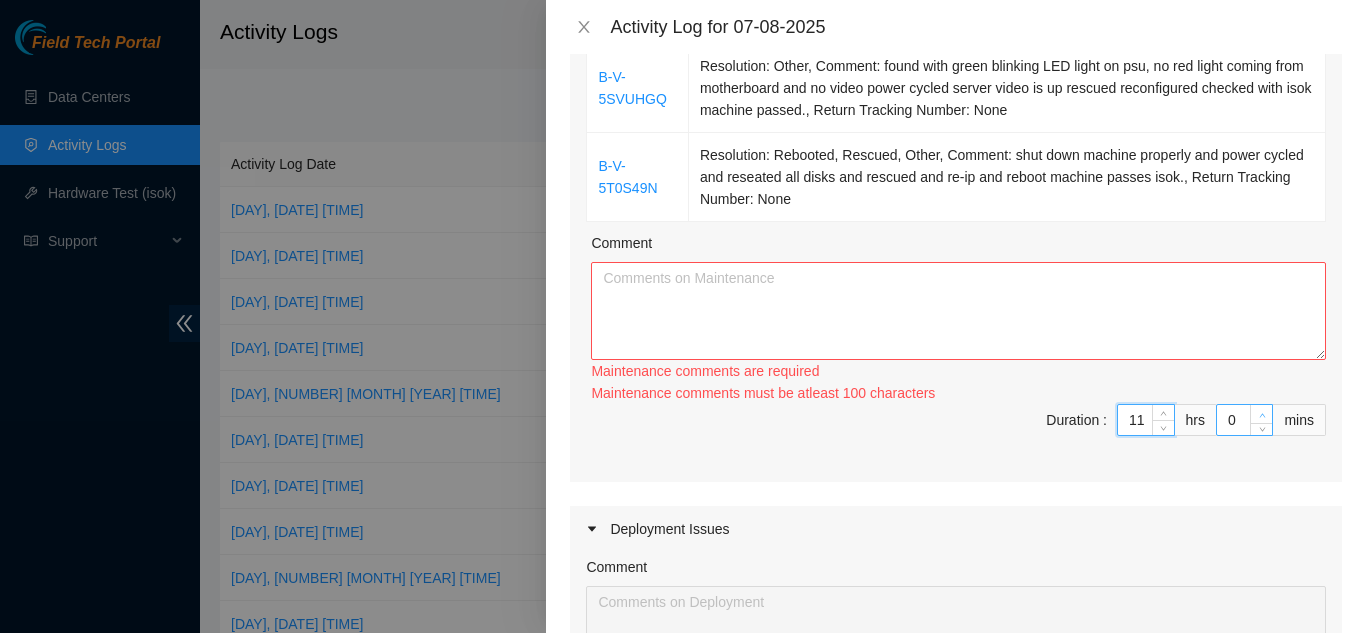 type on "1" 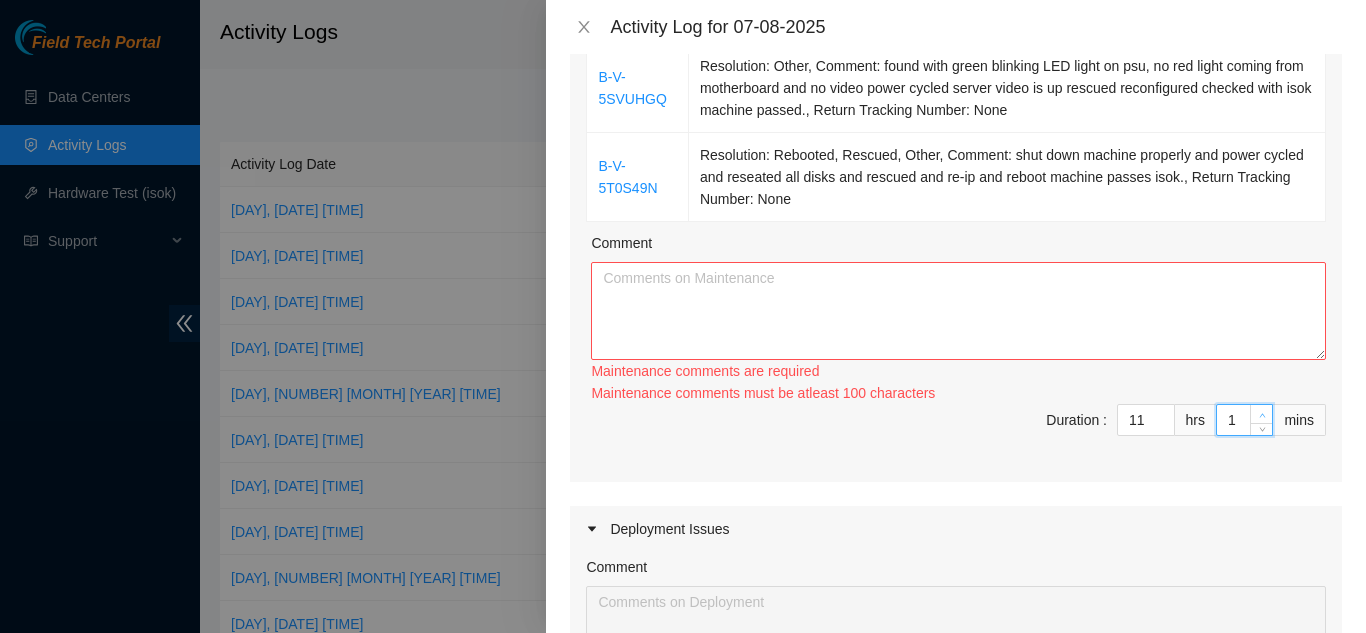 click at bounding box center (1262, 415) 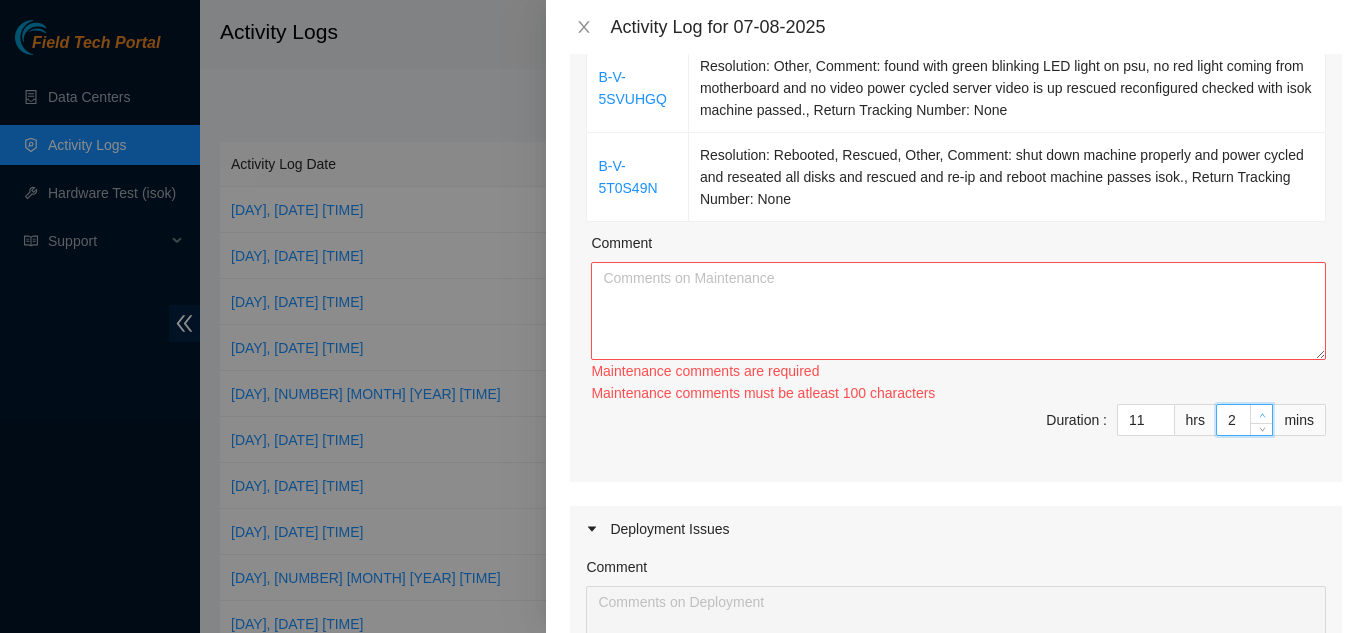 click 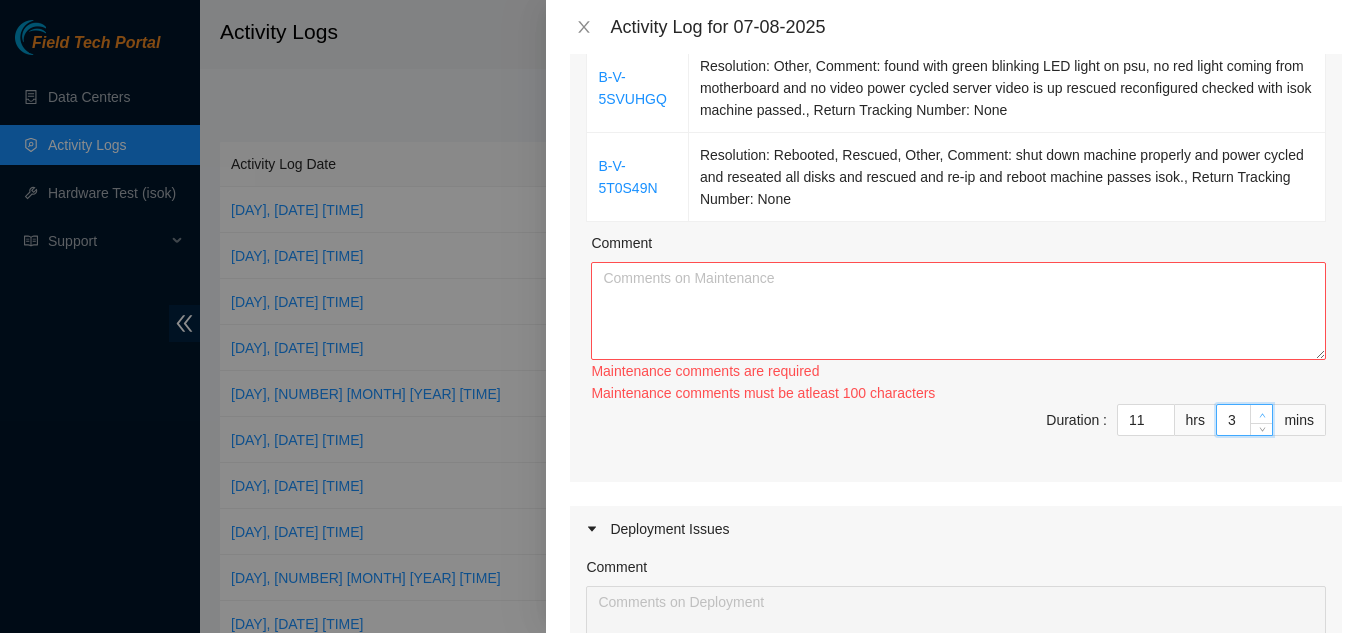 click 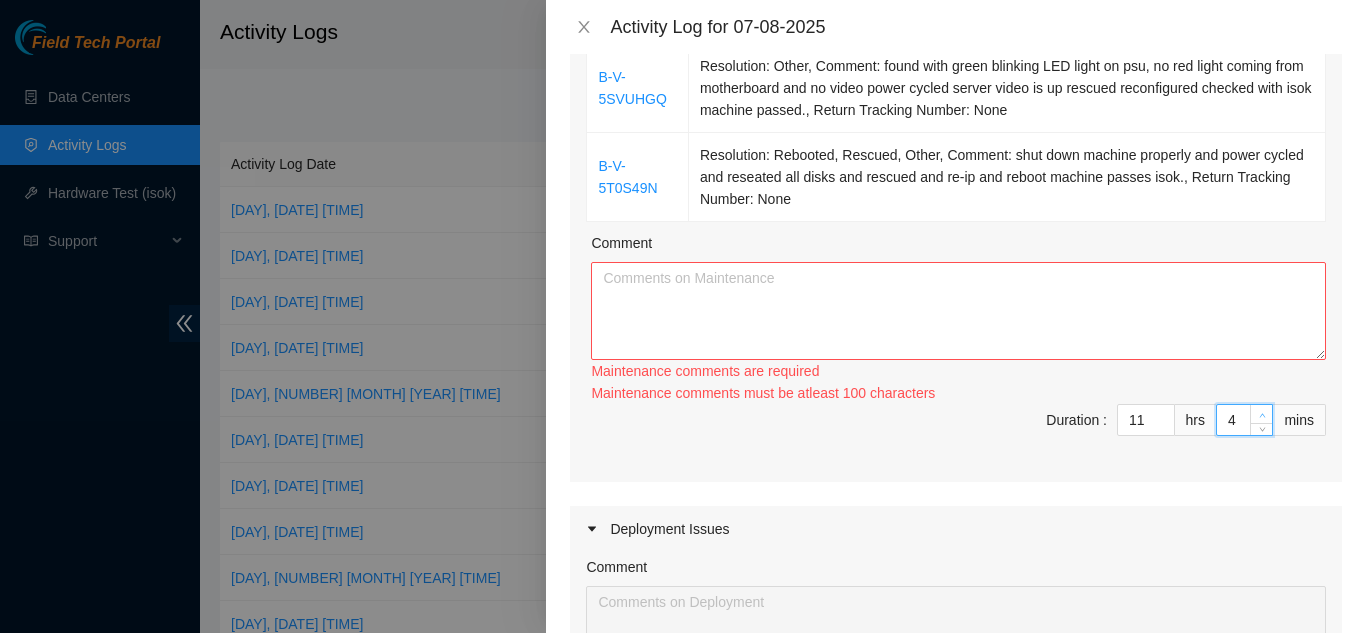 click 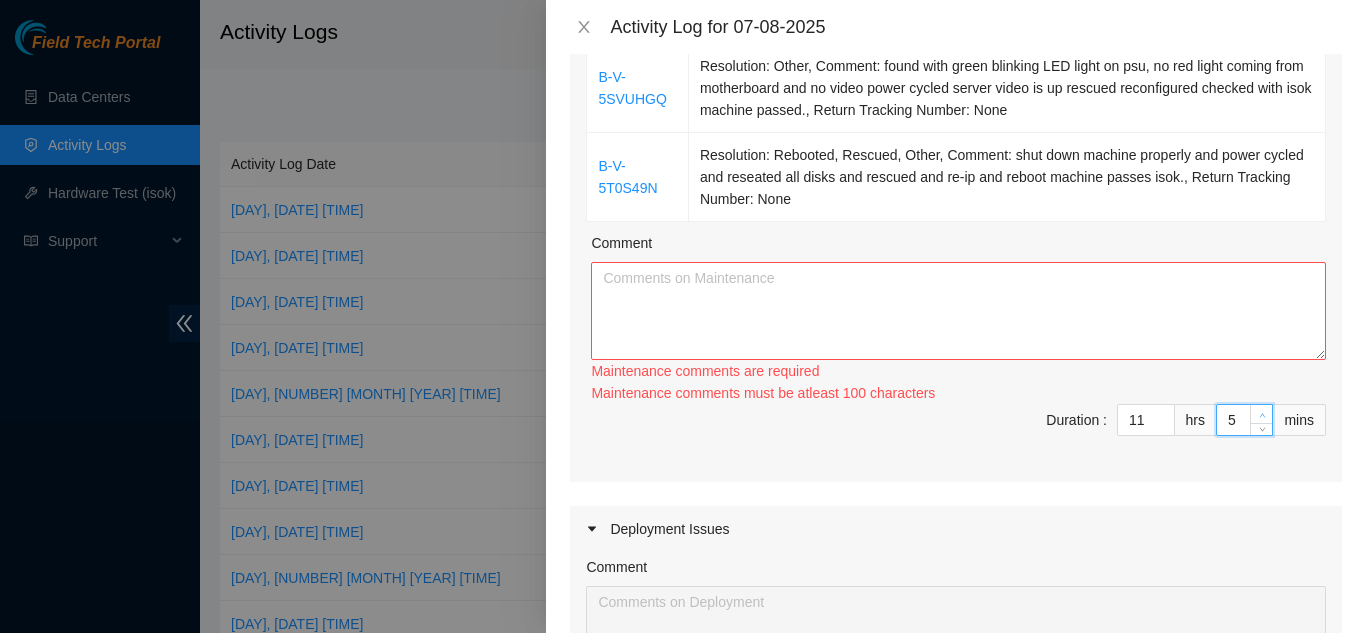 click 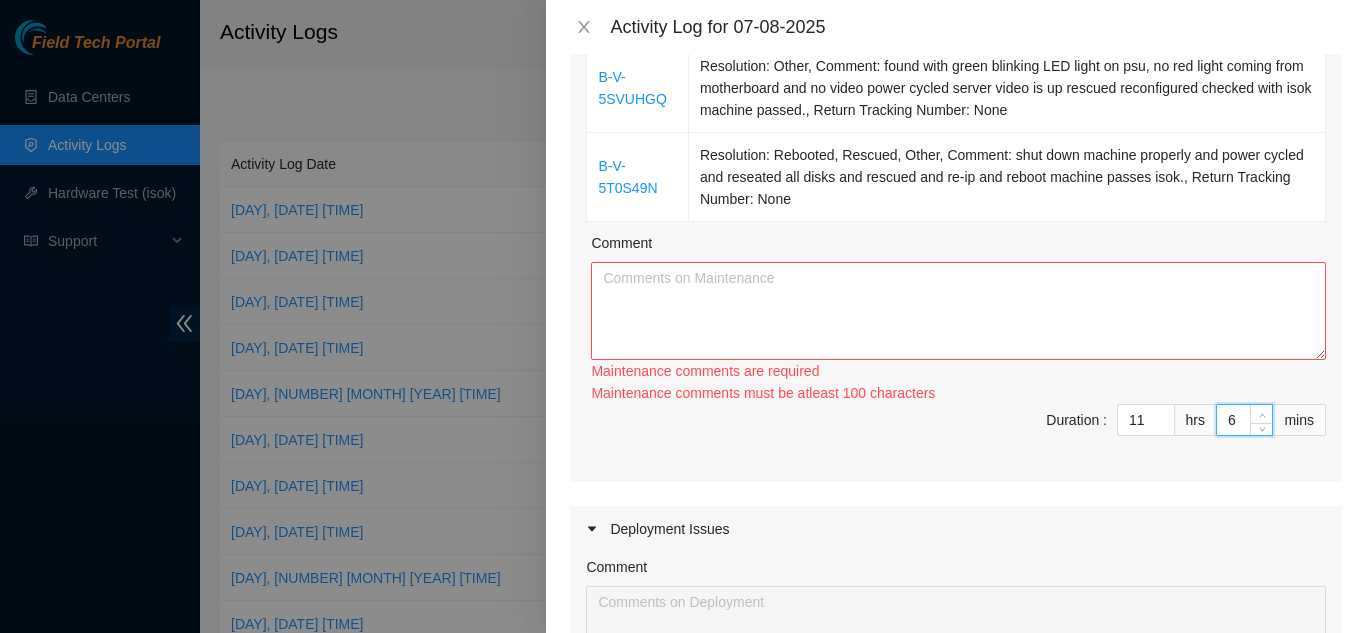 click 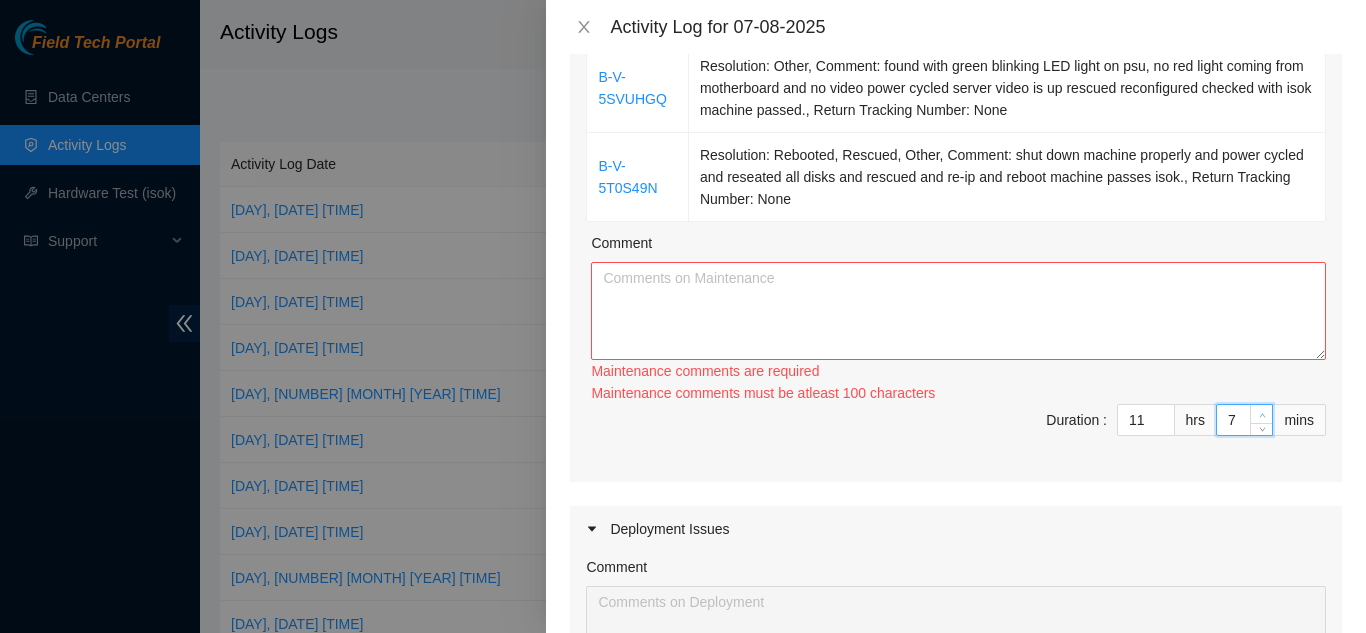 click 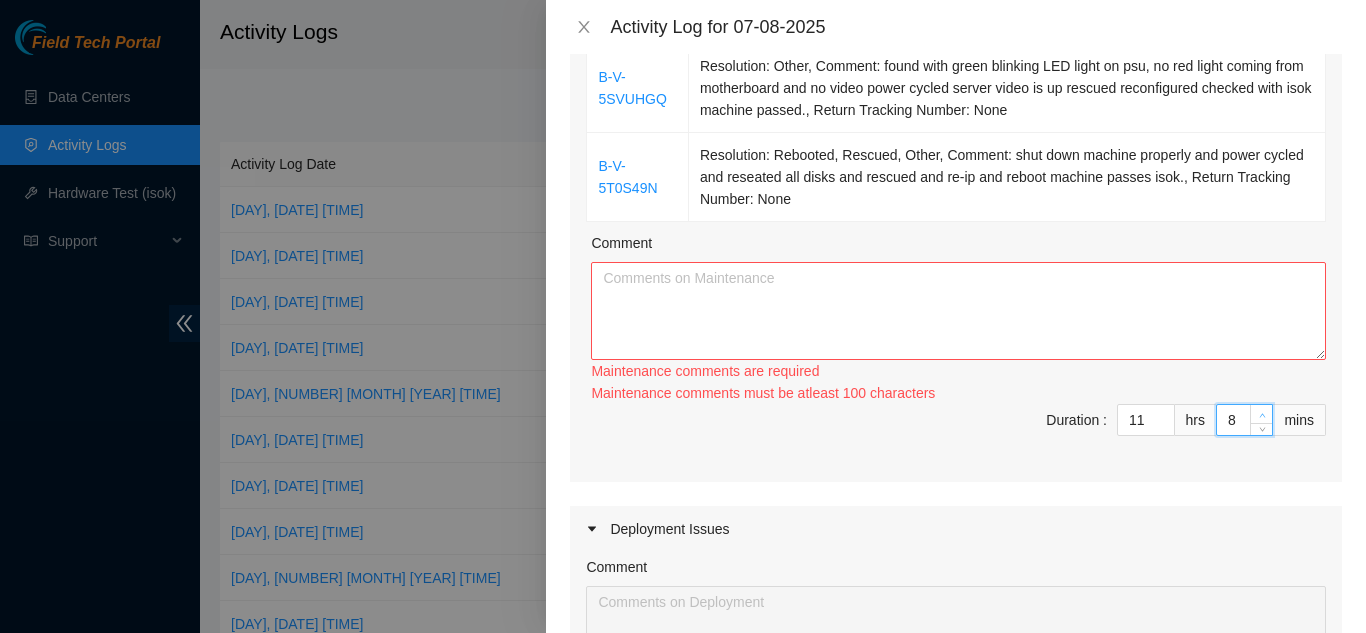type on "8" 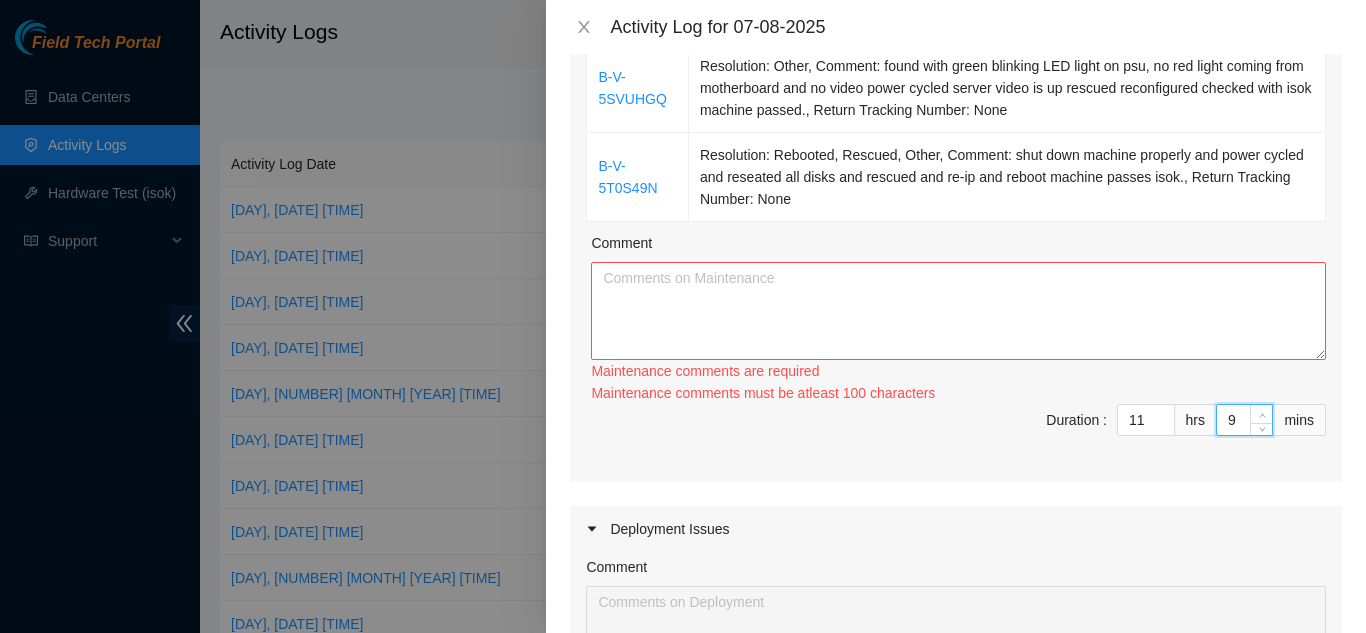 click 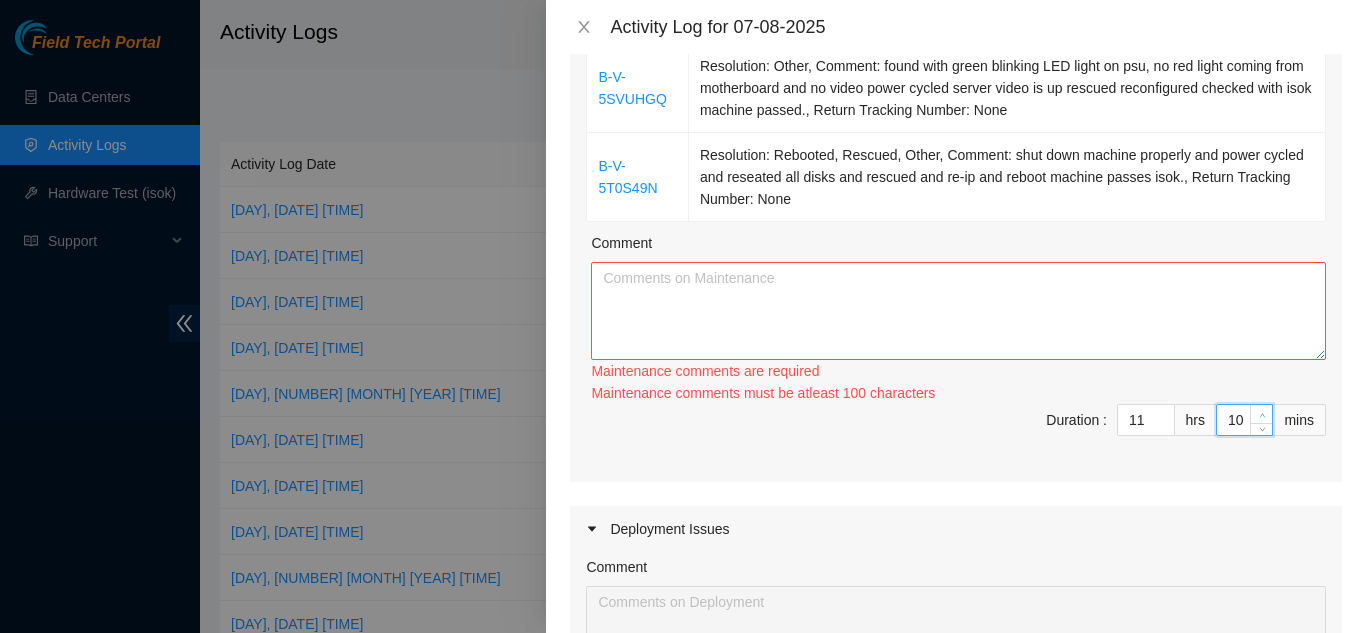 click 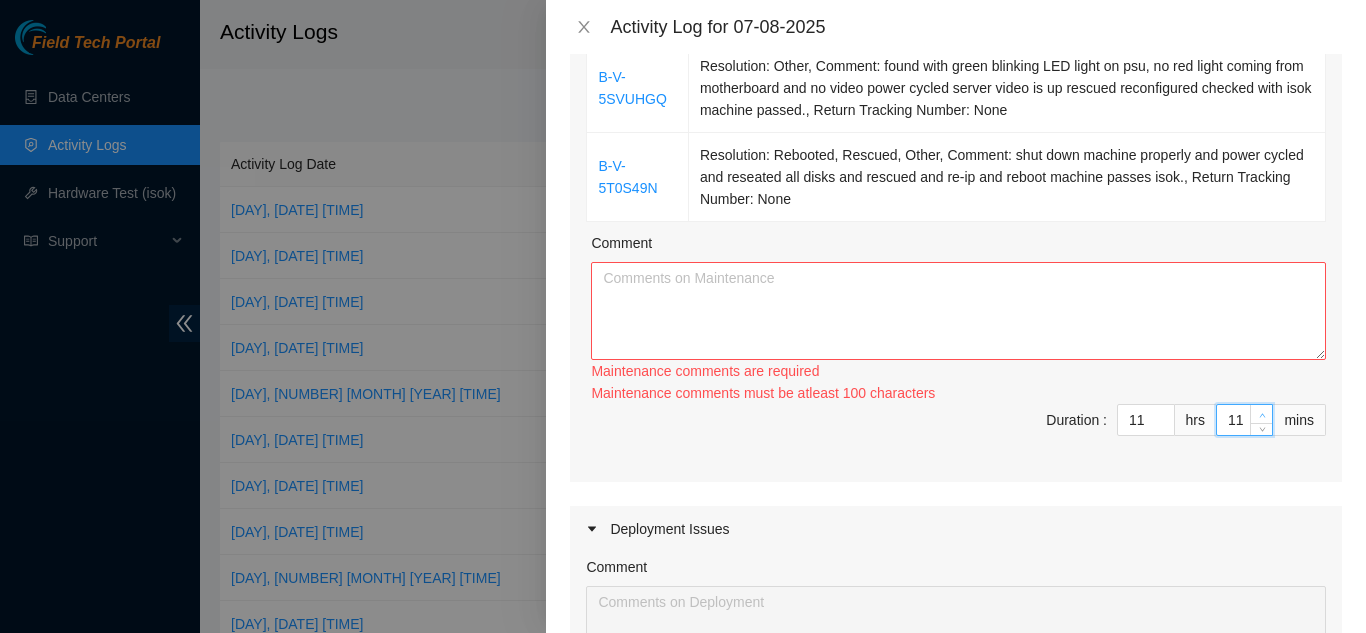 click 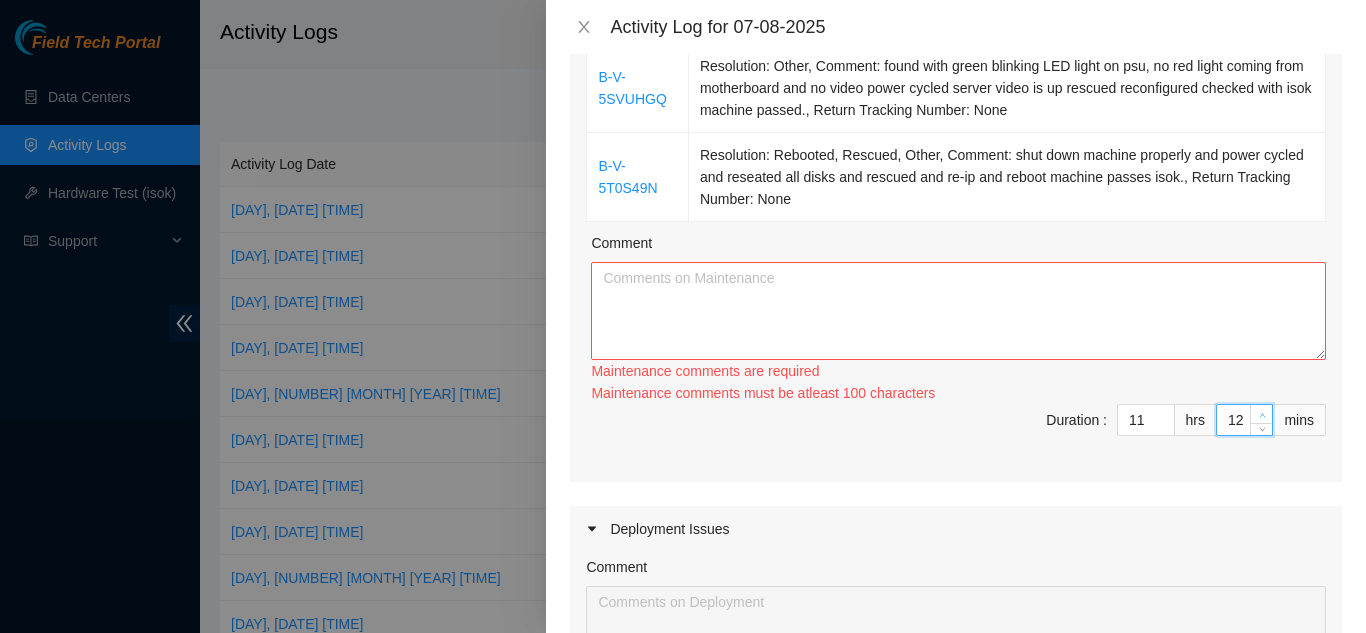 click 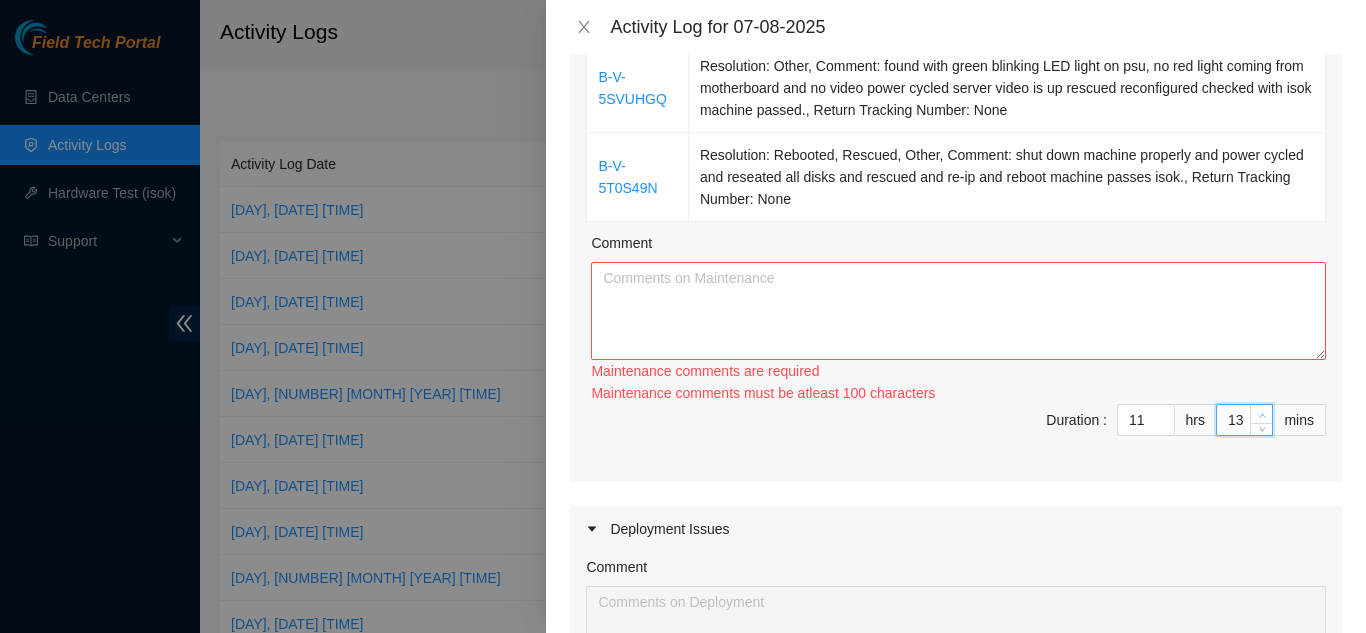 click 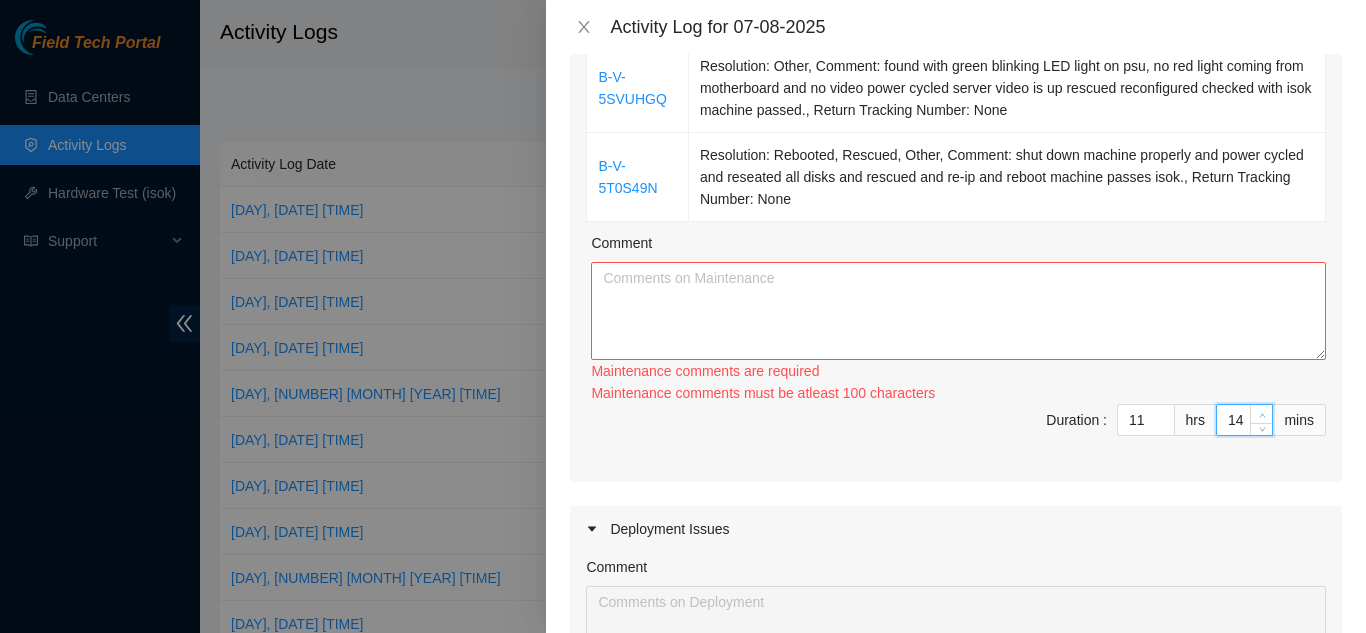 click 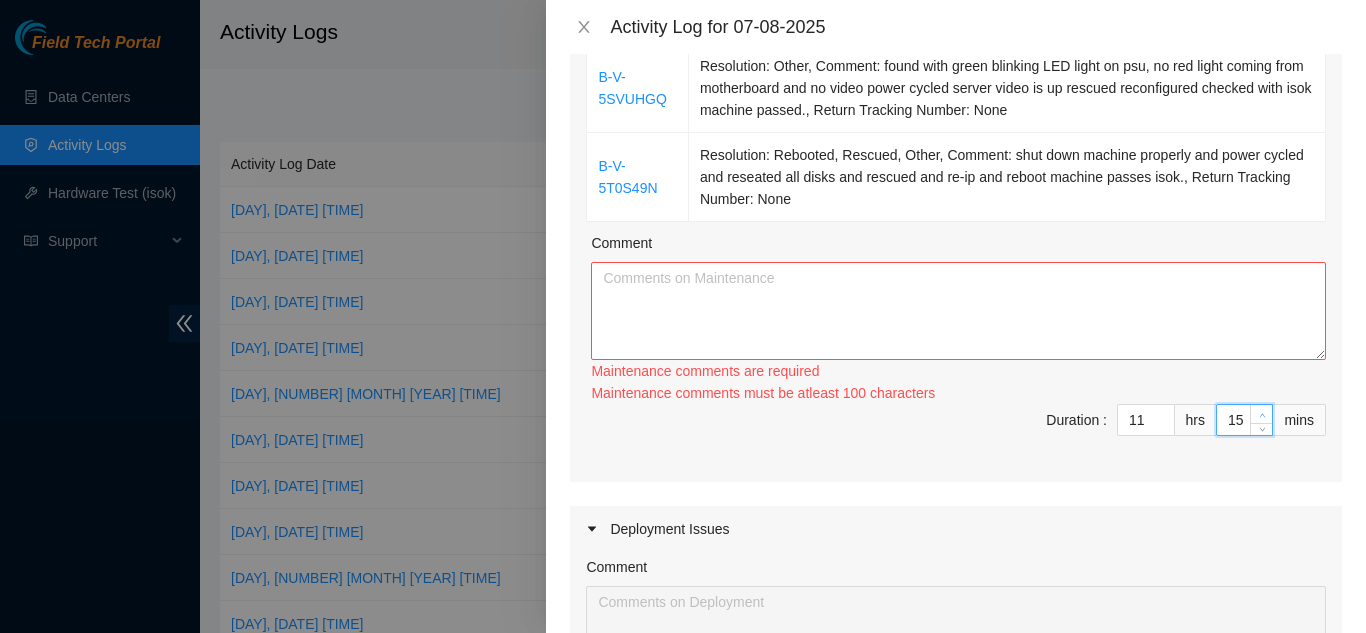 click 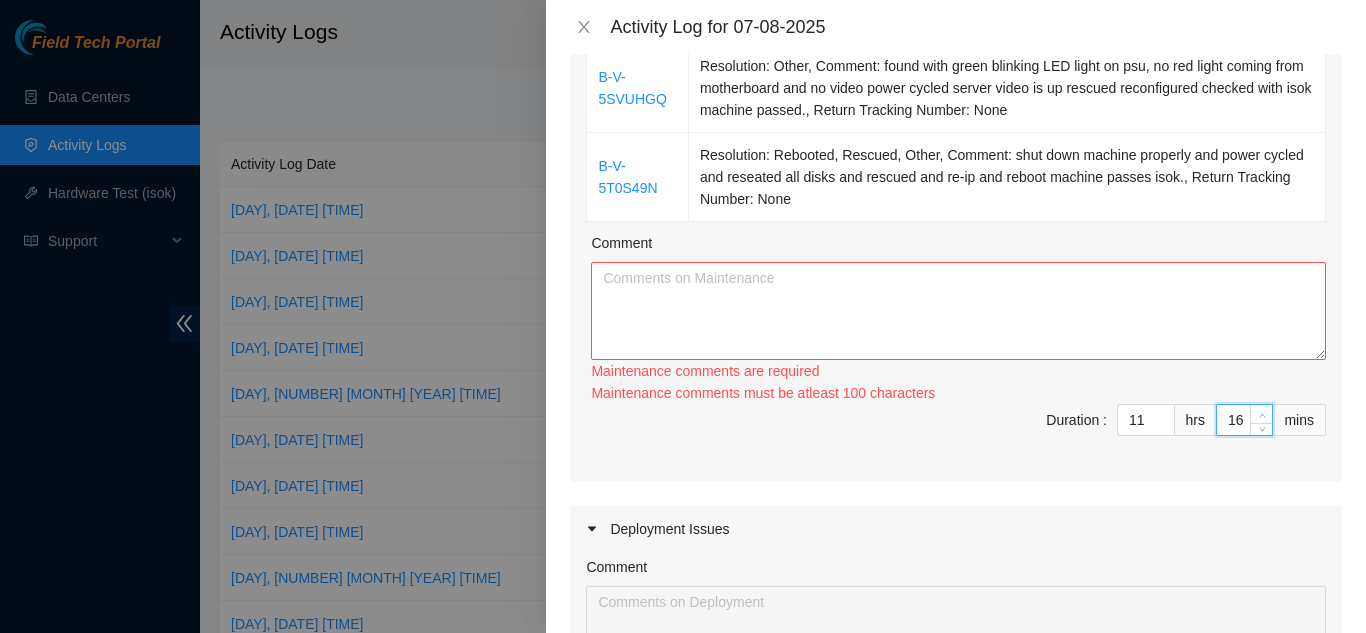click 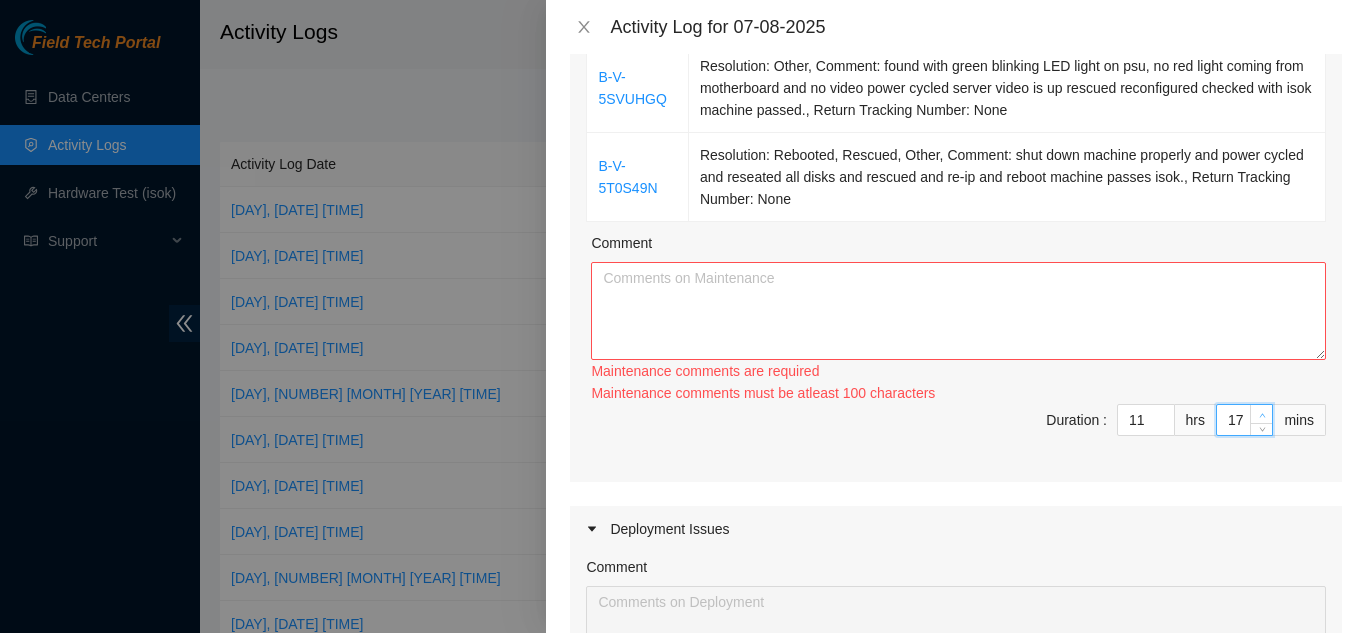 click 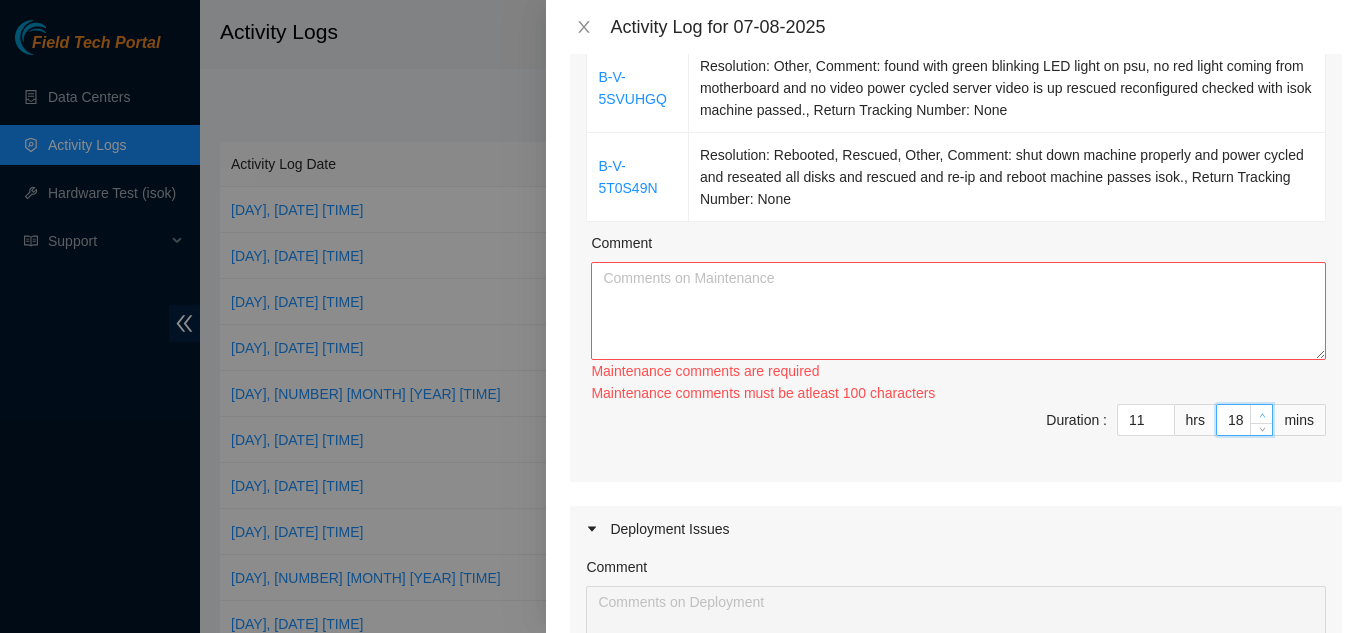 click 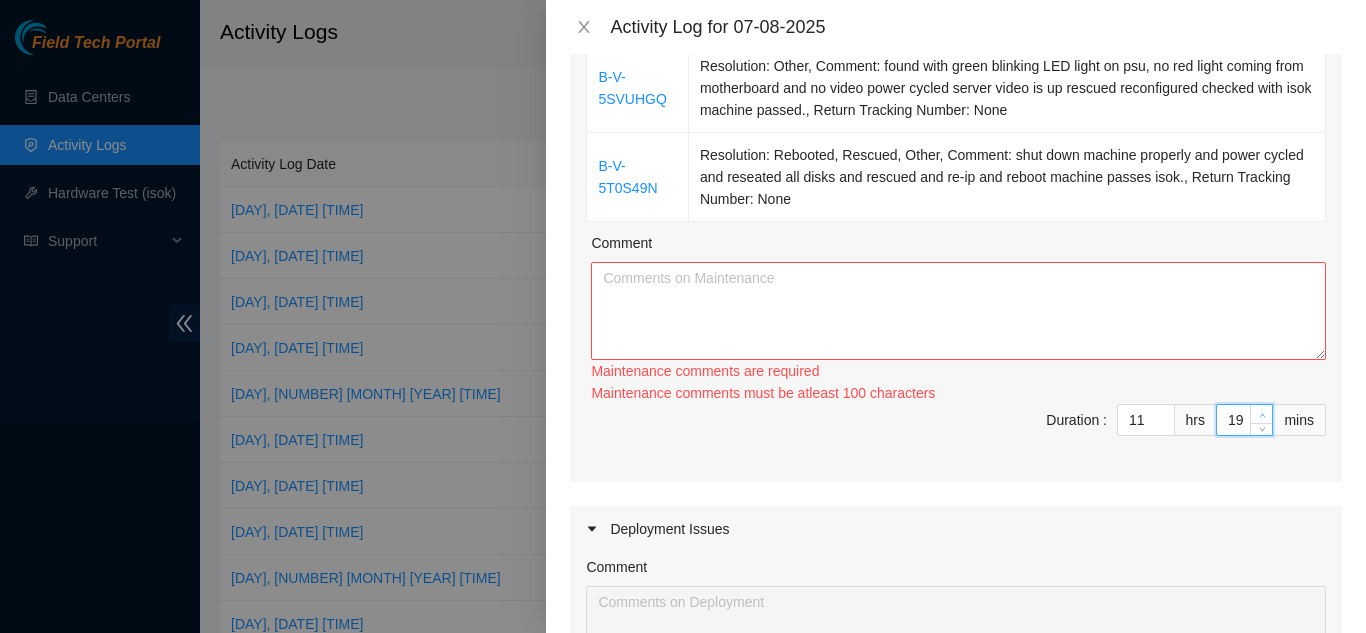 click 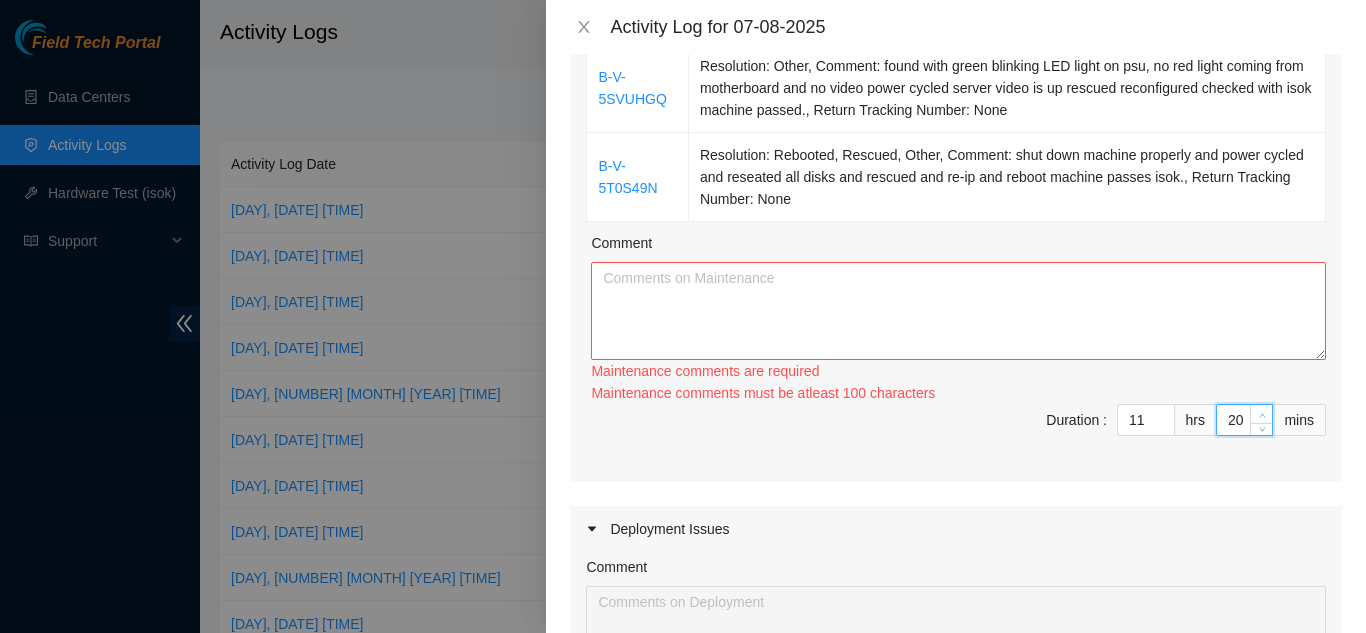 type on "20" 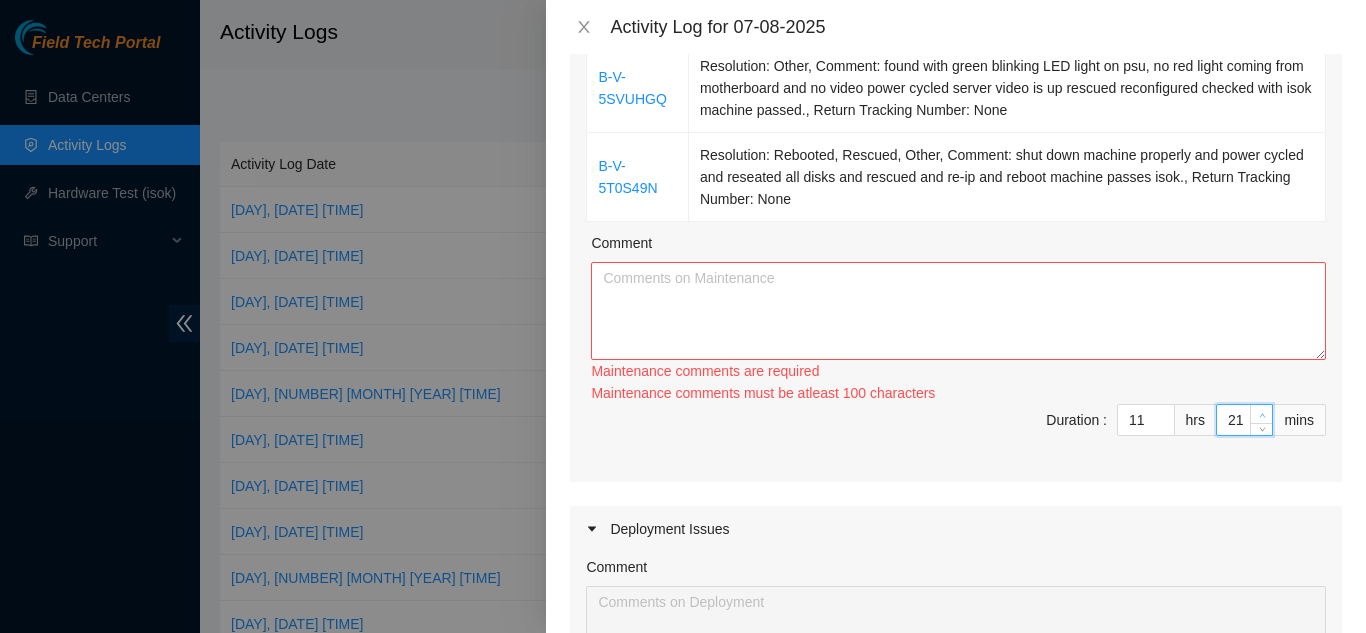 click 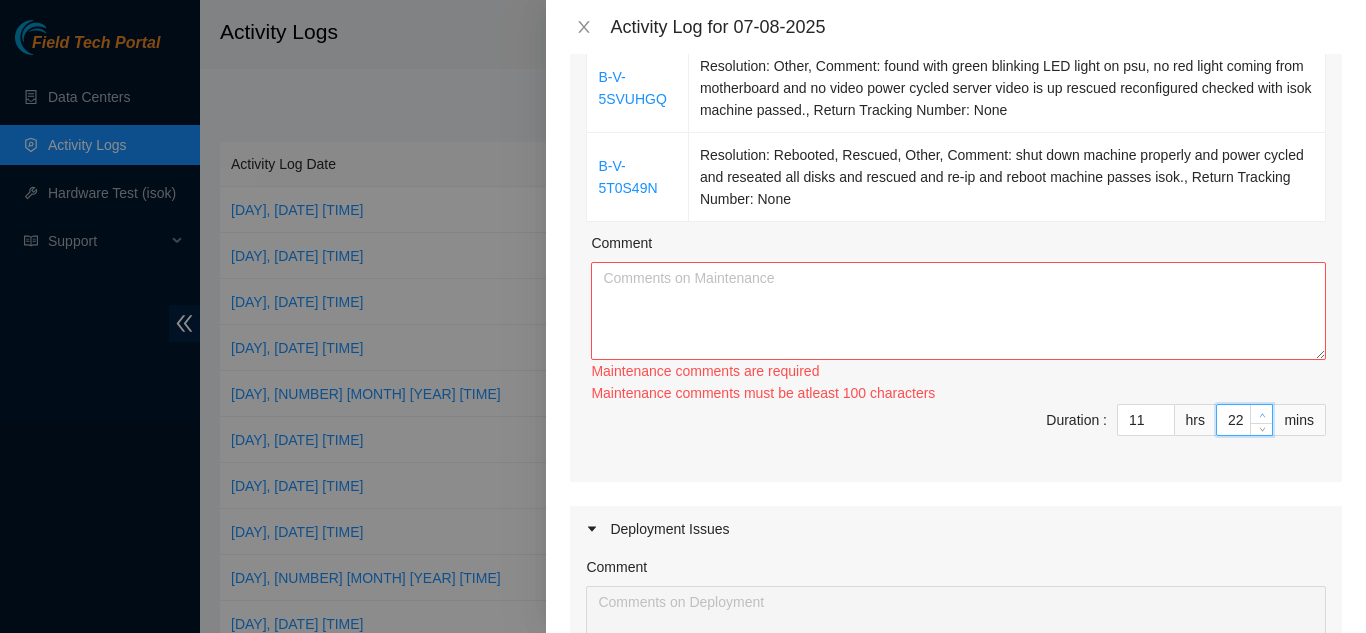 click 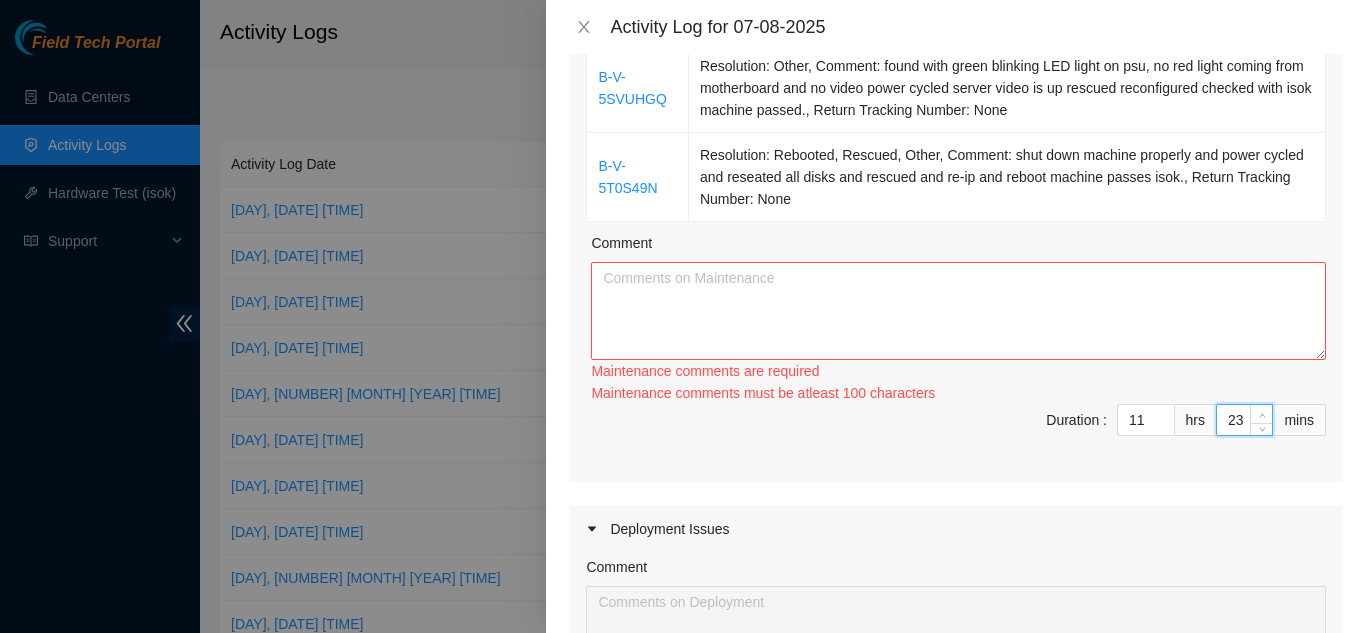 click 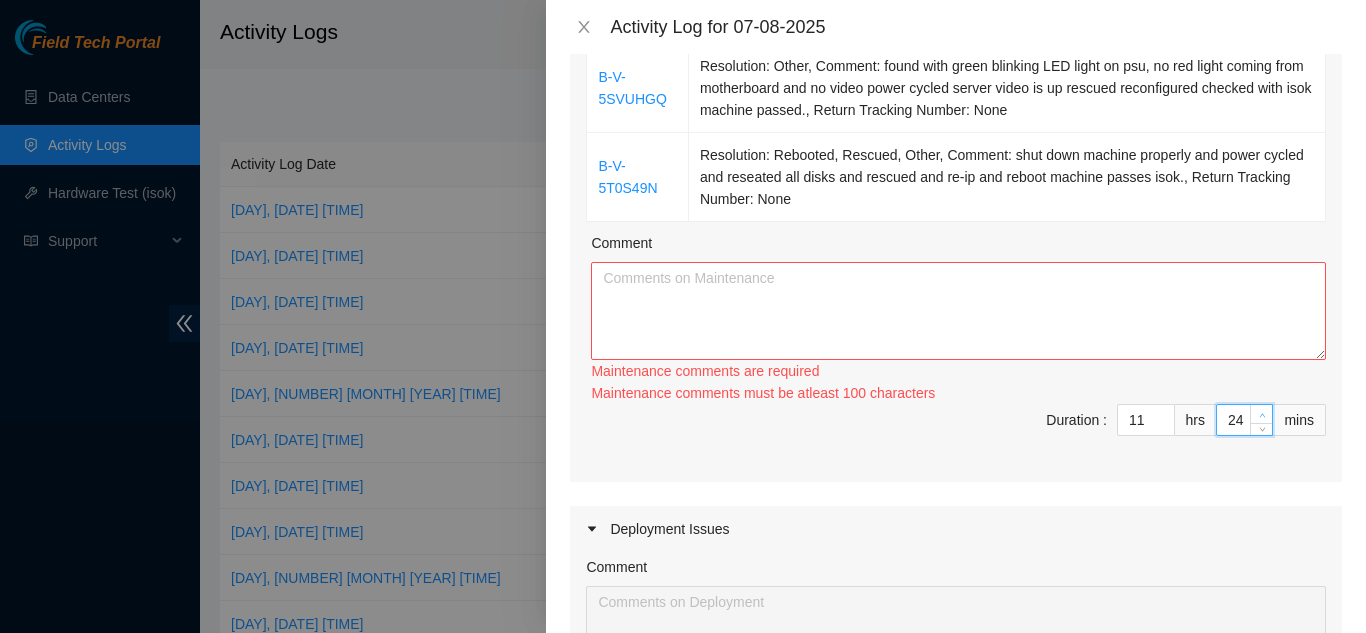 click 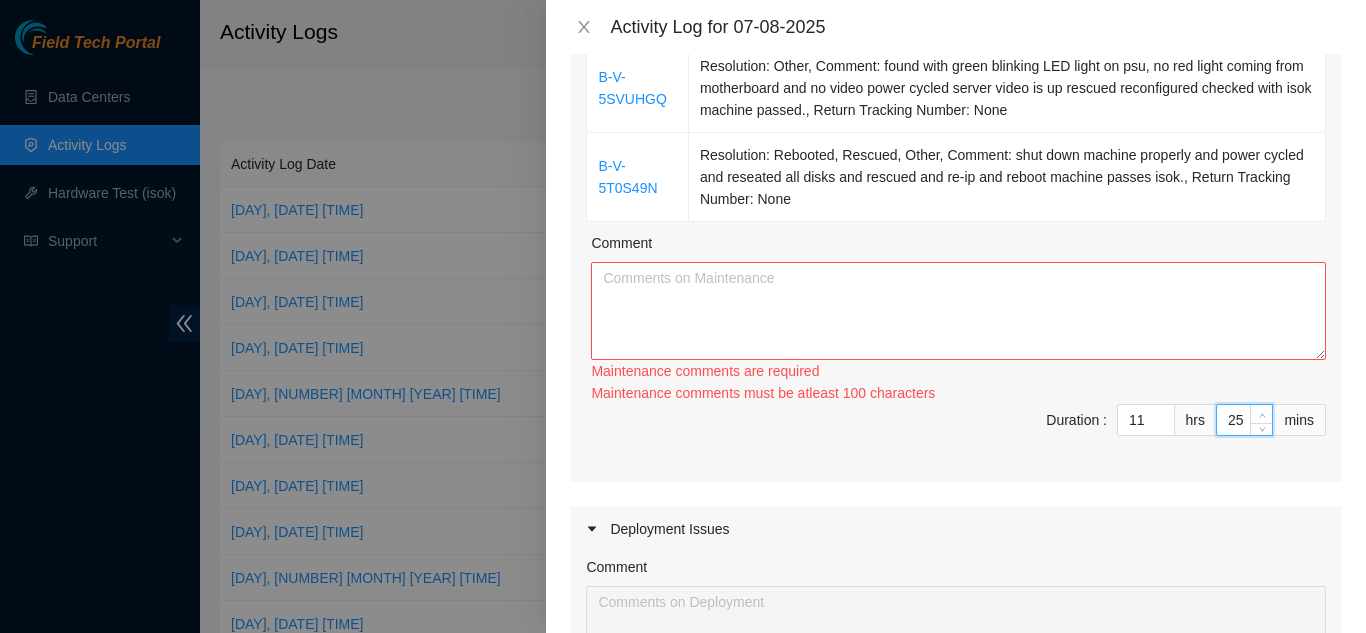 click 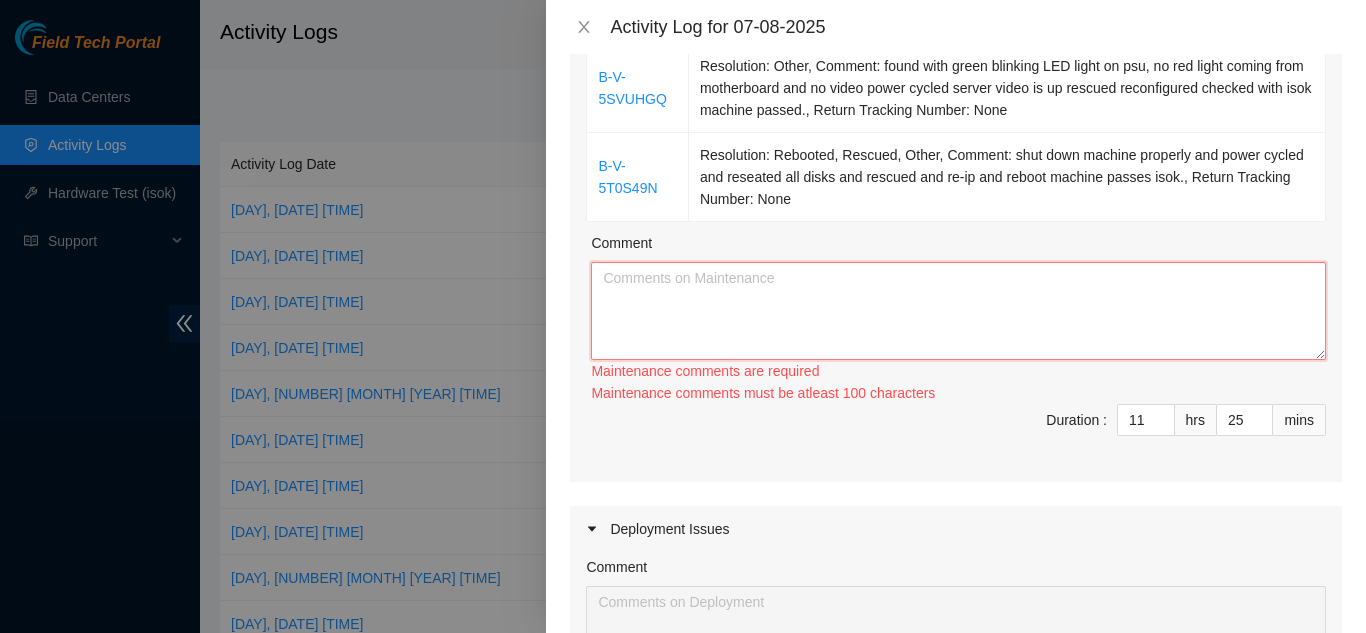 click on "Comment" at bounding box center (958, 311) 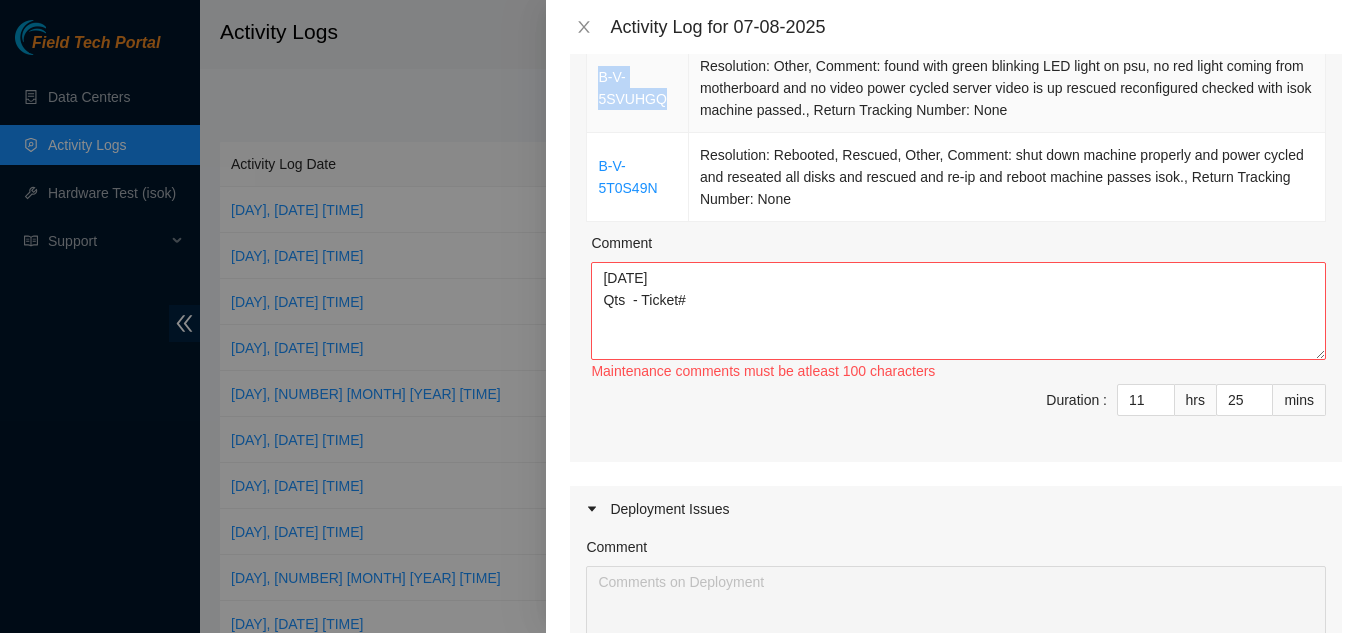 drag, startPoint x: 671, startPoint y: 101, endPoint x: 602, endPoint y: 78, distance: 72.73238 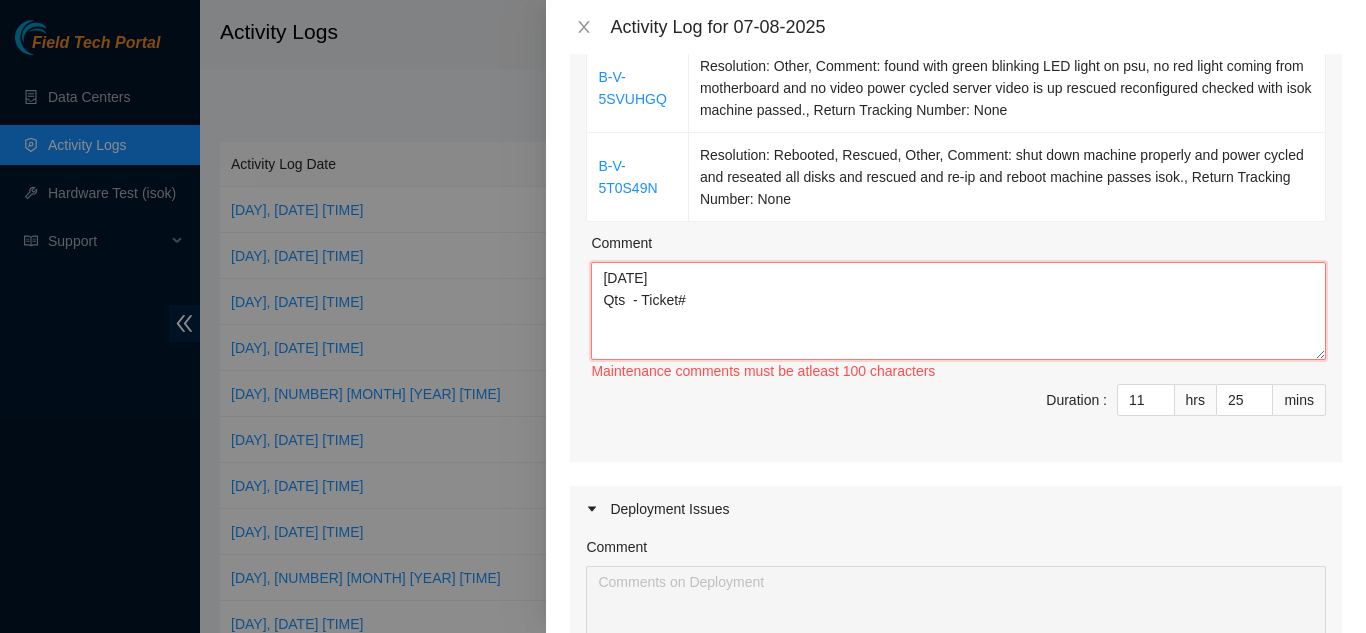 click on "[DATE]
Qts  - Ticket#" at bounding box center (958, 311) 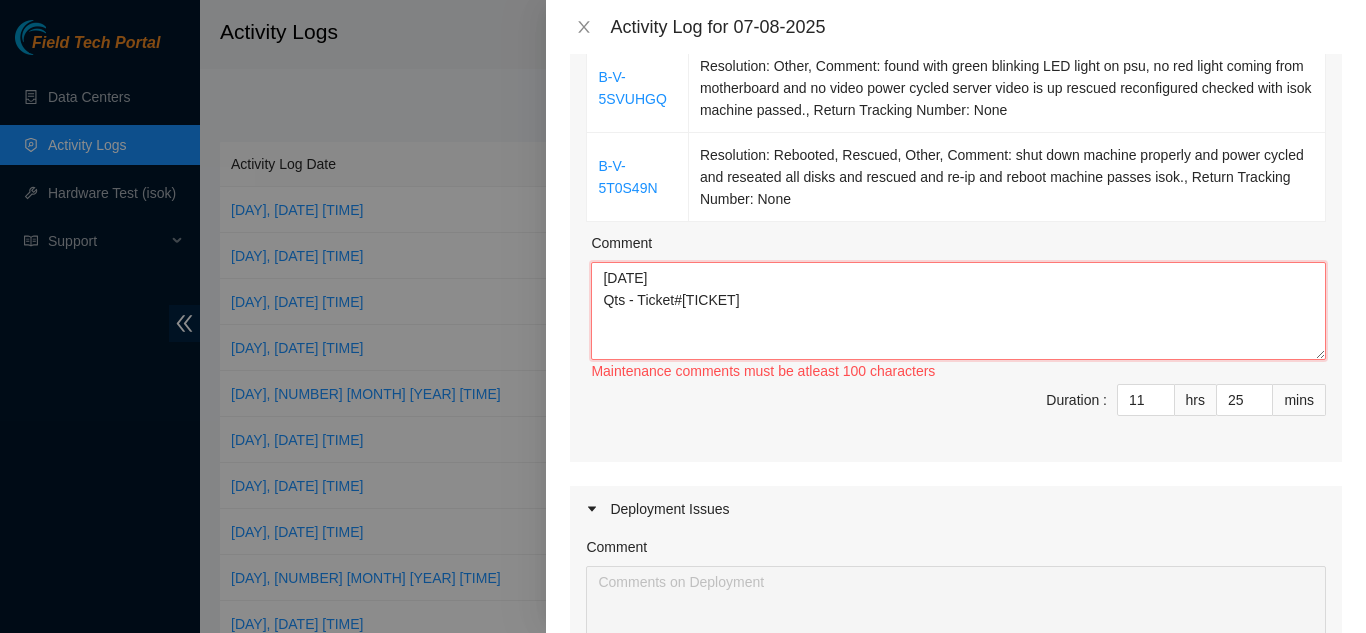 drag, startPoint x: 782, startPoint y: 306, endPoint x: 596, endPoint y: 280, distance: 187.80841 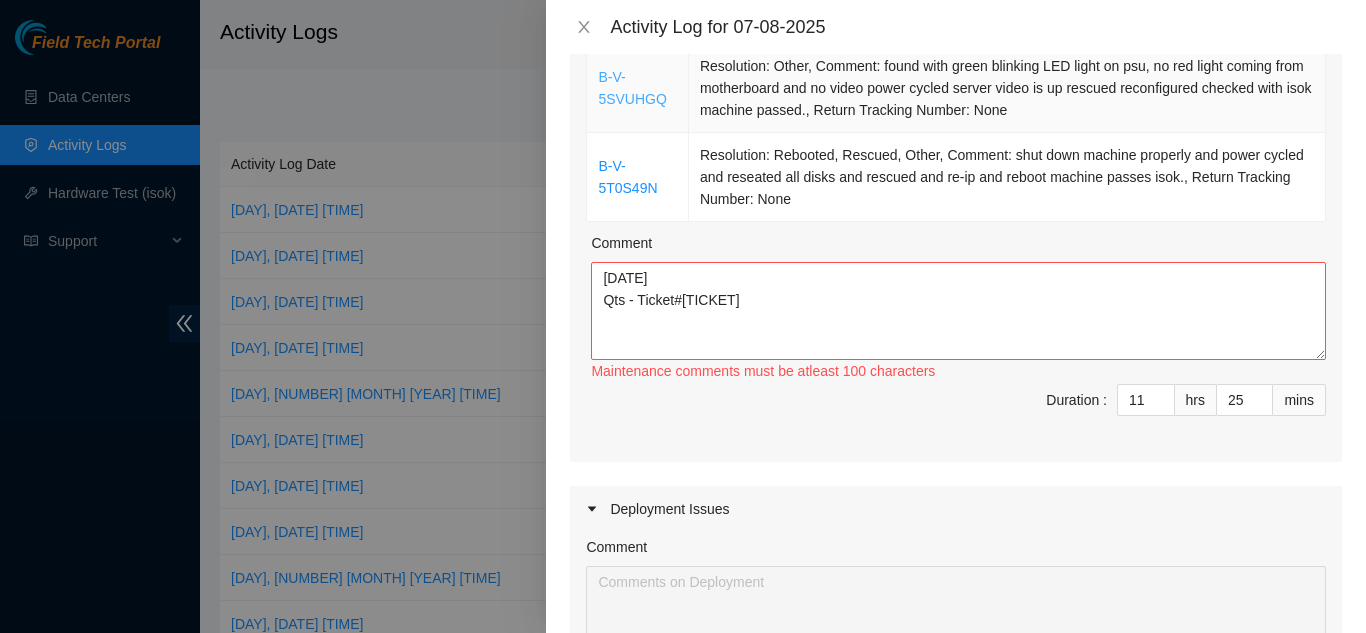 click on "B-V-5SVUHGQ" at bounding box center (632, 88) 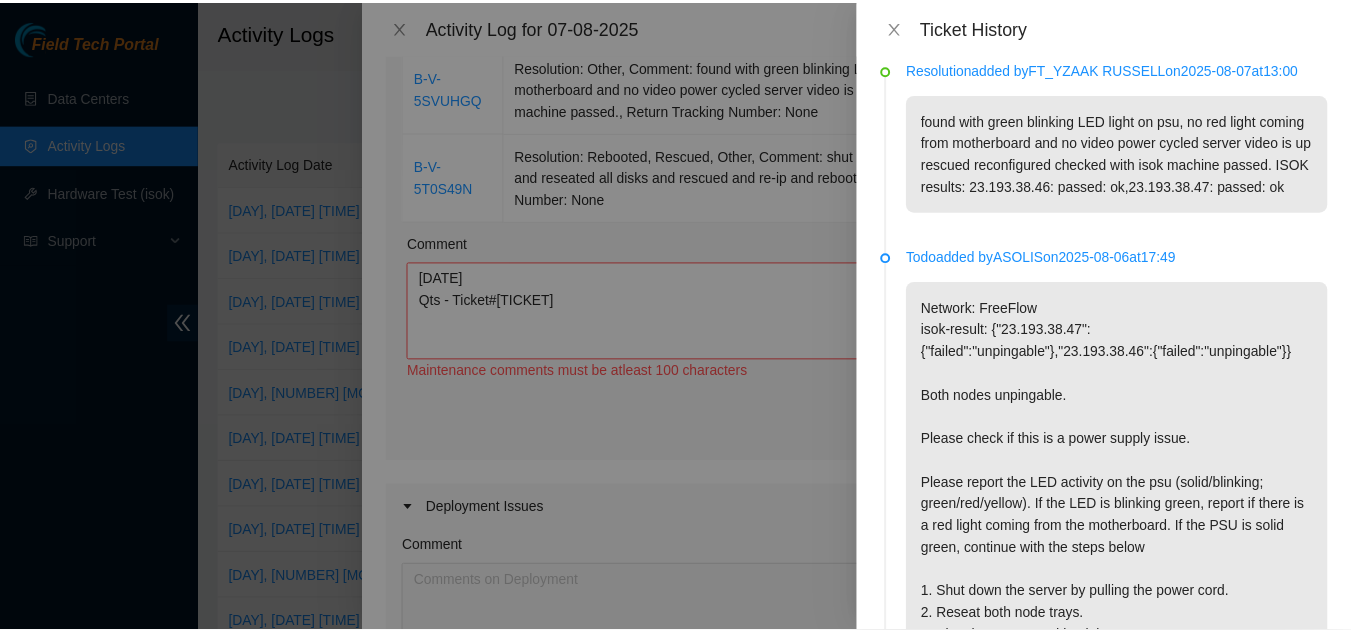 scroll, scrollTop: 0, scrollLeft: 0, axis: both 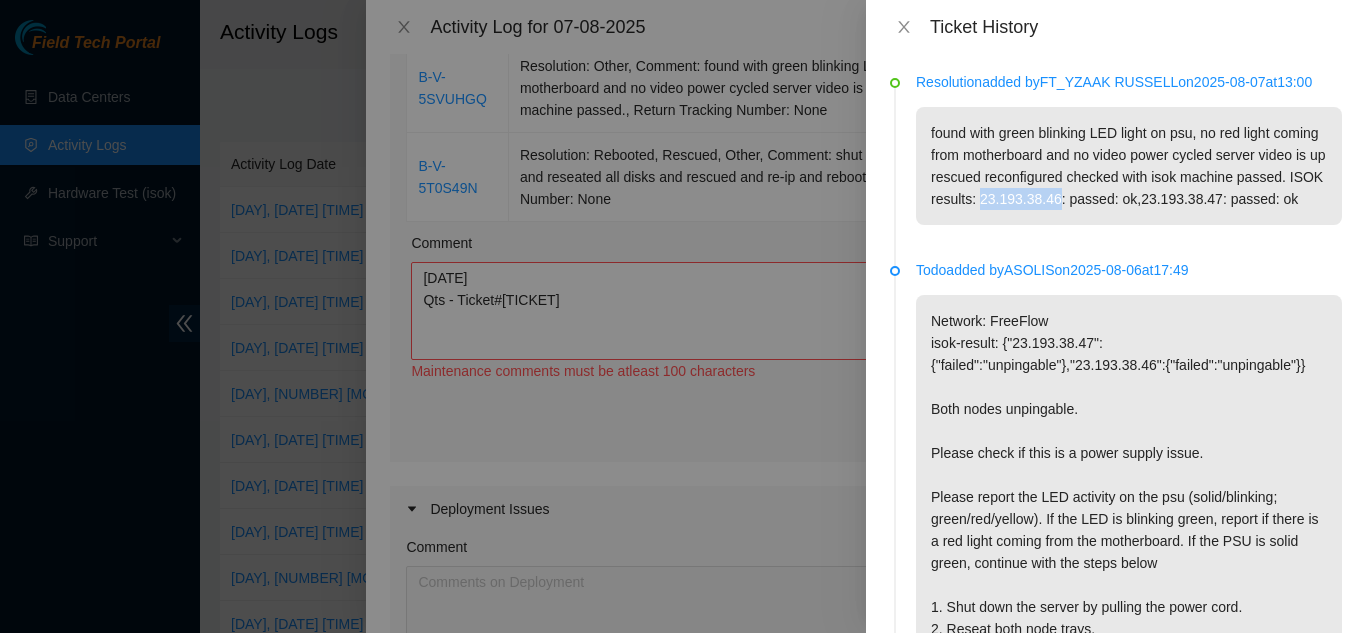 drag, startPoint x: 1060, startPoint y: 202, endPoint x: 1137, endPoint y: 196, distance: 77.23341 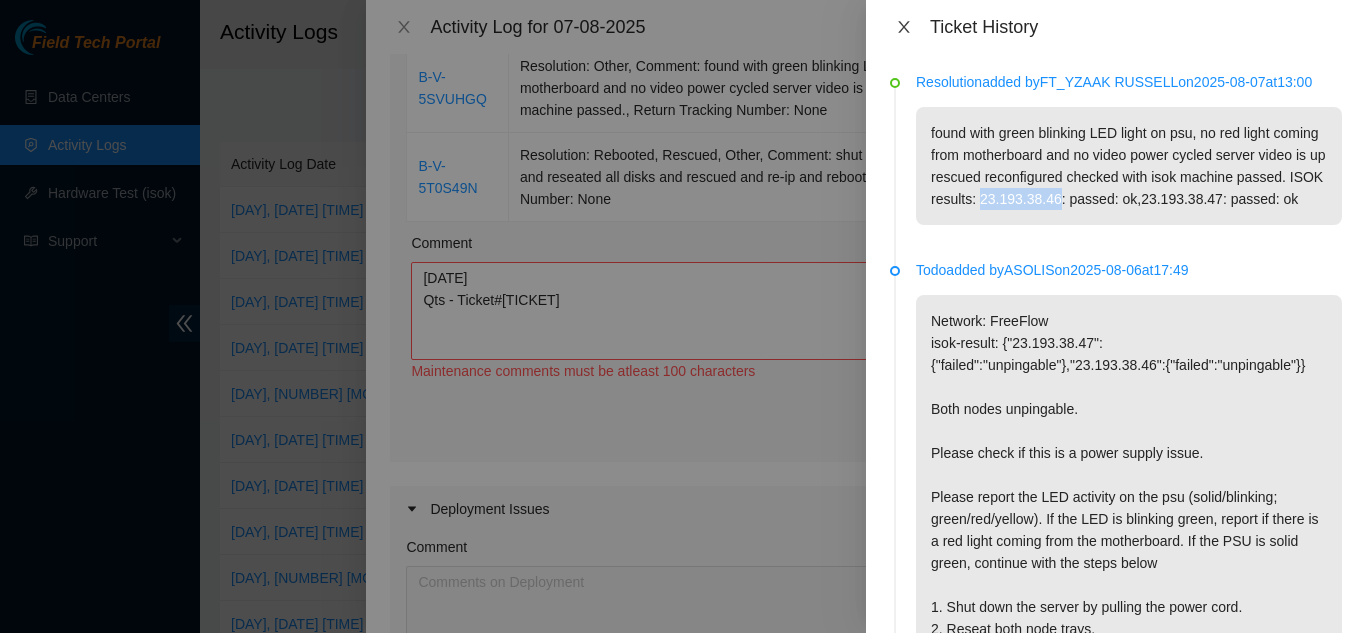 click 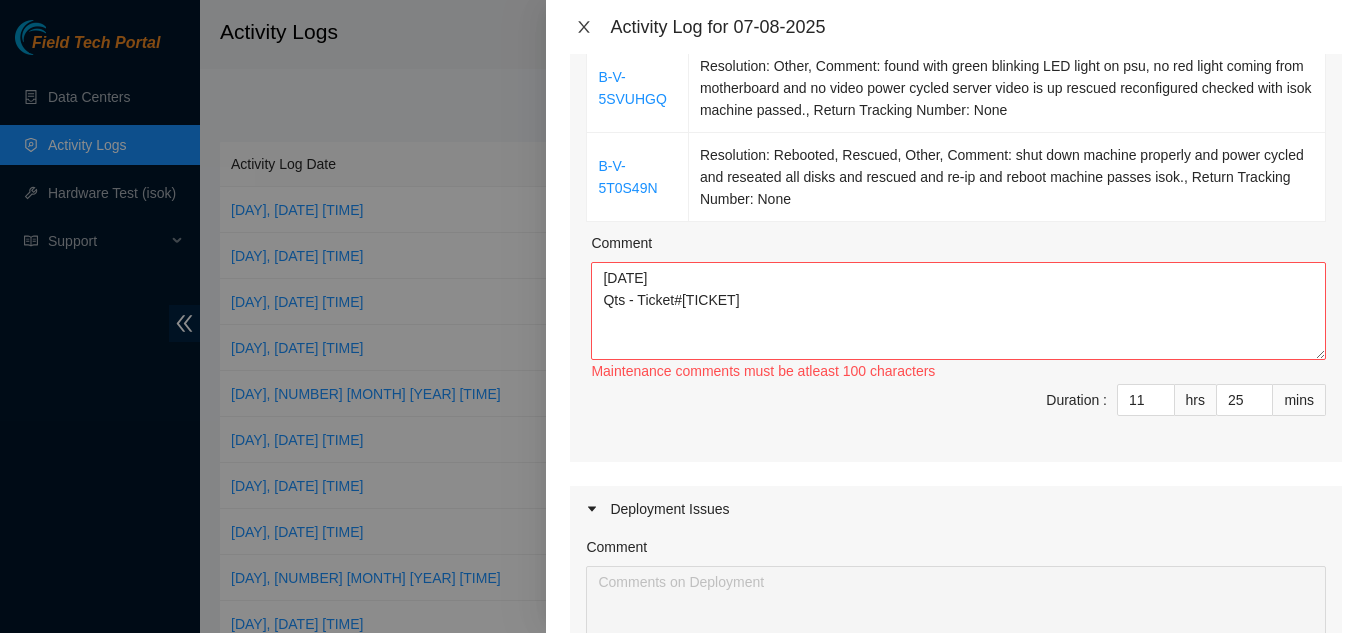 click 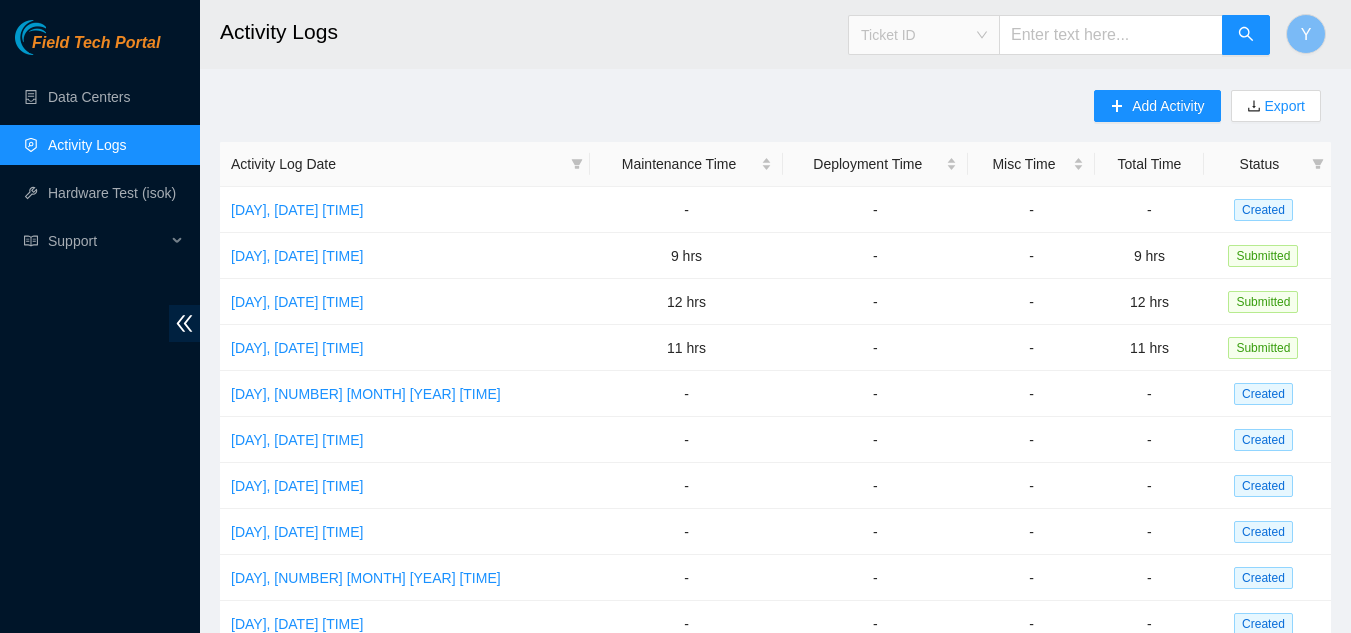 click on "Ticket ID" at bounding box center (924, 35) 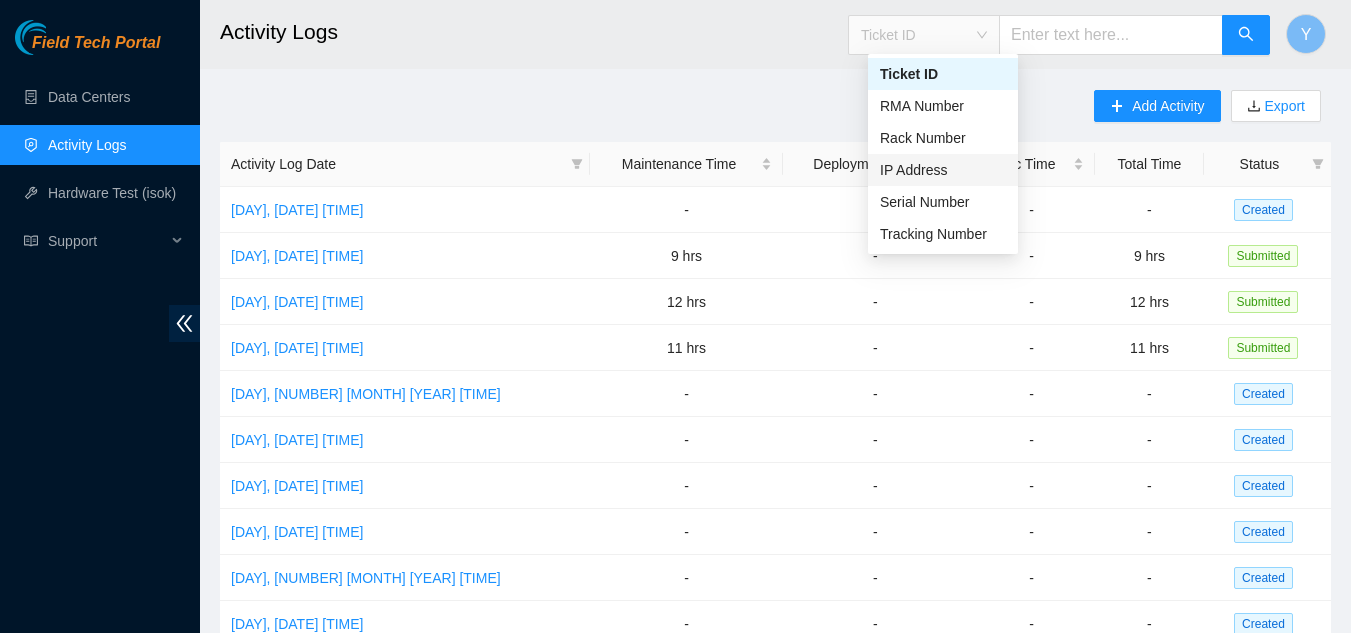 click on "IP Address" at bounding box center (943, 170) 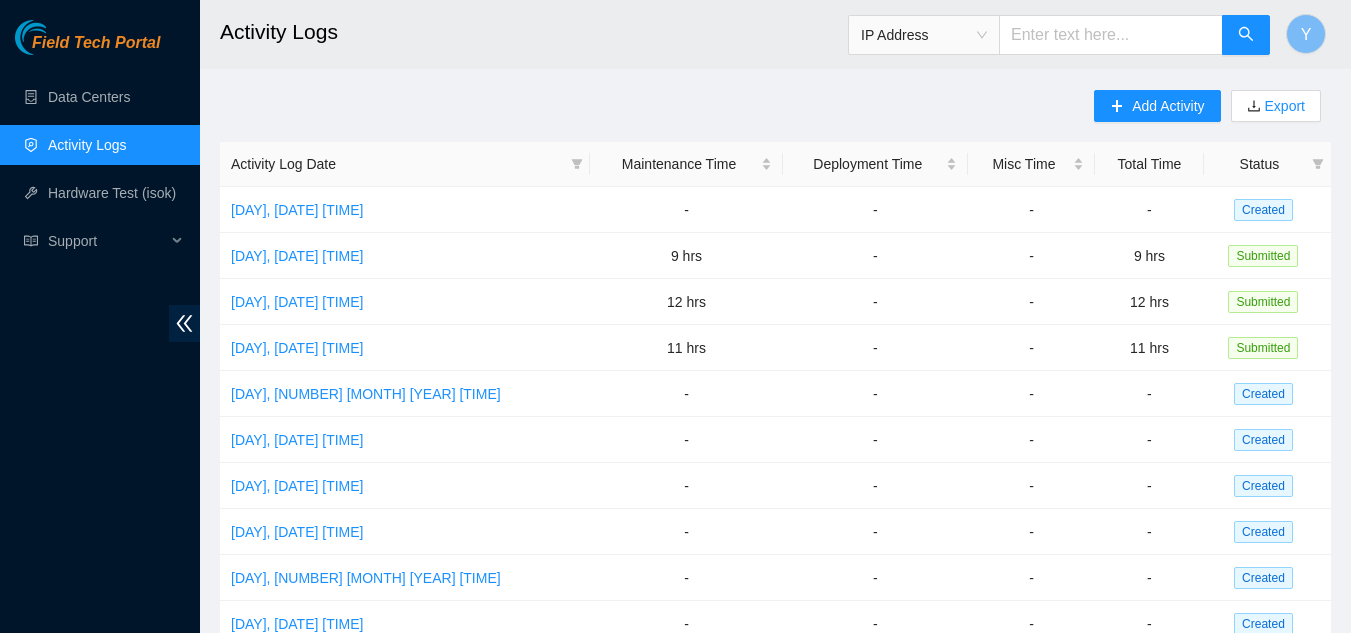 click at bounding box center [1111, 35] 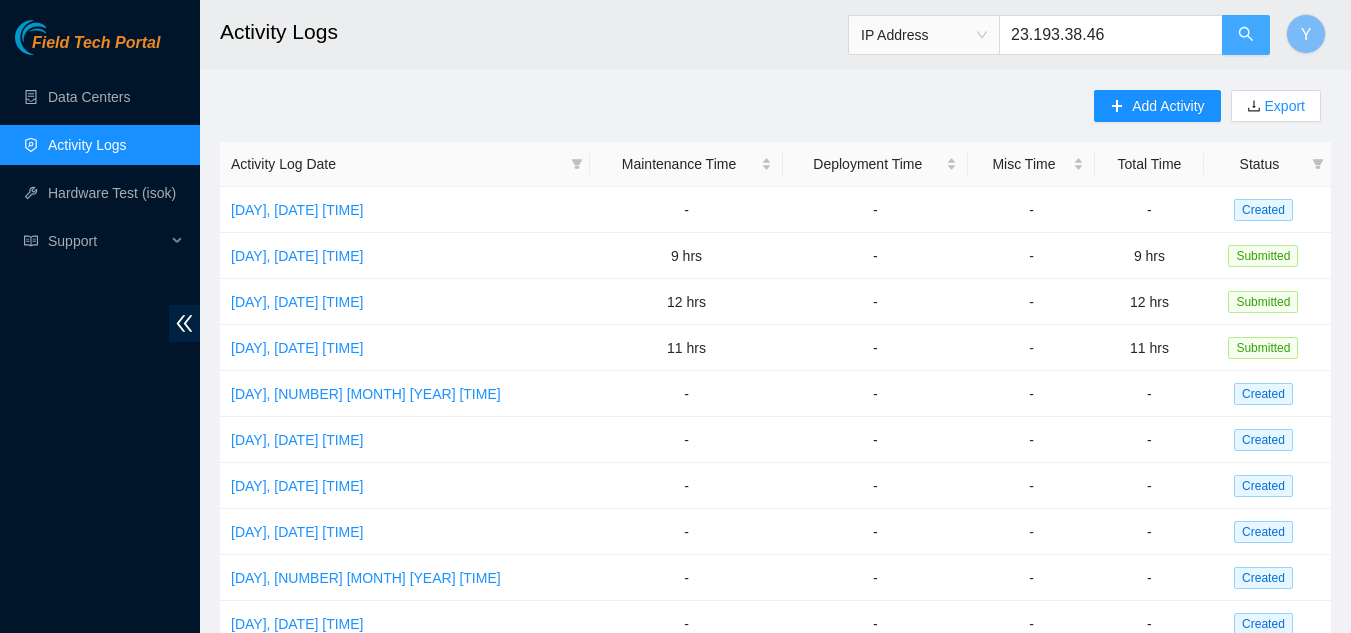 click 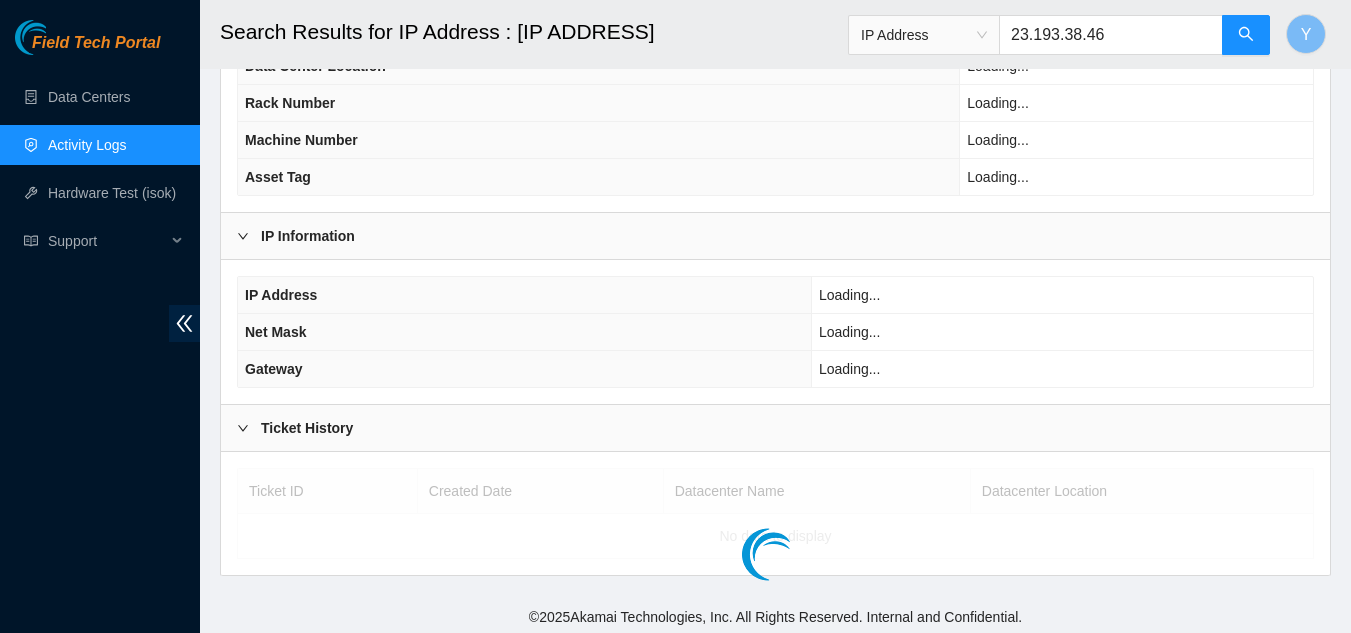 scroll, scrollTop: 294, scrollLeft: 0, axis: vertical 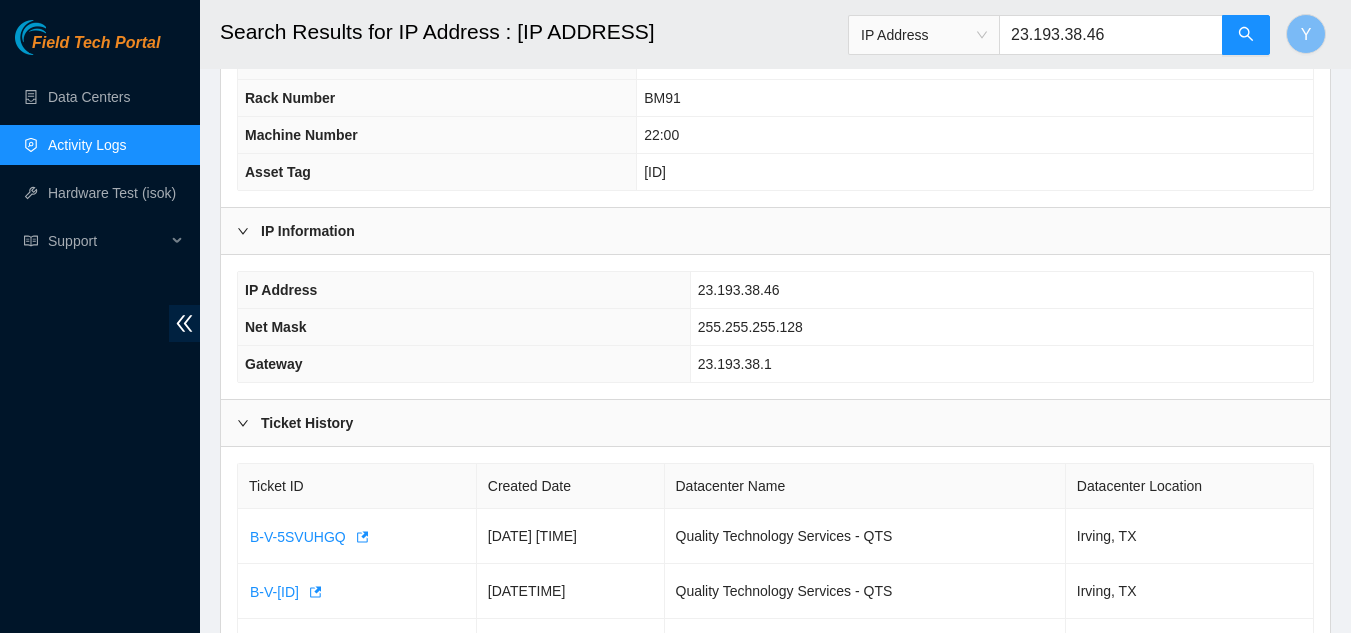 click on "Activity Logs" at bounding box center [87, 145] 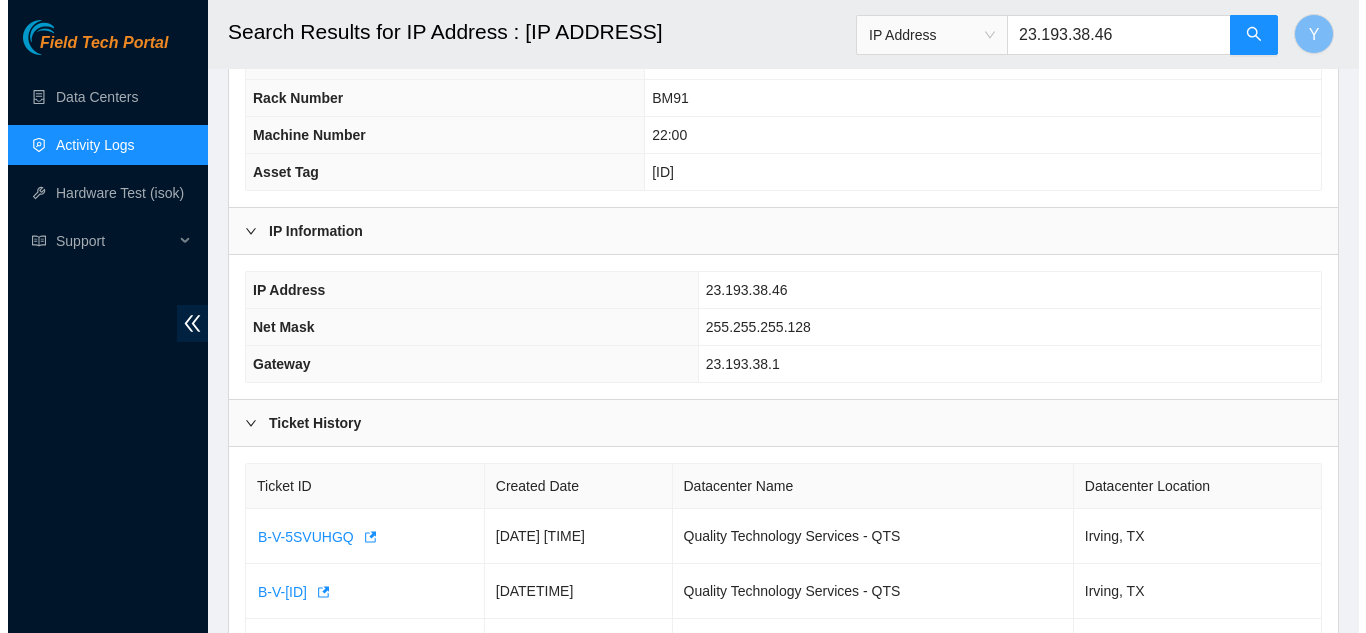 scroll, scrollTop: 0, scrollLeft: 0, axis: both 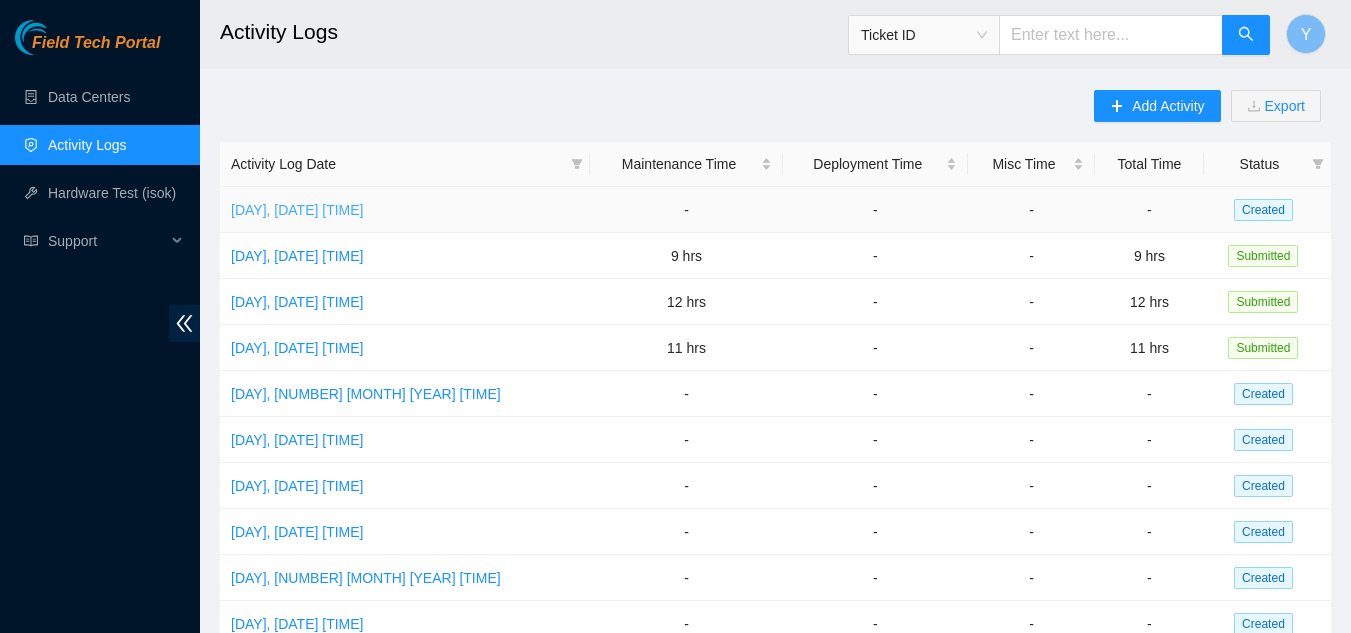 click on "[DAY], [DATE] [TIME]" at bounding box center (297, 210) 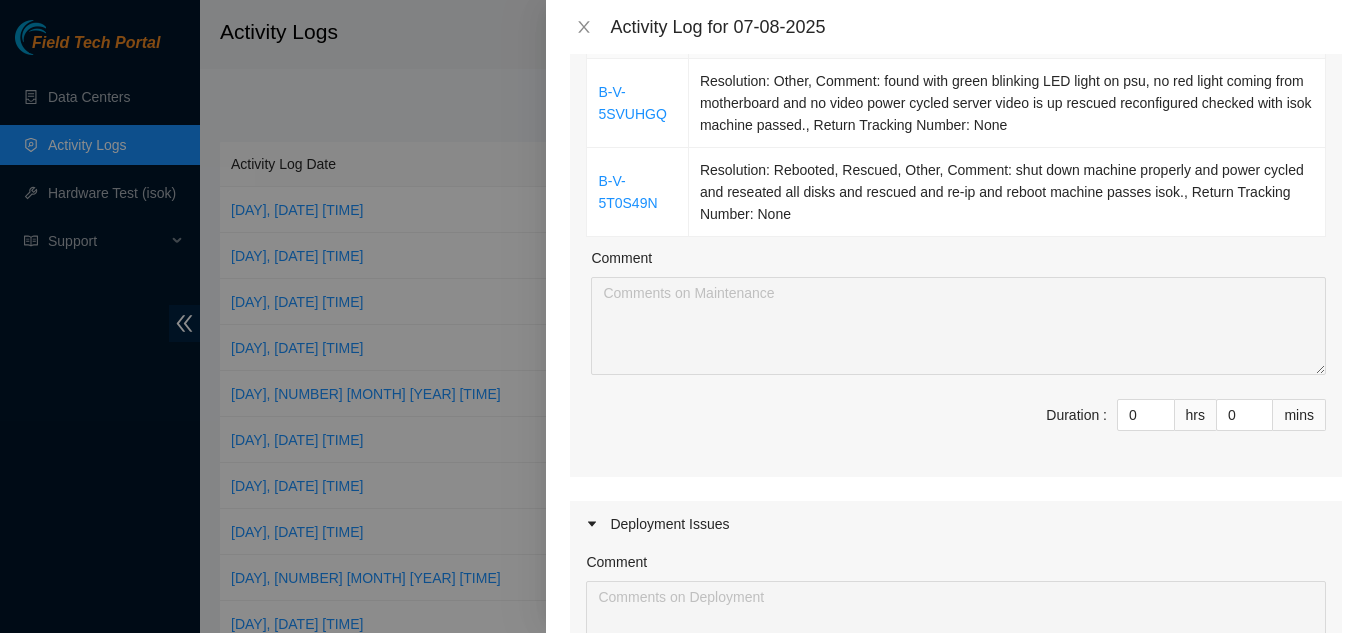 scroll, scrollTop: 300, scrollLeft: 0, axis: vertical 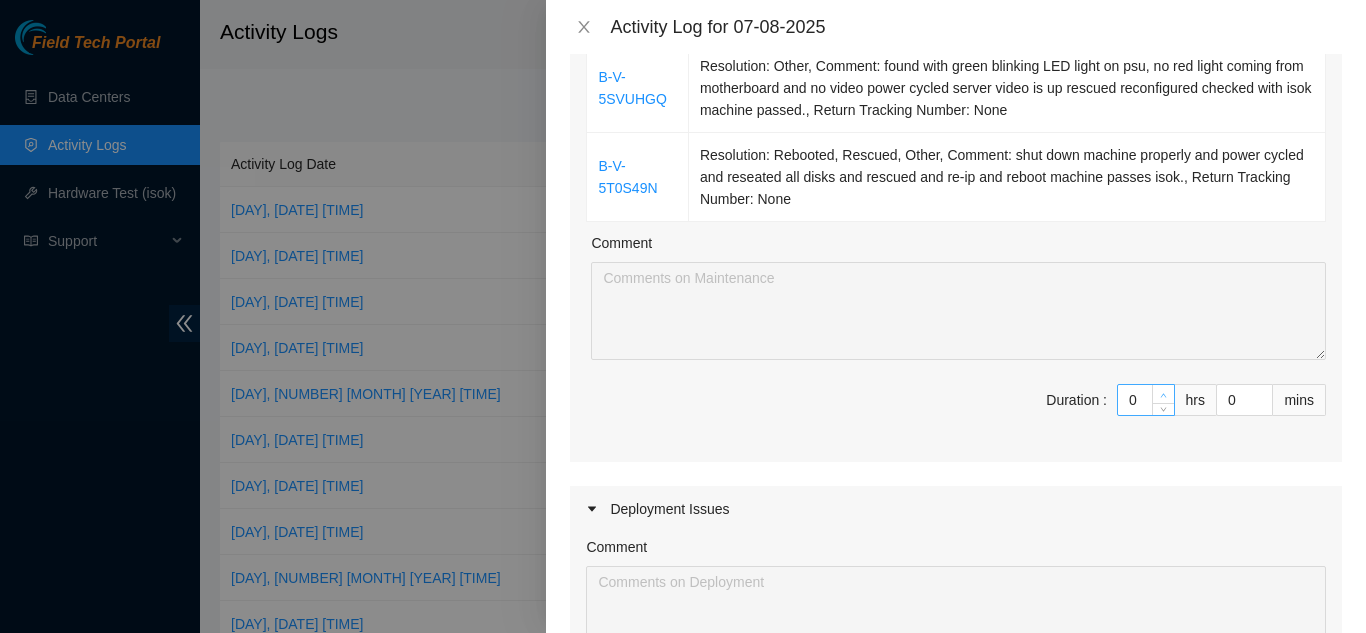 type on "1" 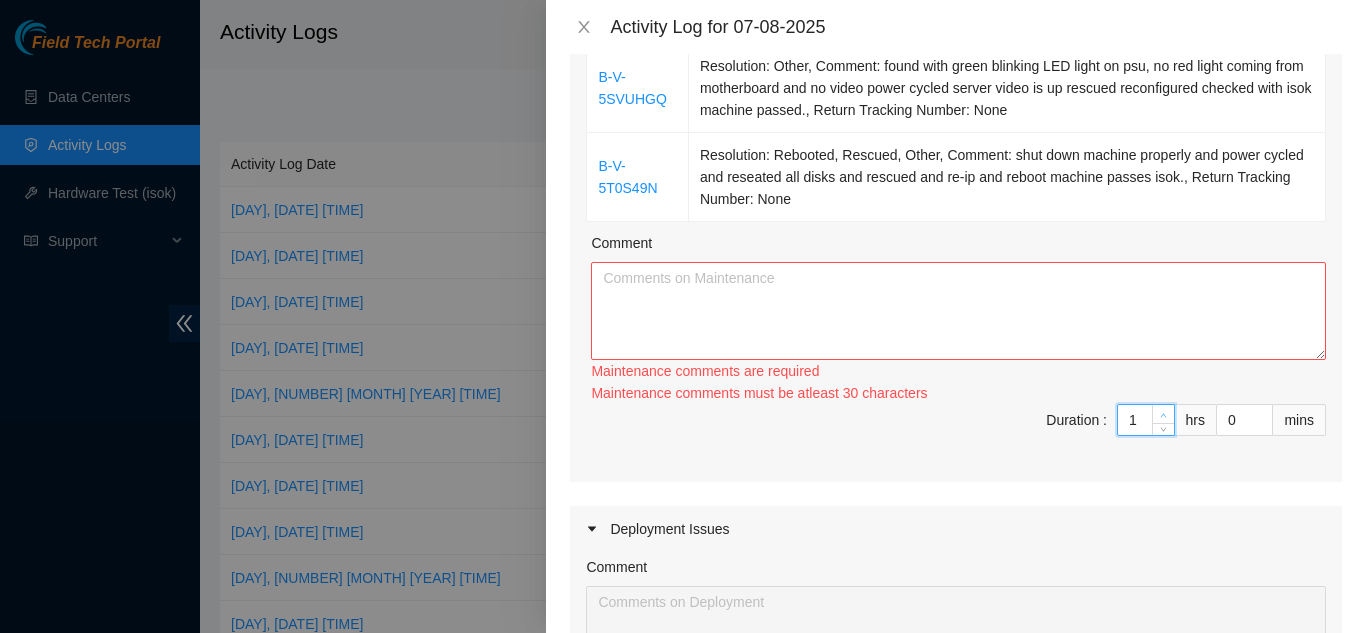 click 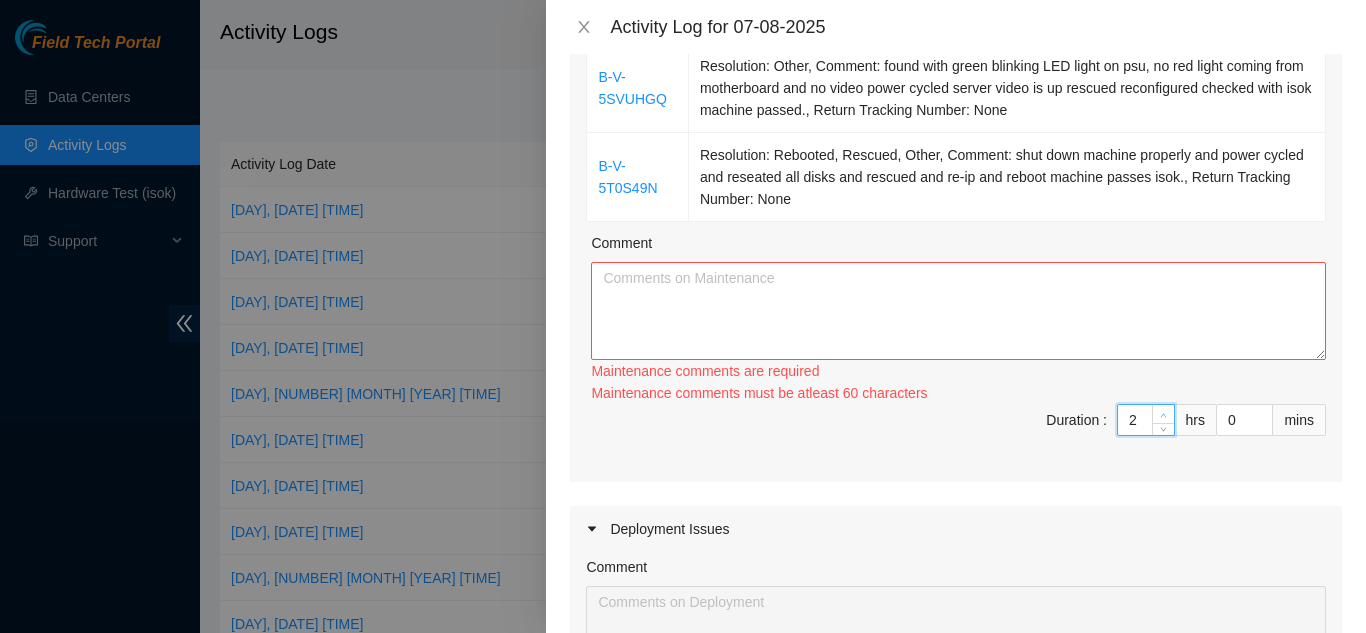 click on "Ticket Number Resolution [ALPHANUMERIC] Resolution: Other, Comment: found with green blinking LED light on psu, no red light coming from motherboard and no video power cycled server video is up rescued reconfigured checked with isok machine passed., Return Tracking Number: None [ALPHANUMERIC] Resolution: Rebooted, Rescued, Other, Comment: shut down machine properly and power cycled and reseated all disks and rescued and re-ip and reboot machine passes isok., Return Tracking Number: None Comment Maintenance comments are required Maintenance comments must be atleast 30 characters Maintenance comments must be atleast 60 characters Duration : [TIME]" at bounding box center (956, 227) 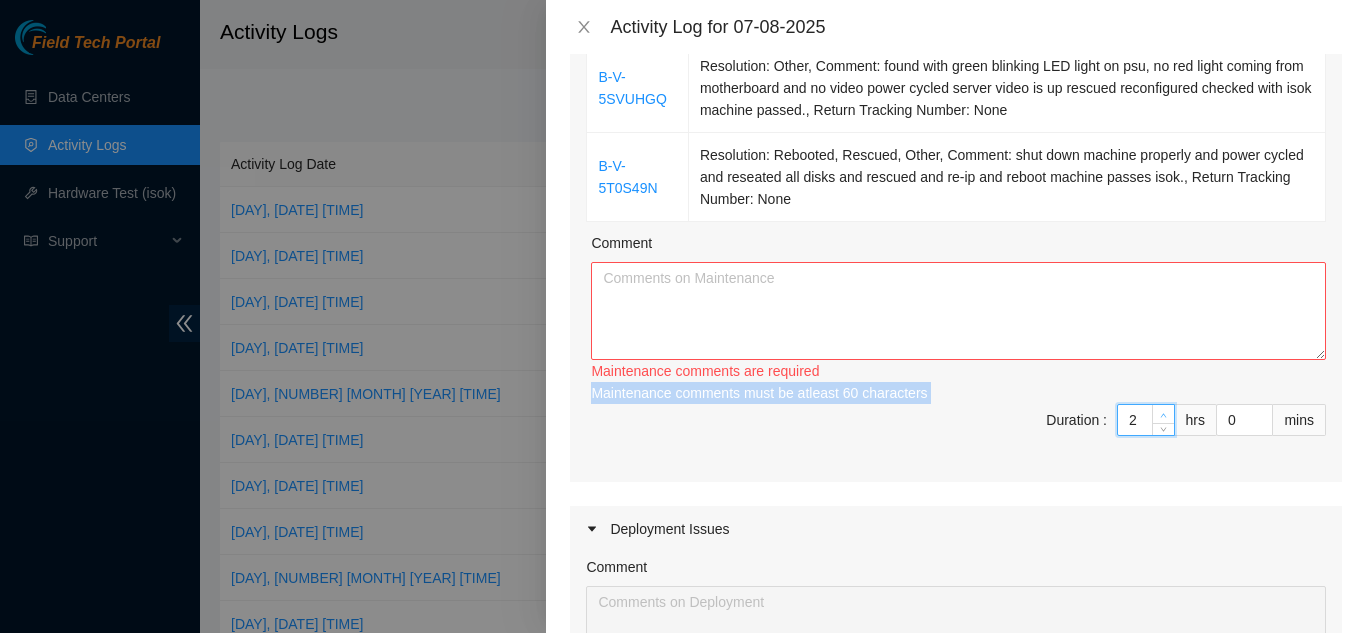 click on "Maintenance comments must be atleast 60 characters" at bounding box center (958, 393) 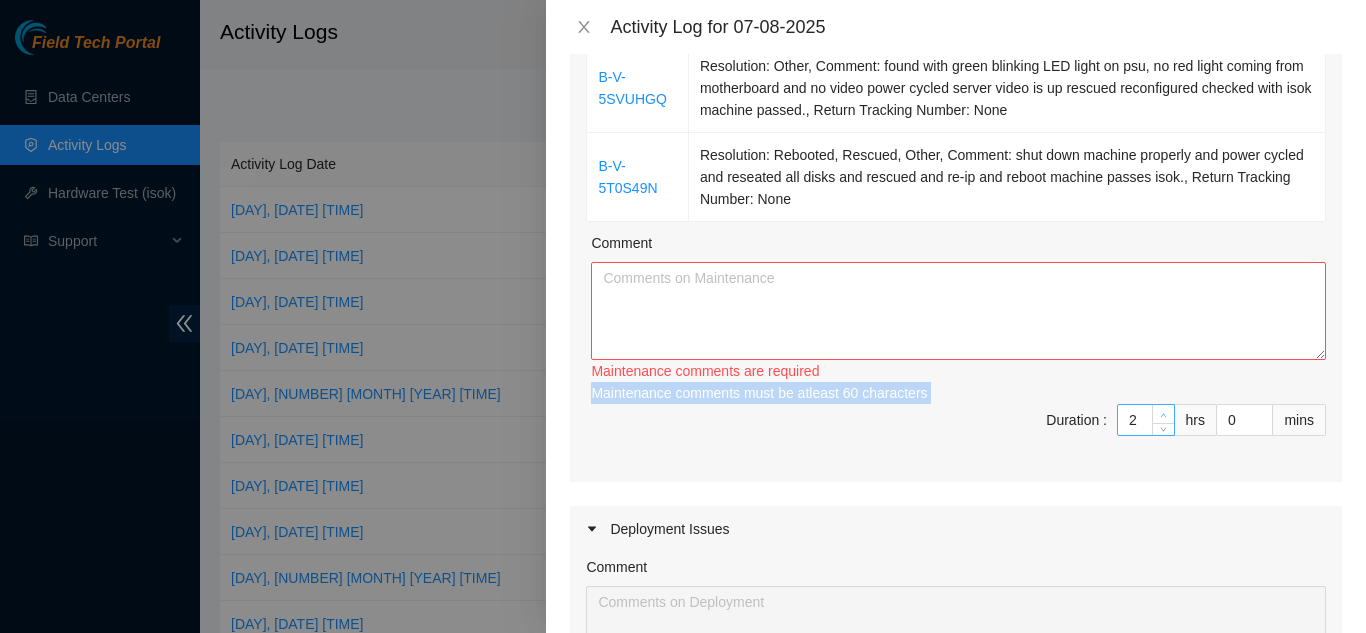 type on "3" 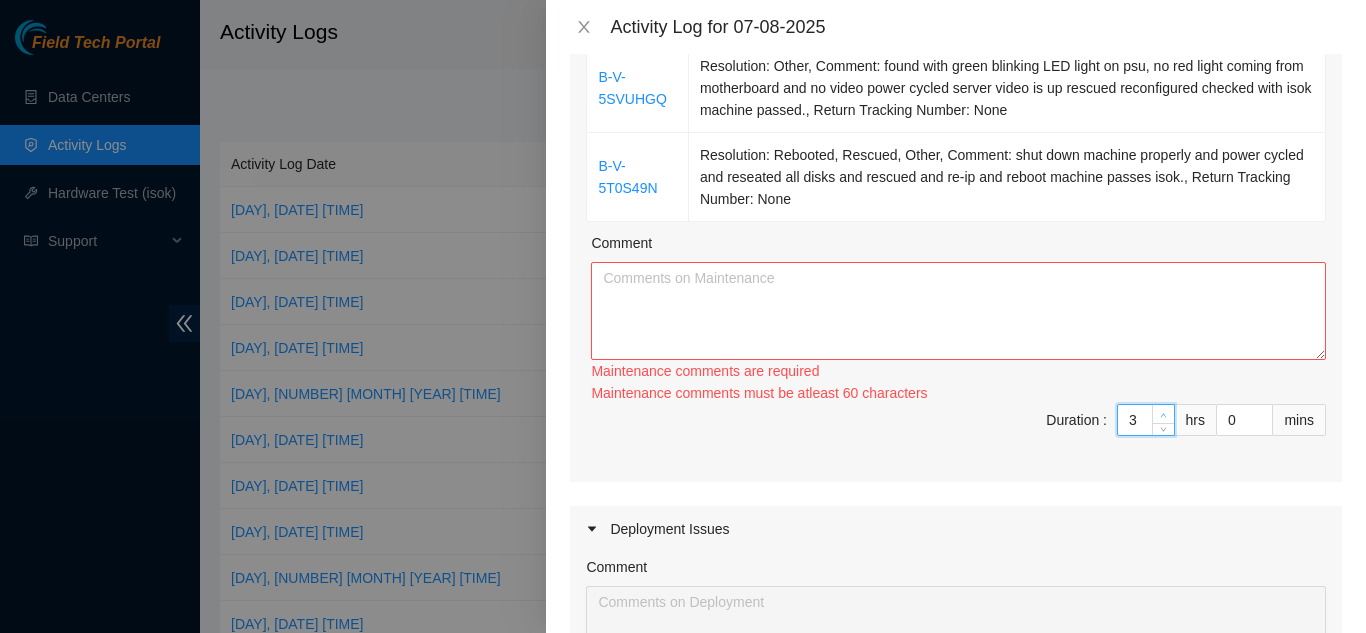 click 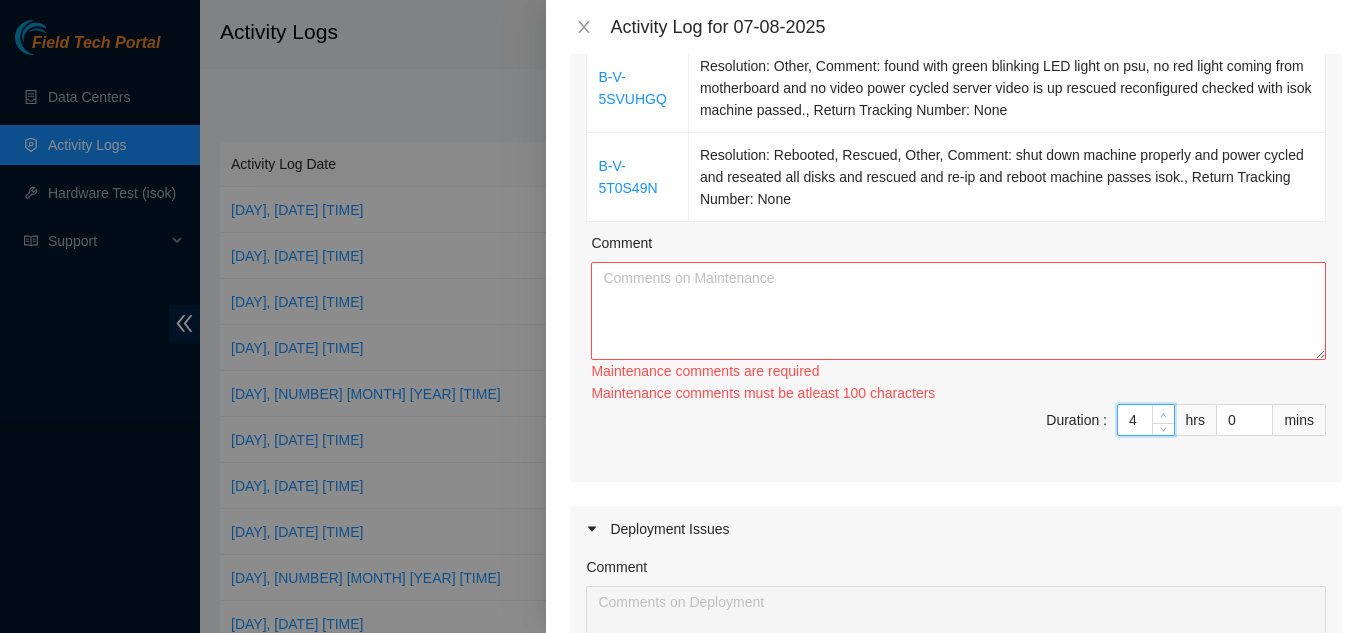 click at bounding box center (1164, 415) 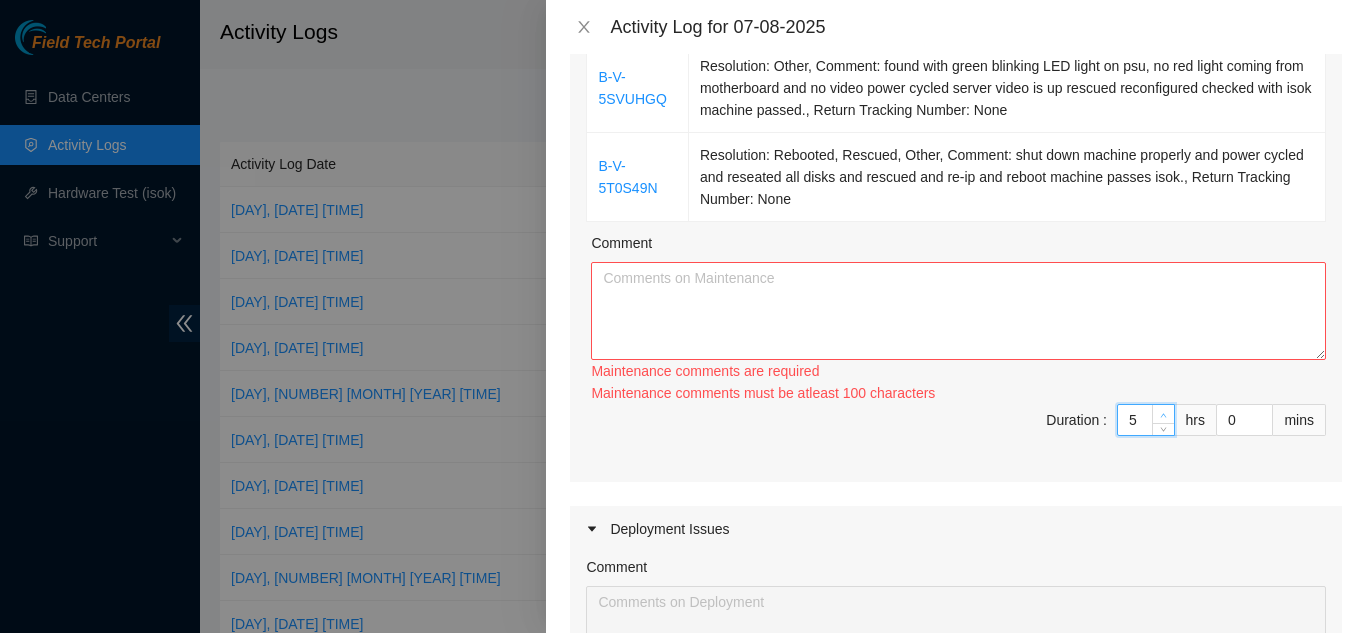 click at bounding box center [1164, 415] 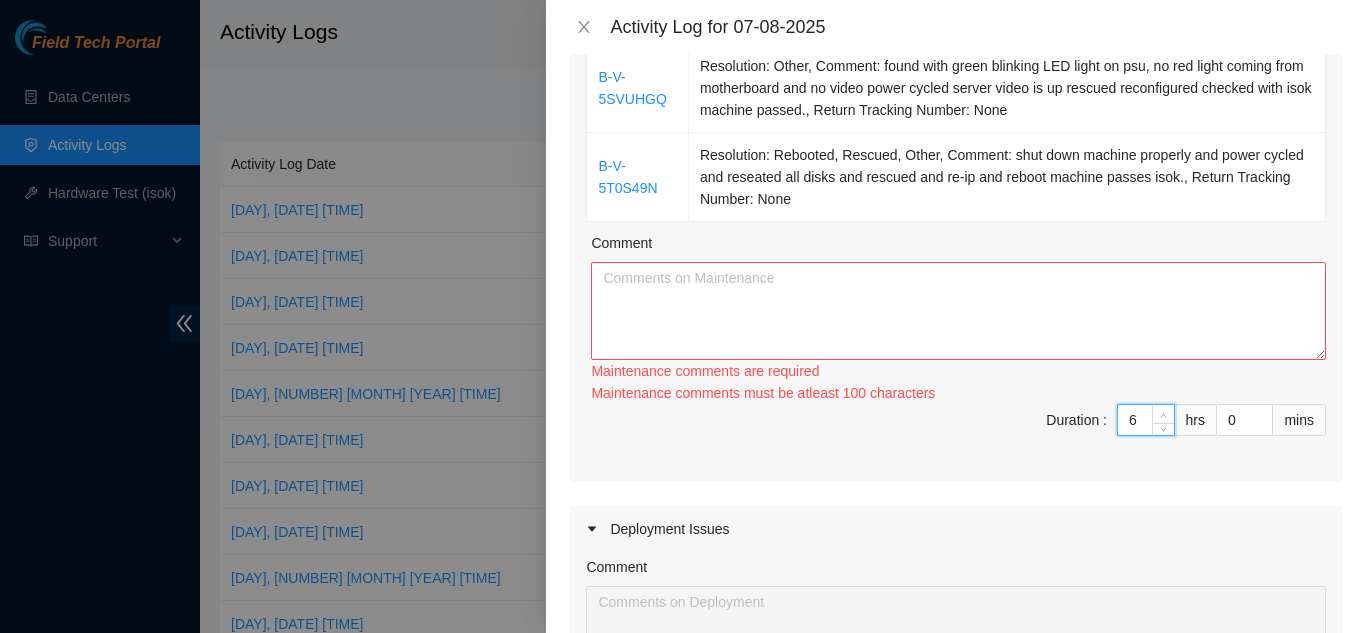 click 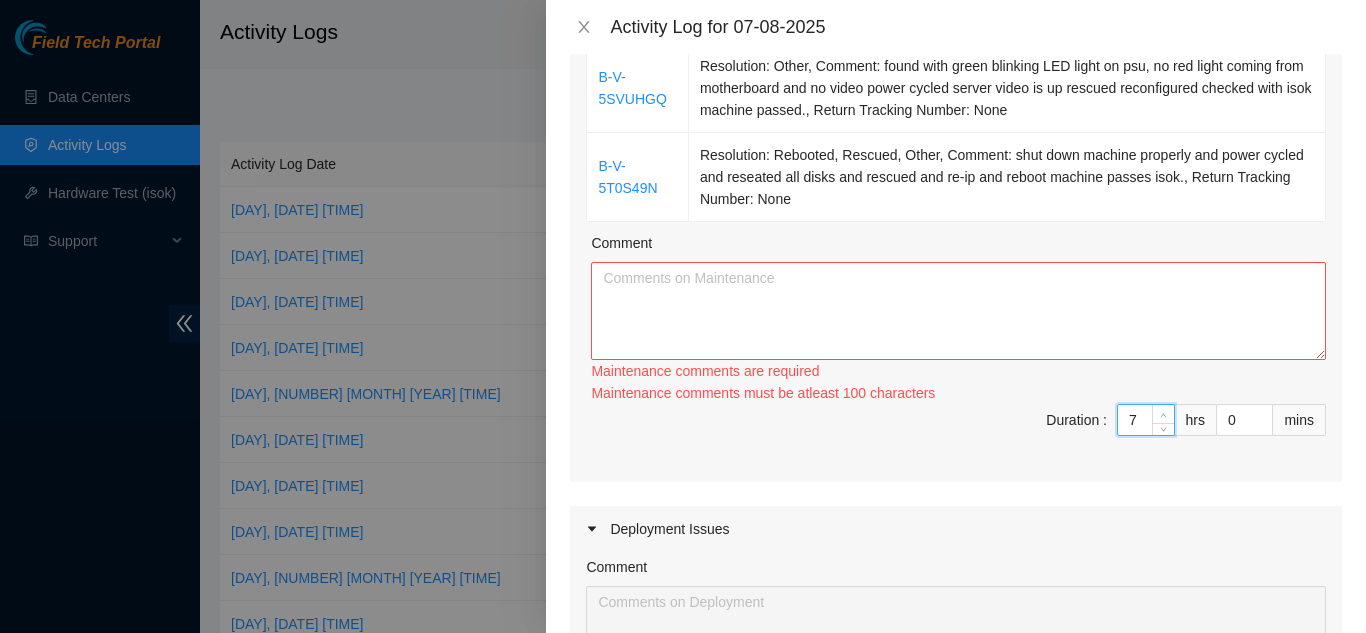 click 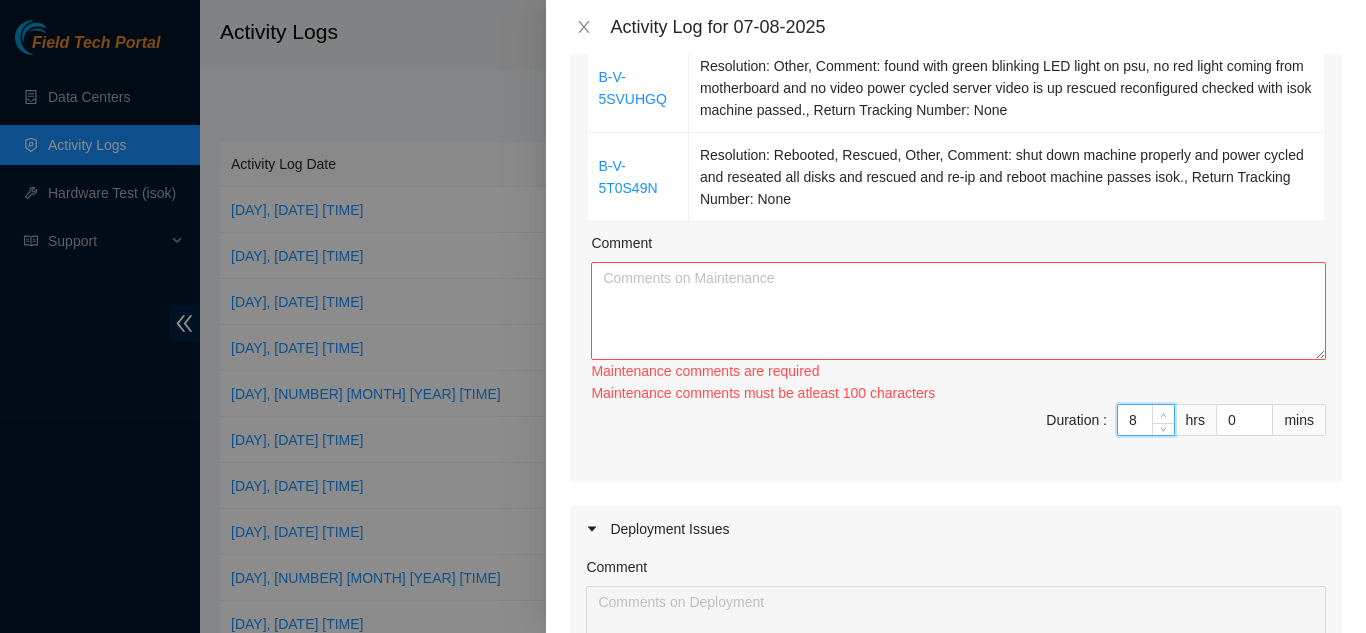 click 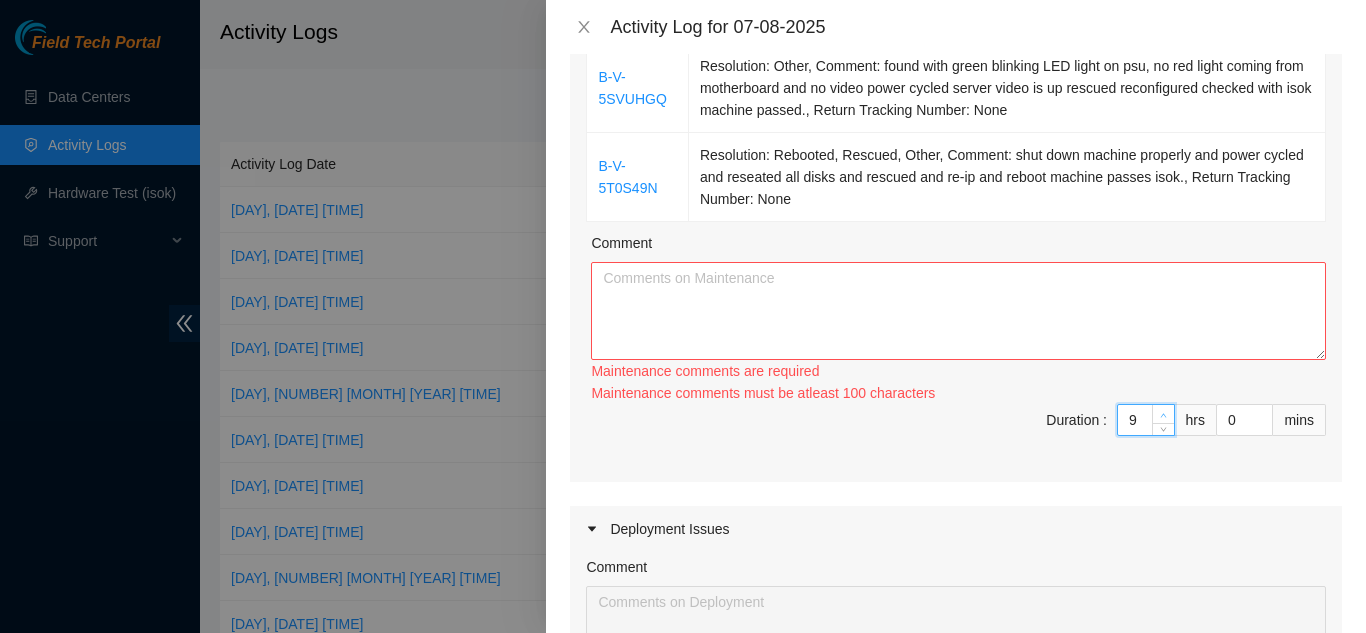 click 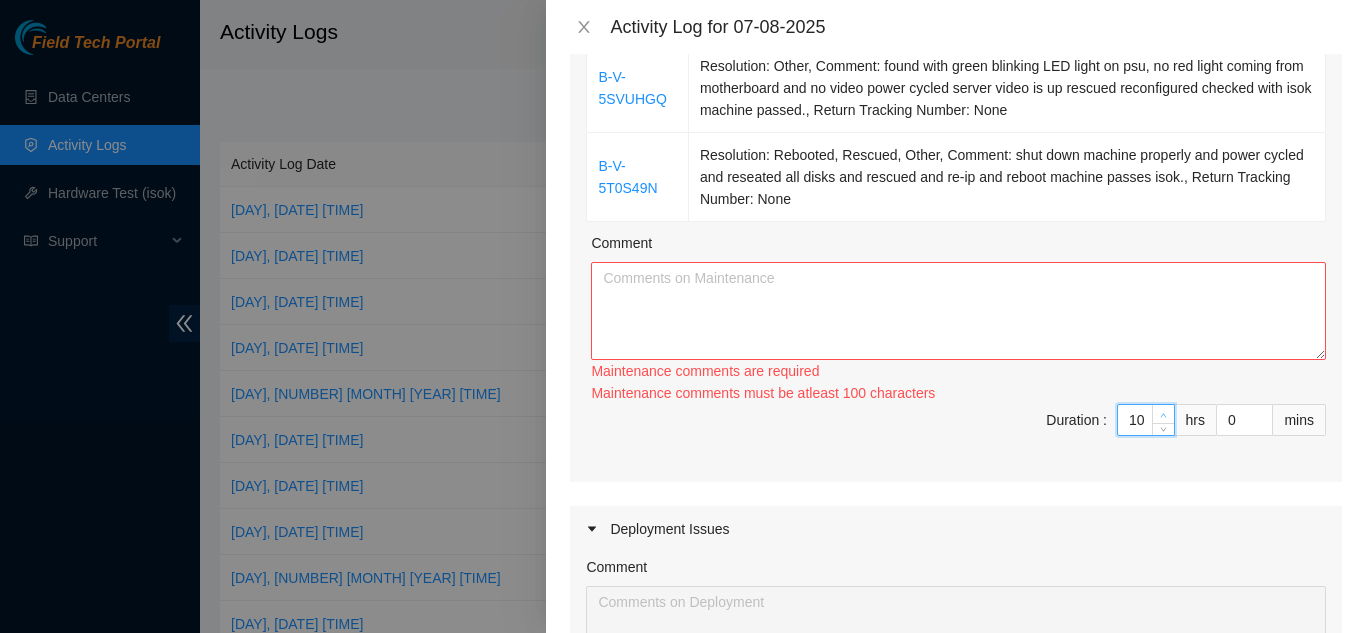 click 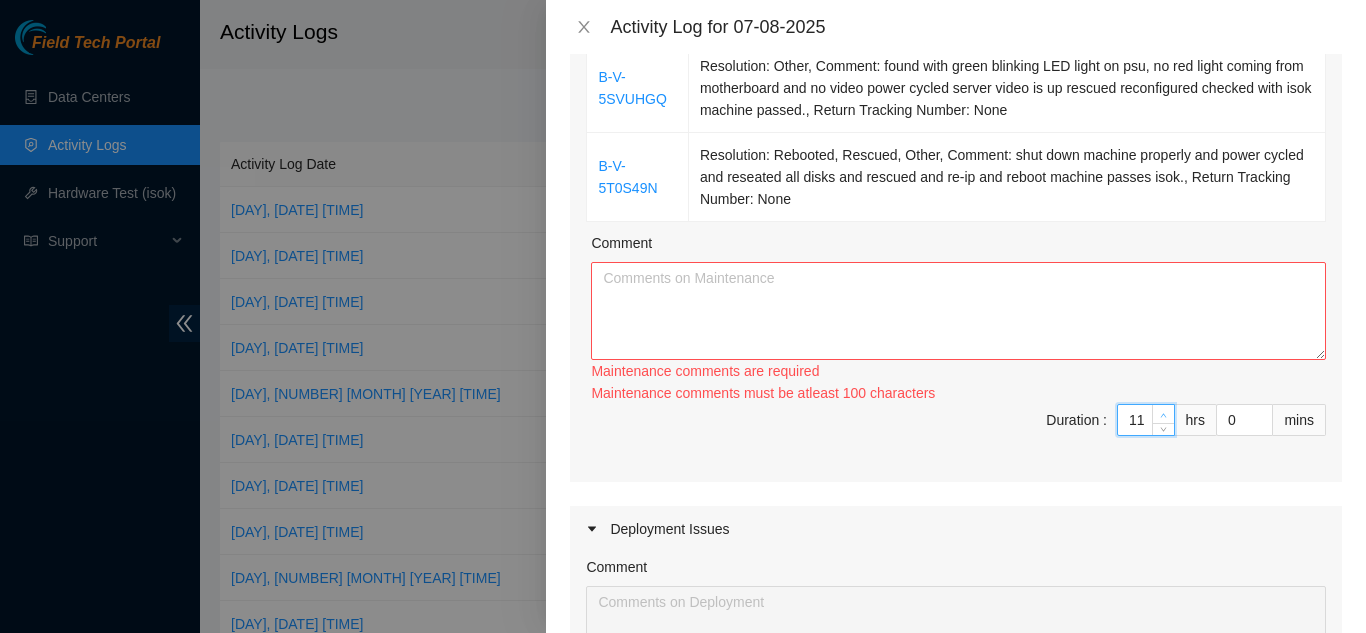 click 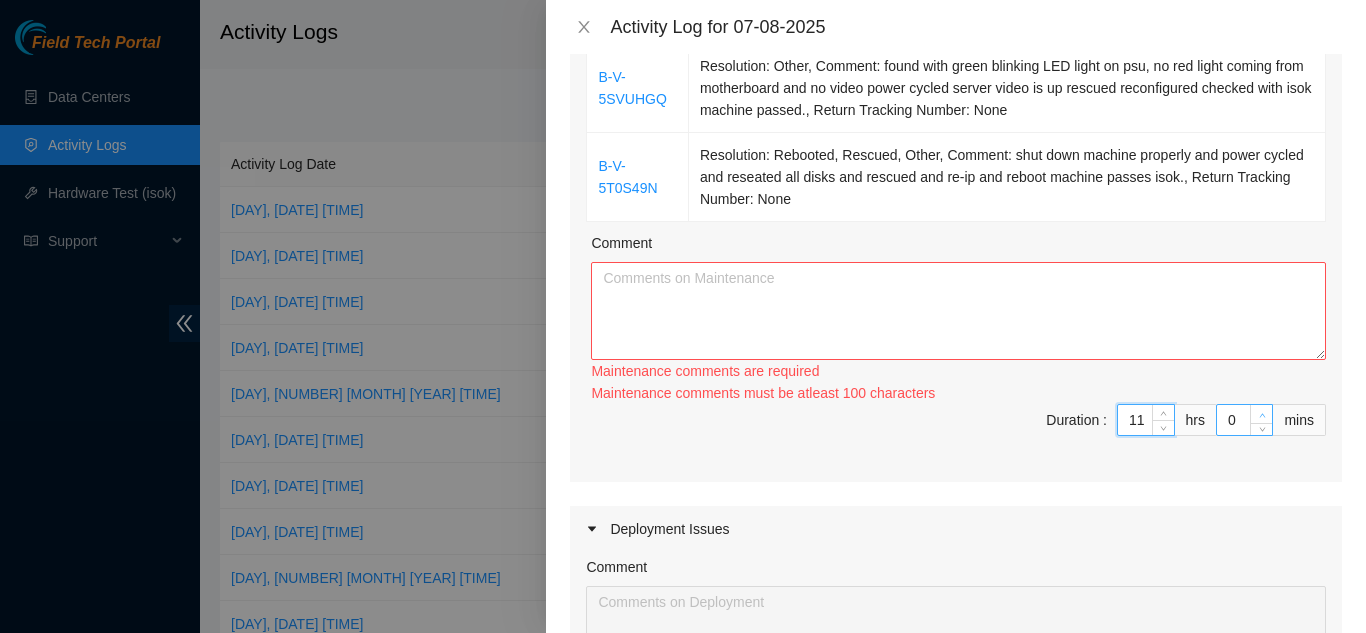 type on "1" 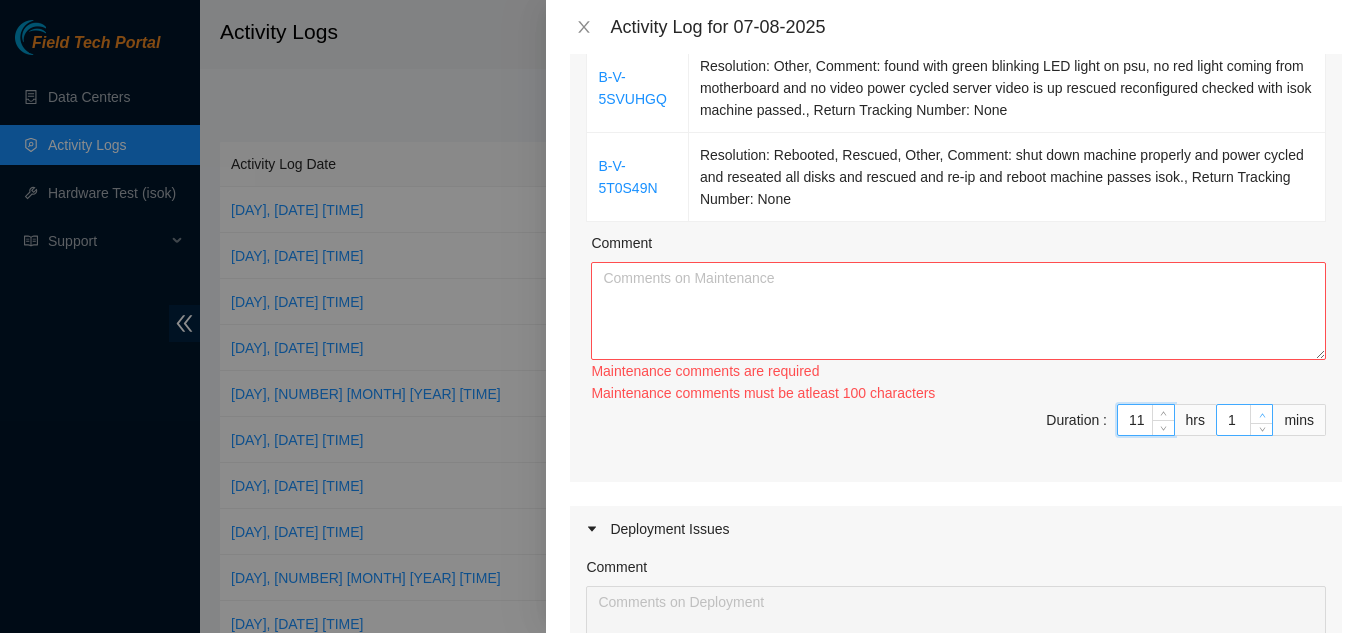 click 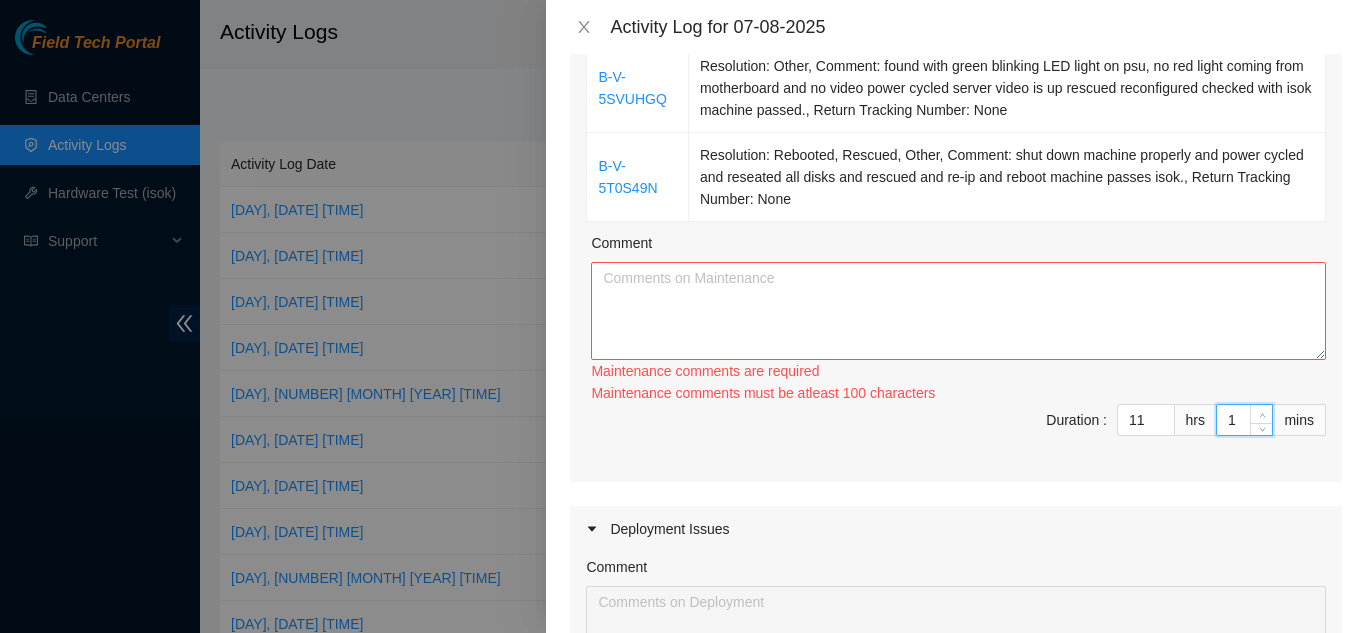 type on "2" 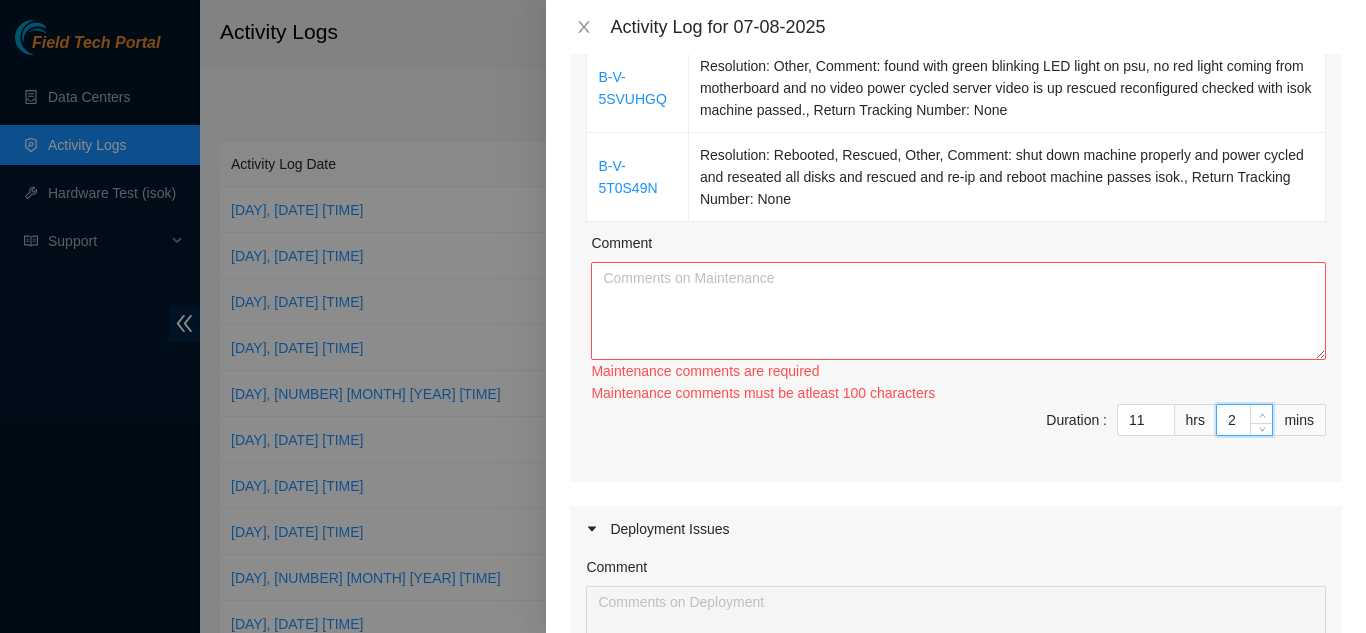 click 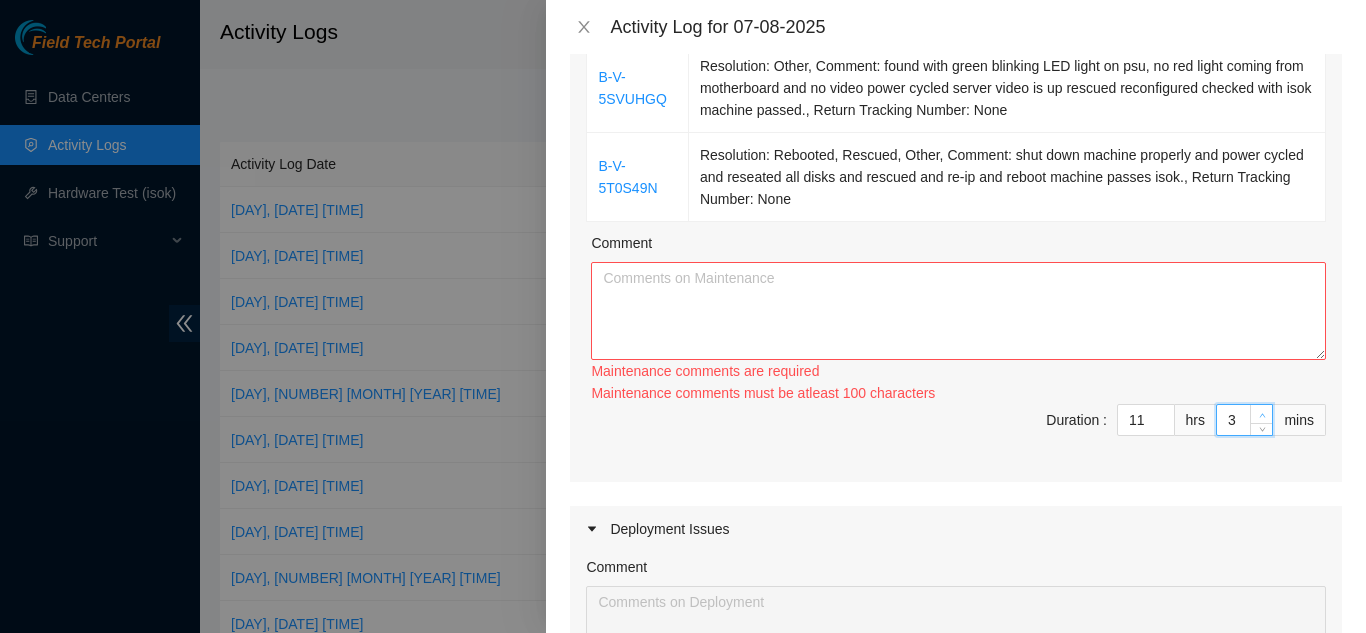 type on "3" 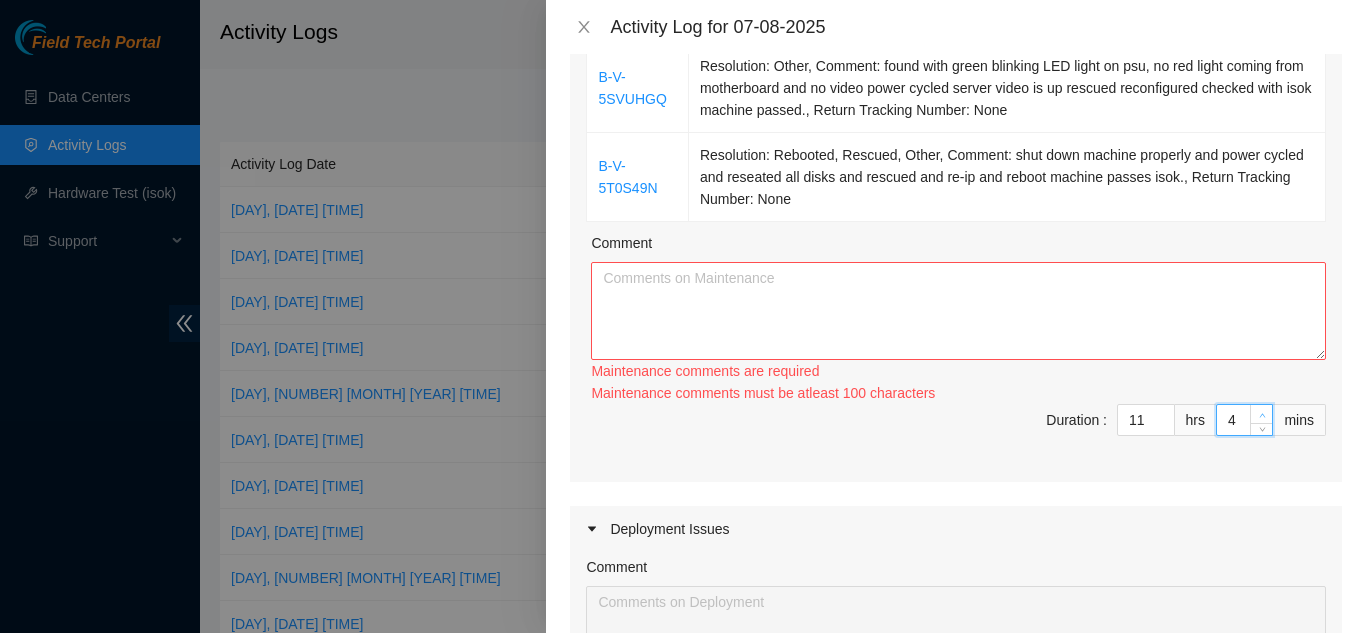 click 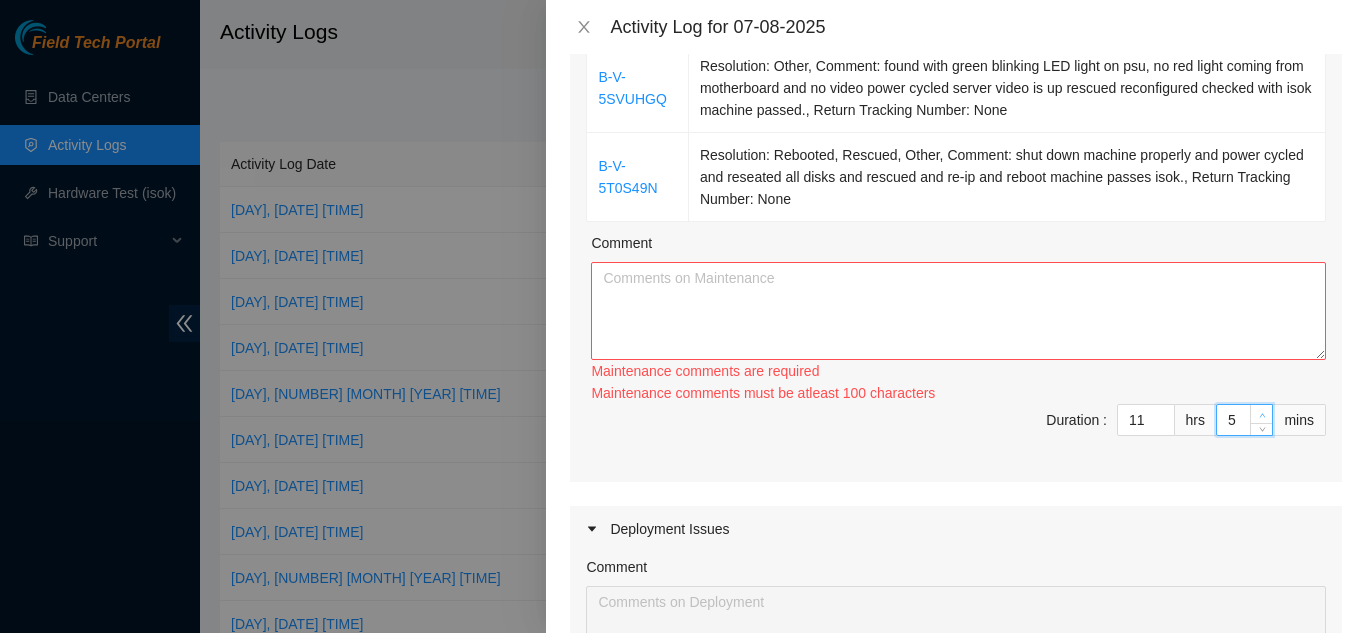 click 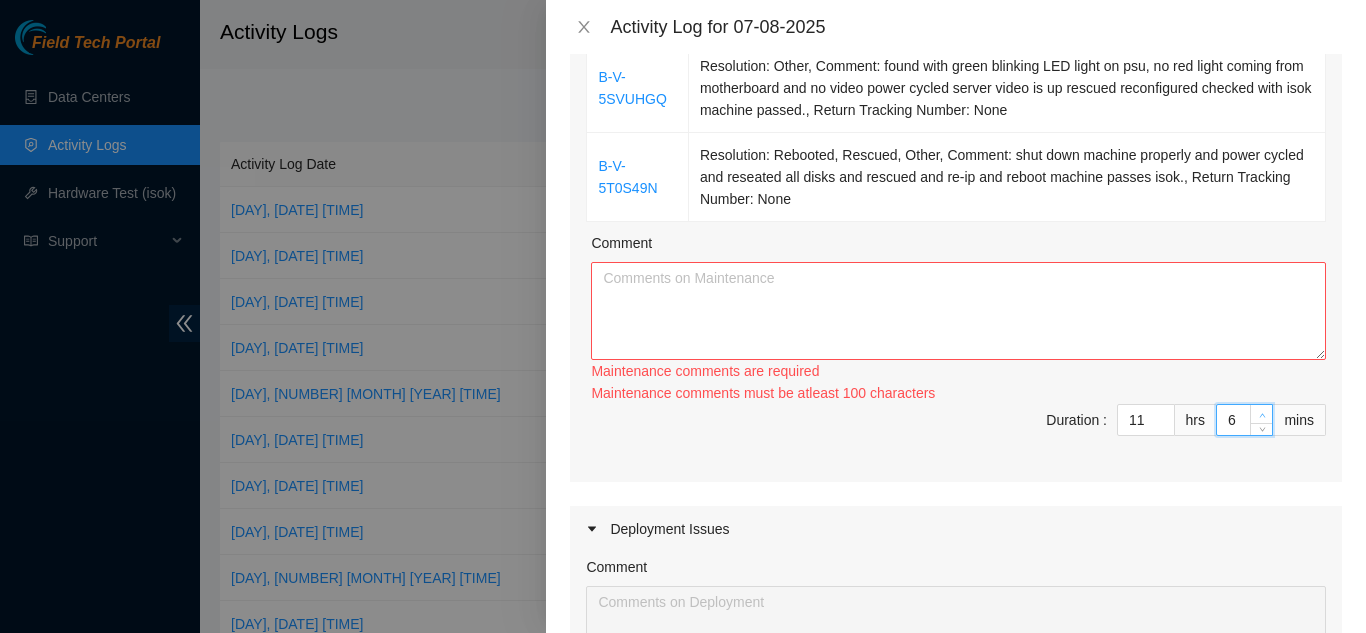 click 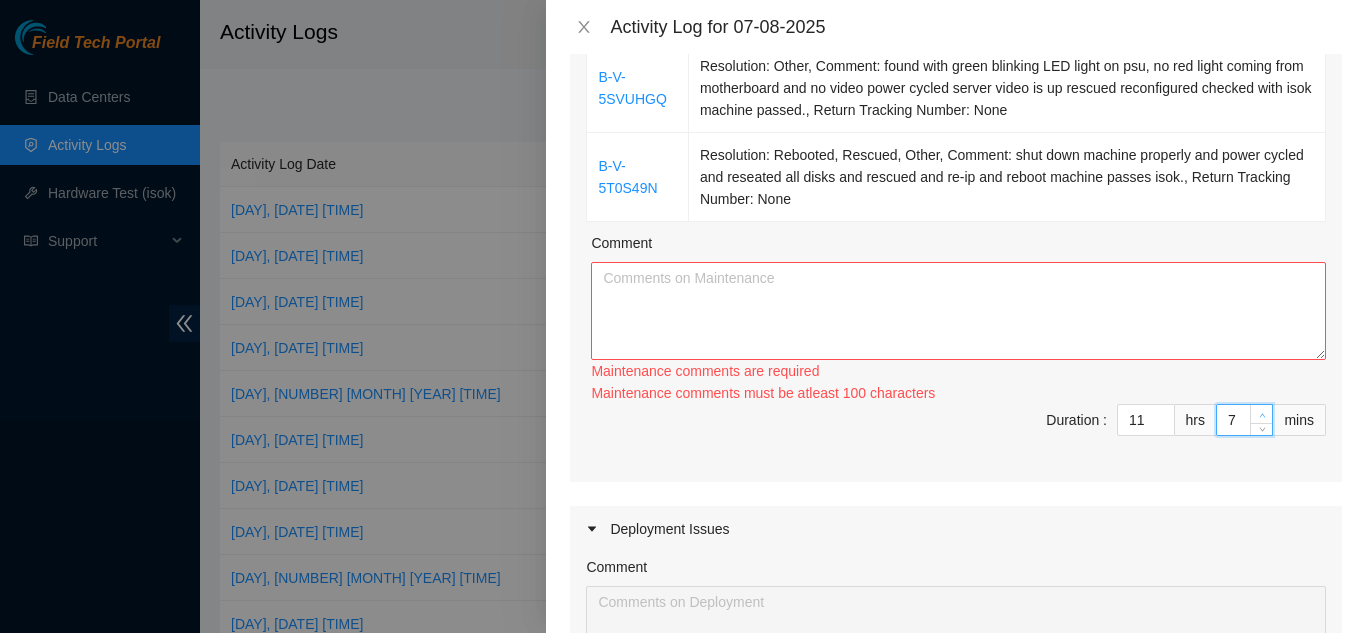 click 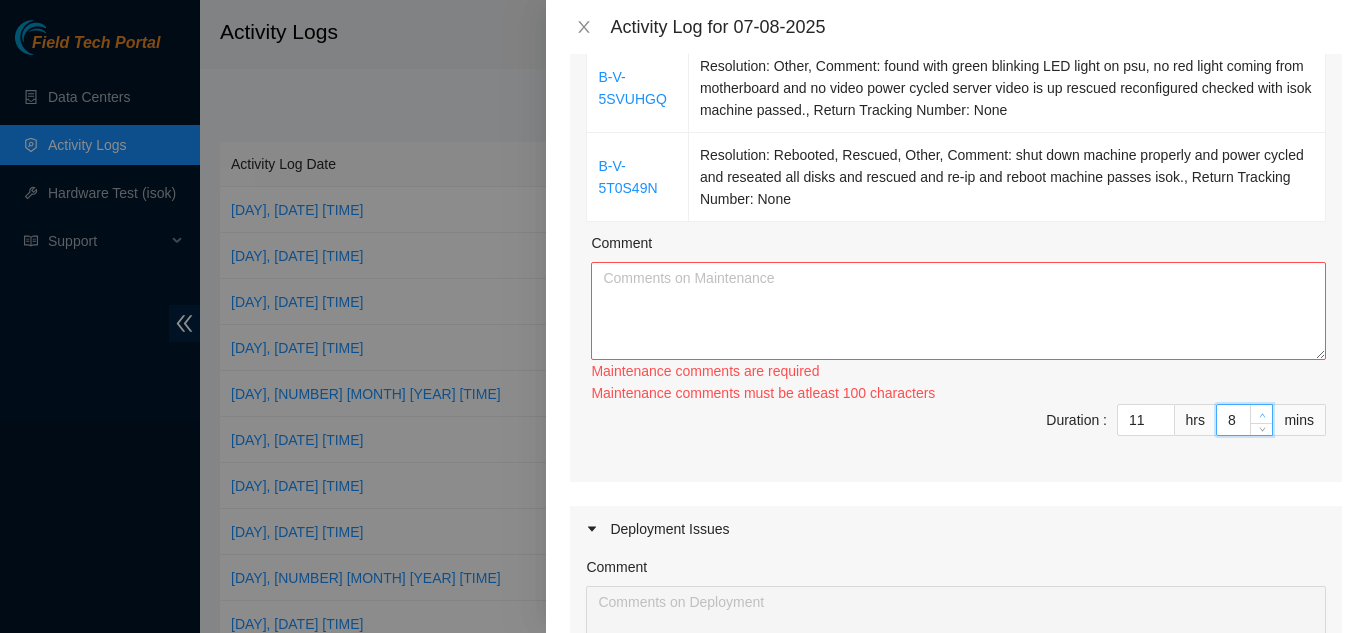 click 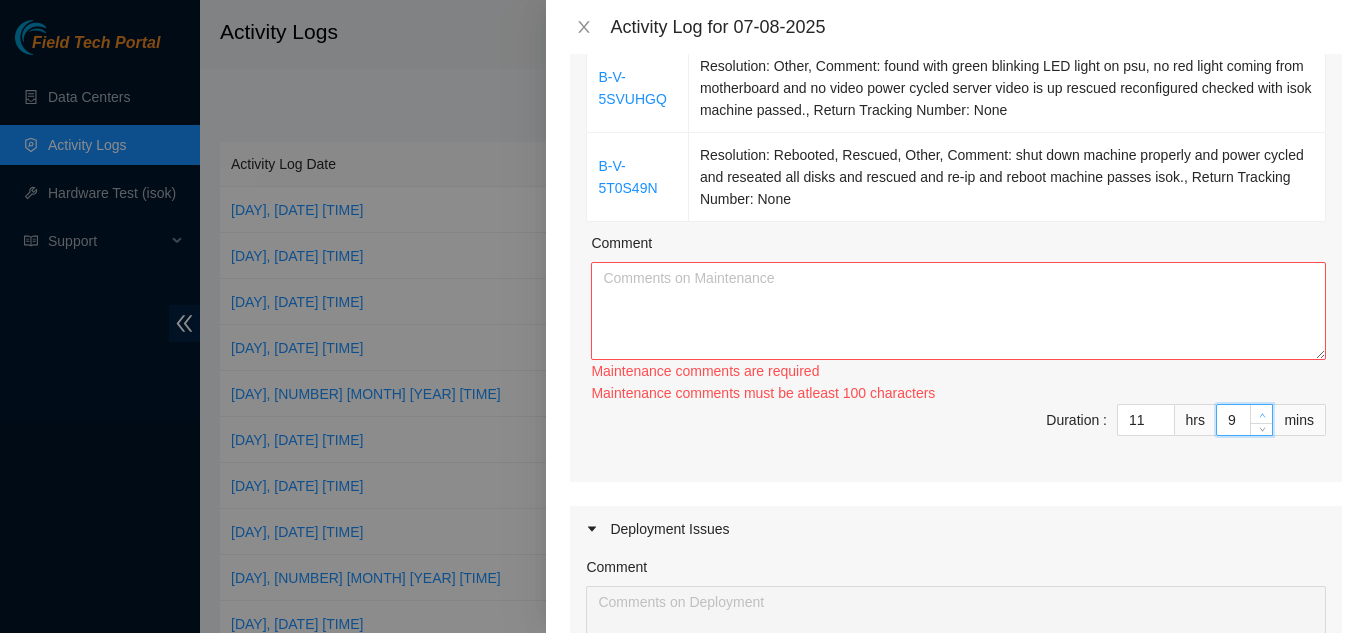 click 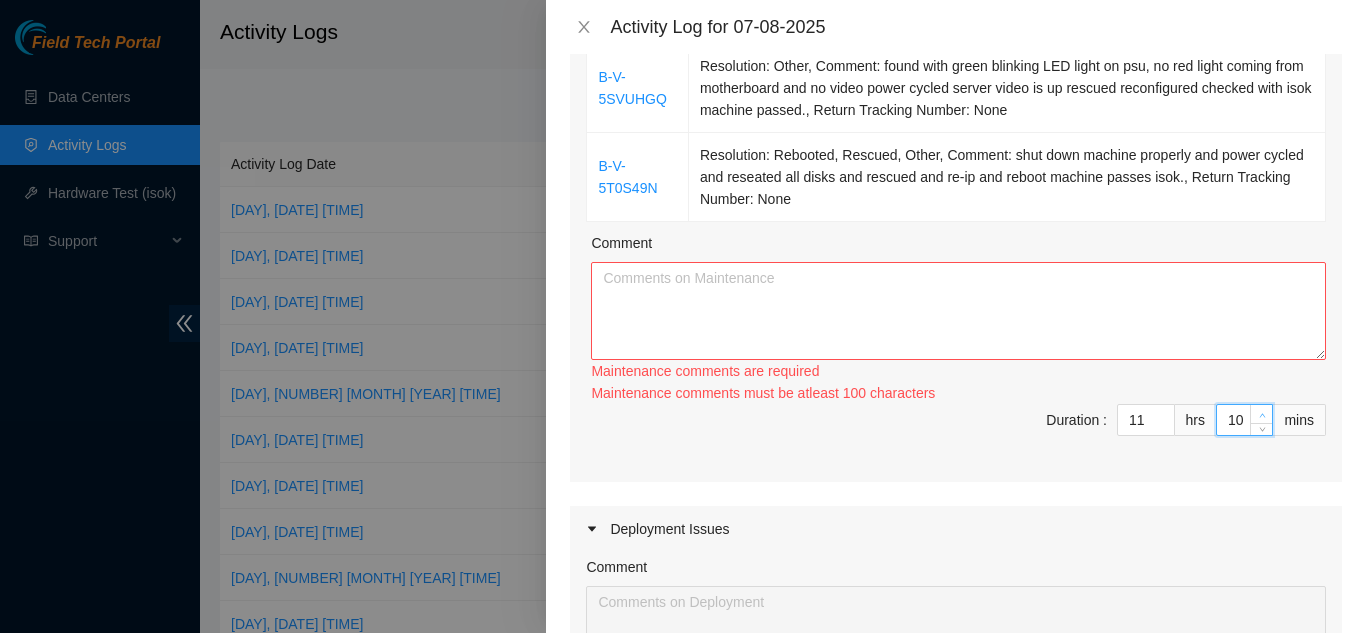 click 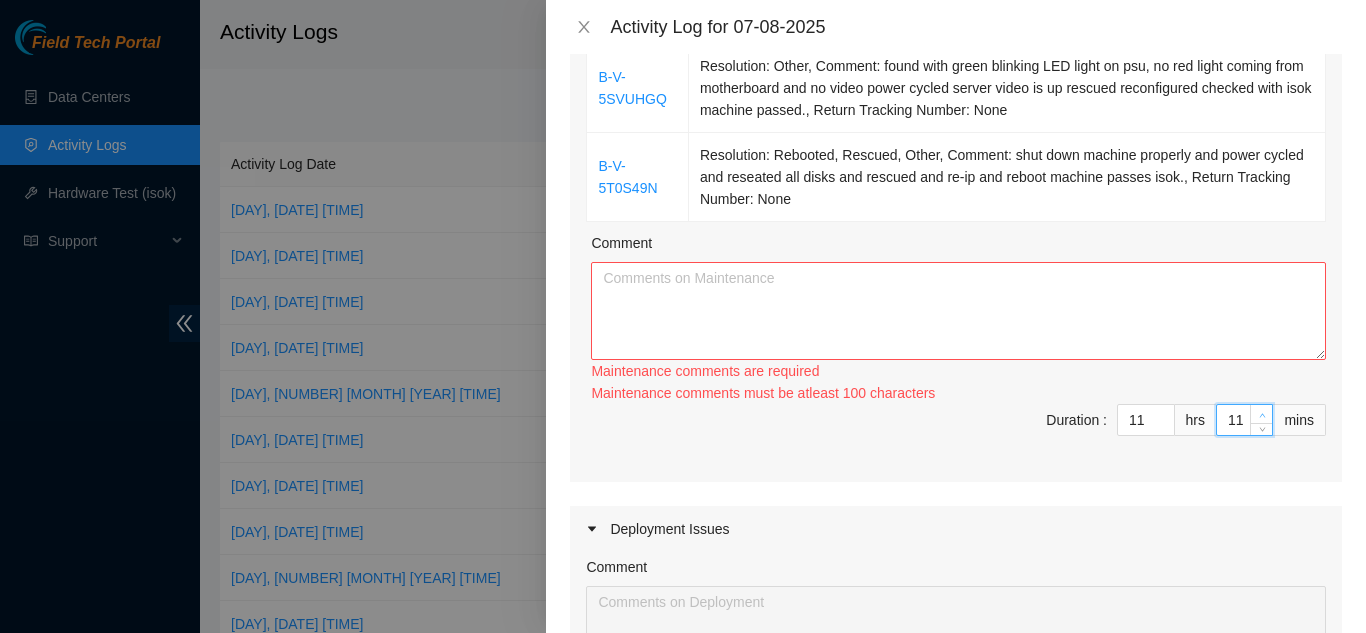click 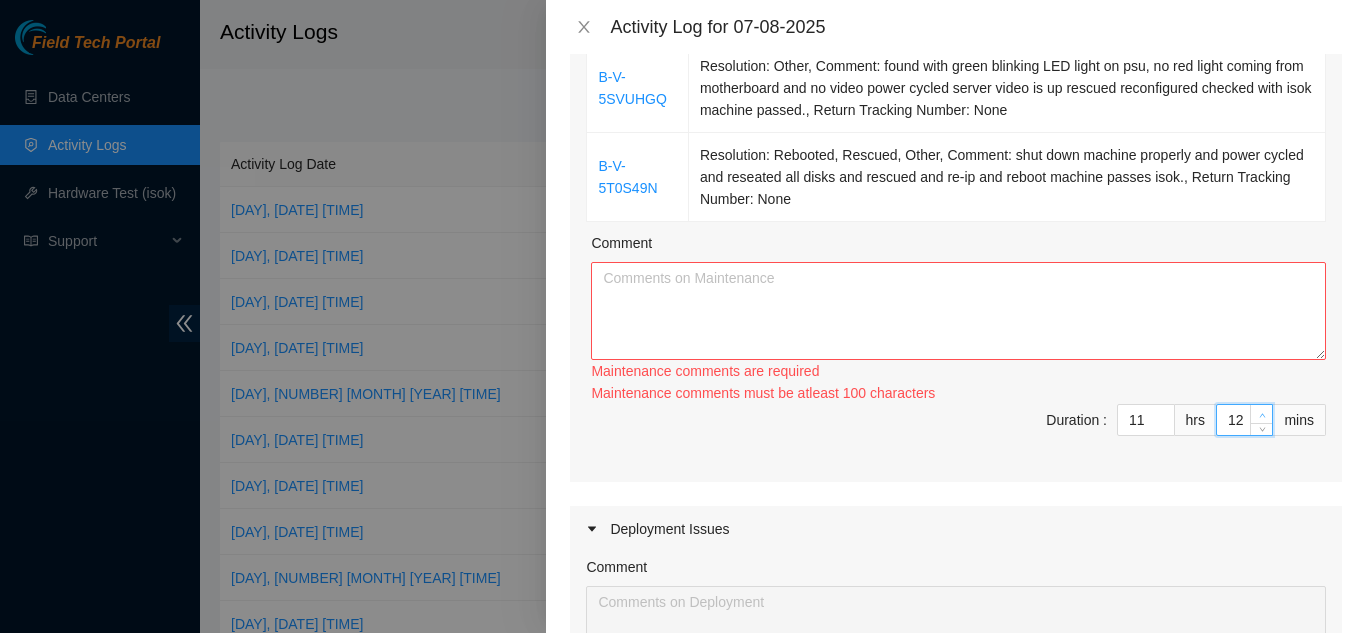 click 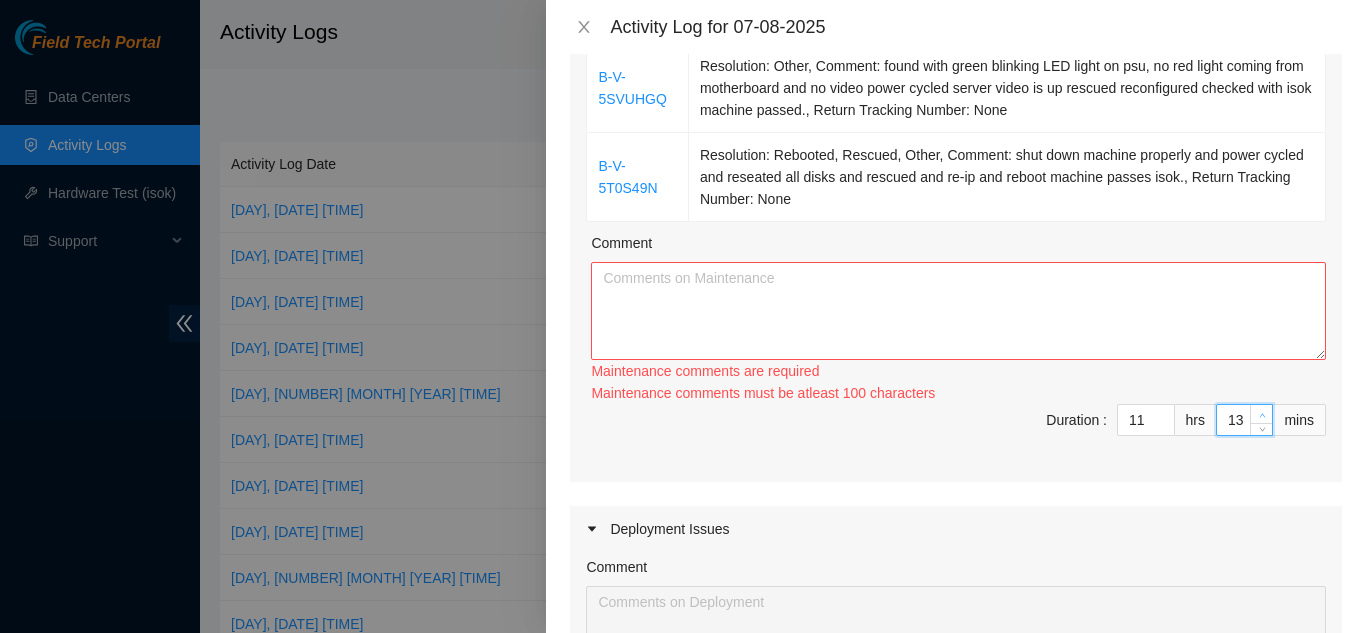 click 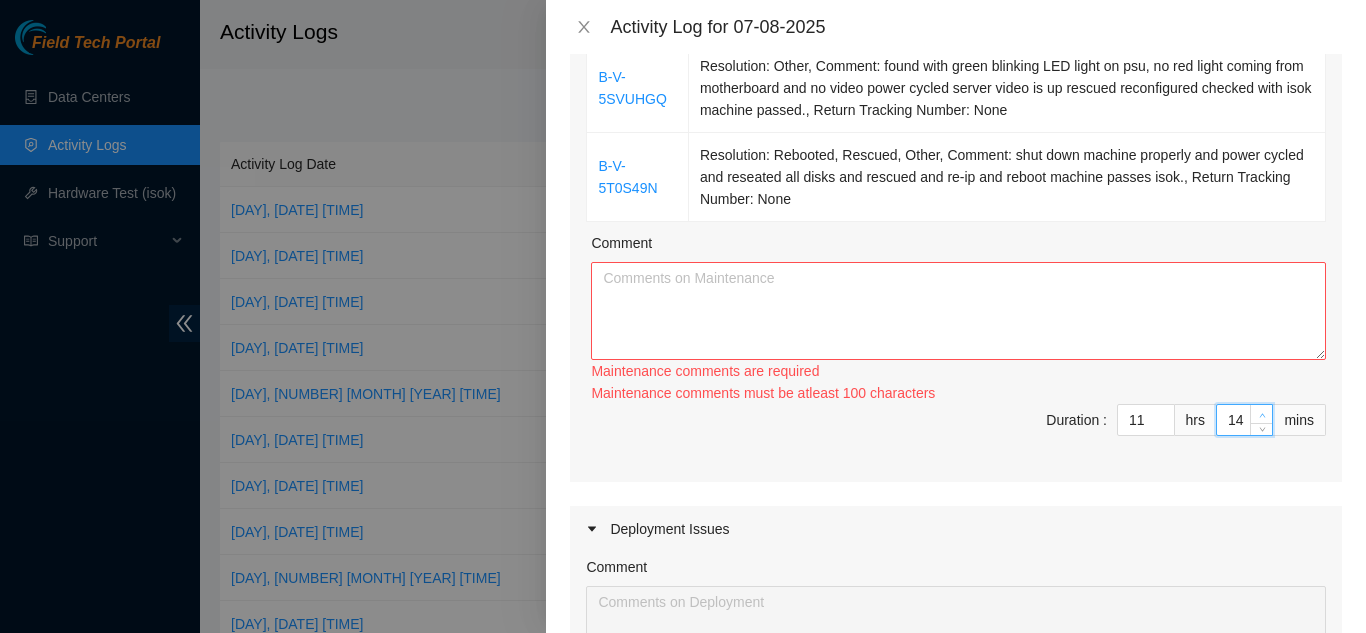 click 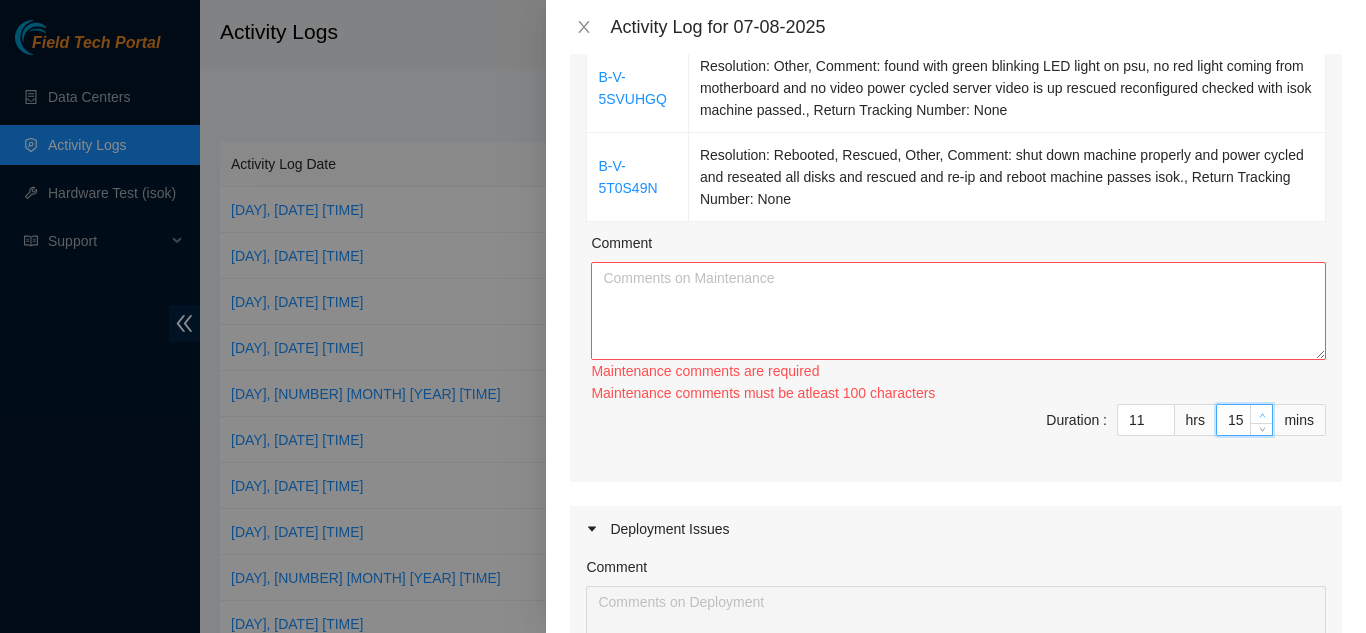 click 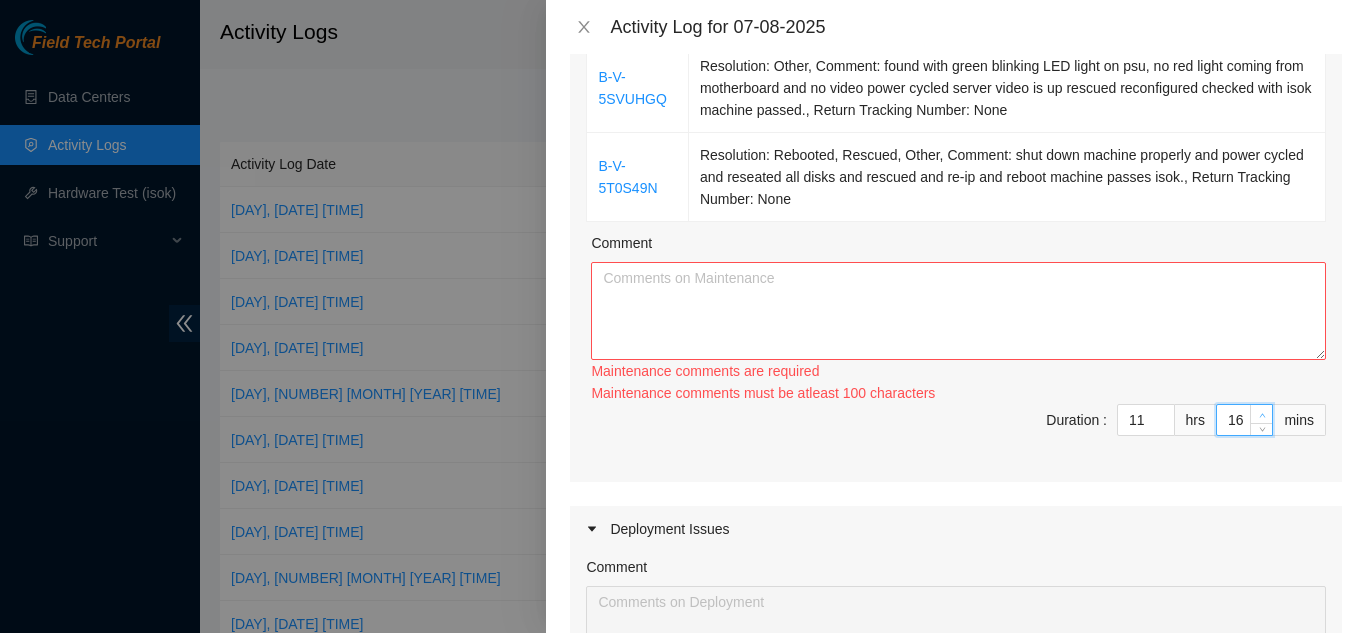 click 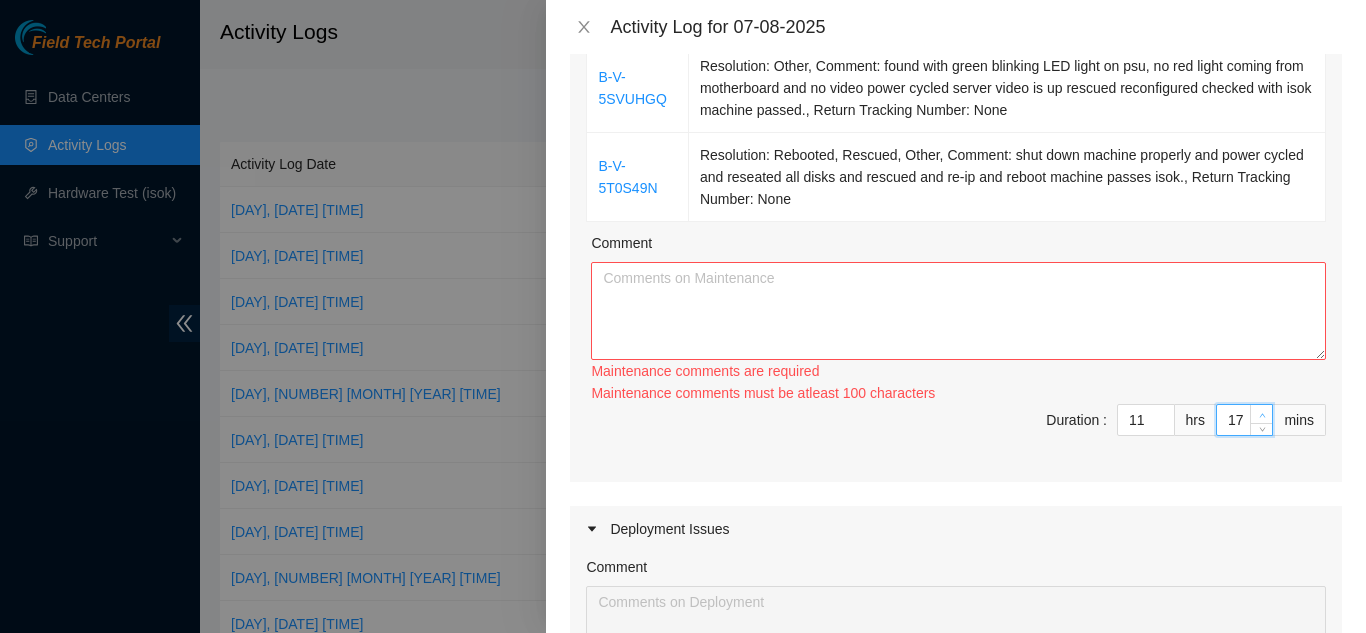 click 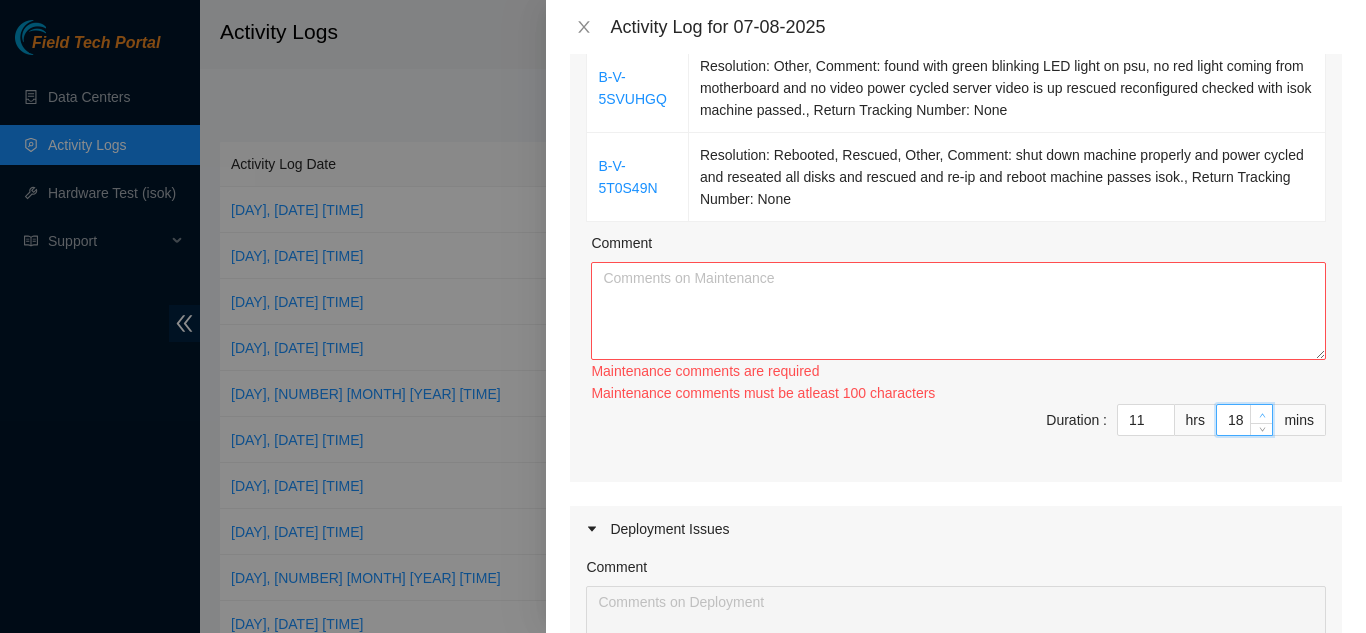 click 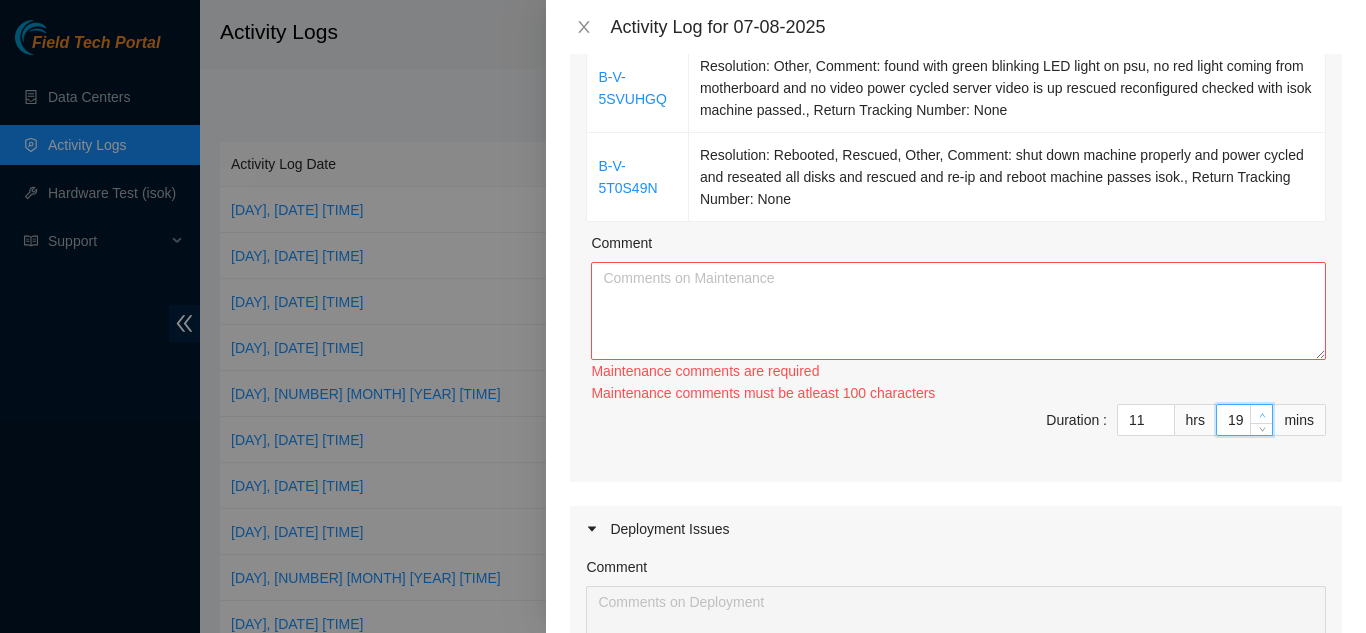 click 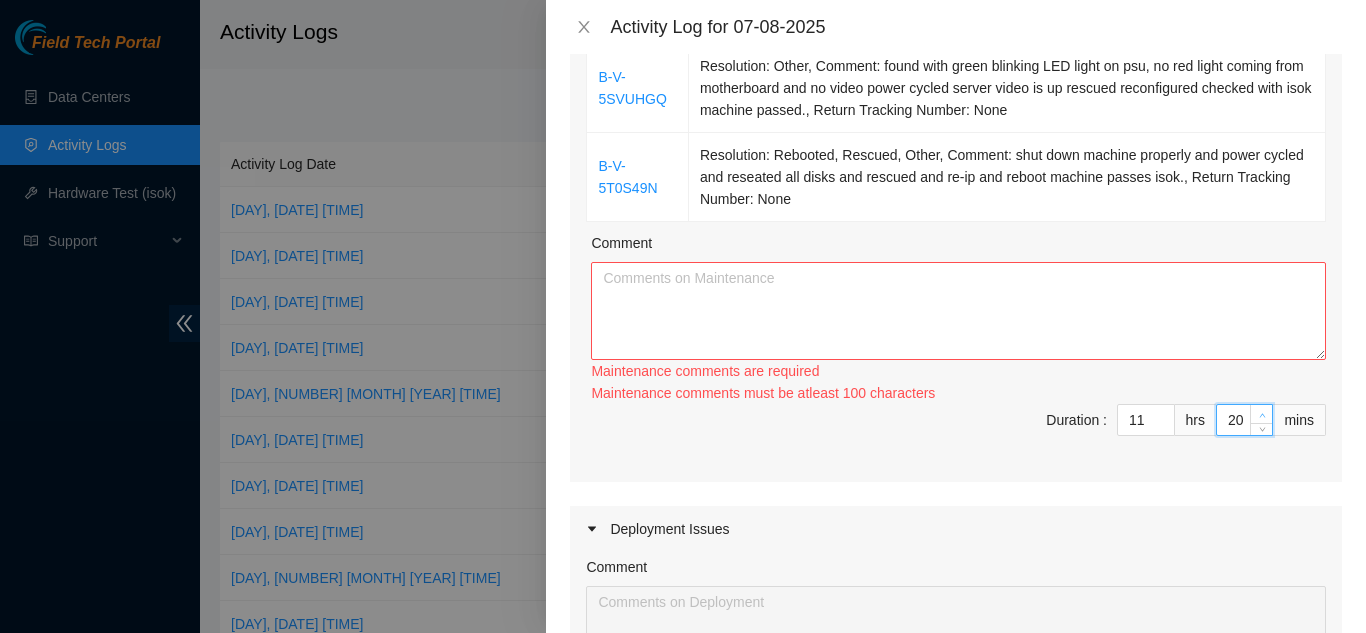 click 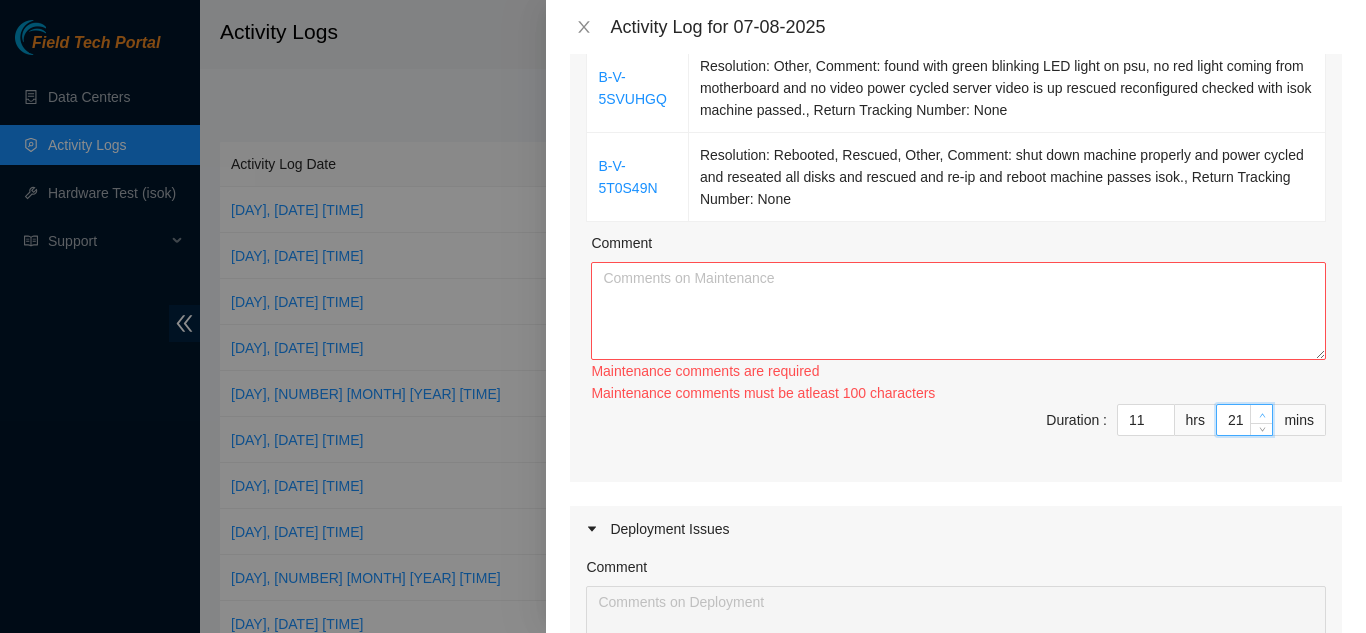 click 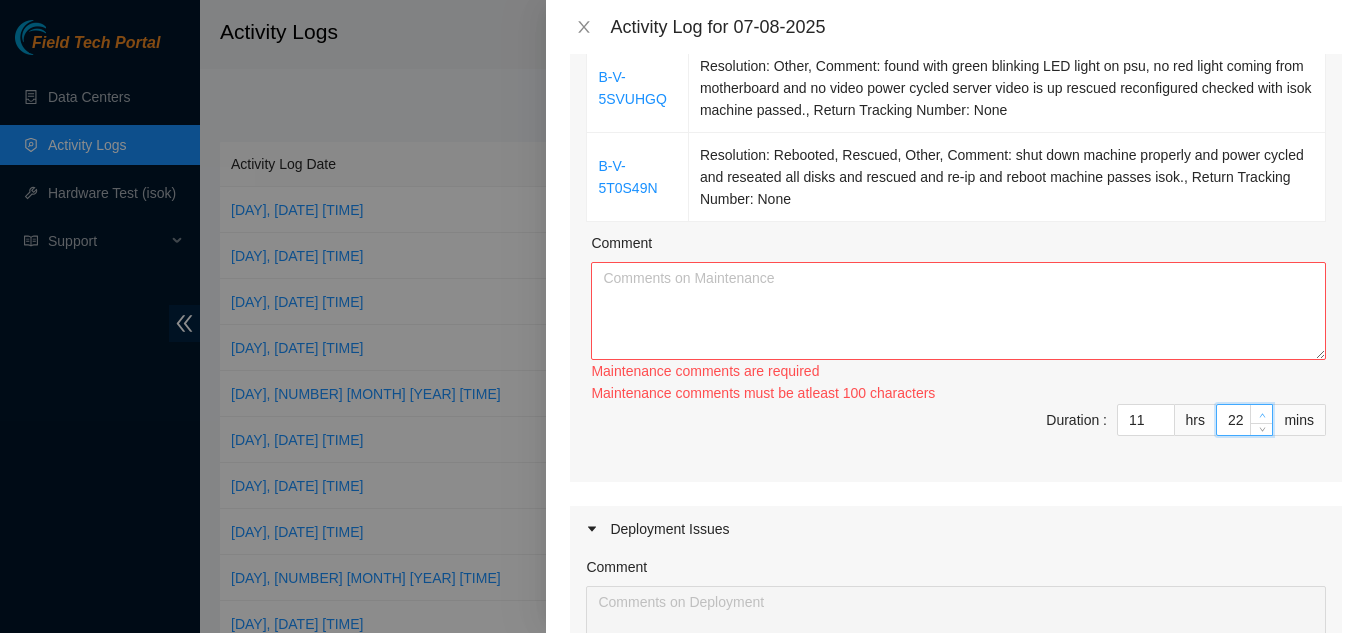 click 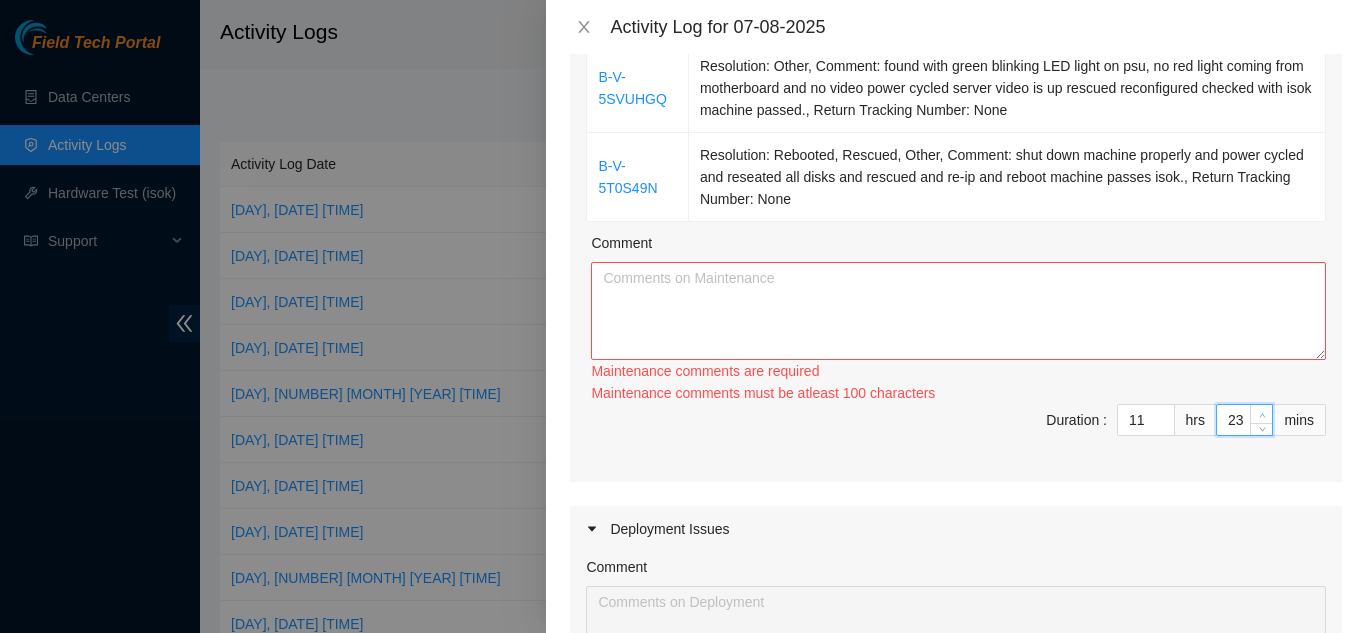 click 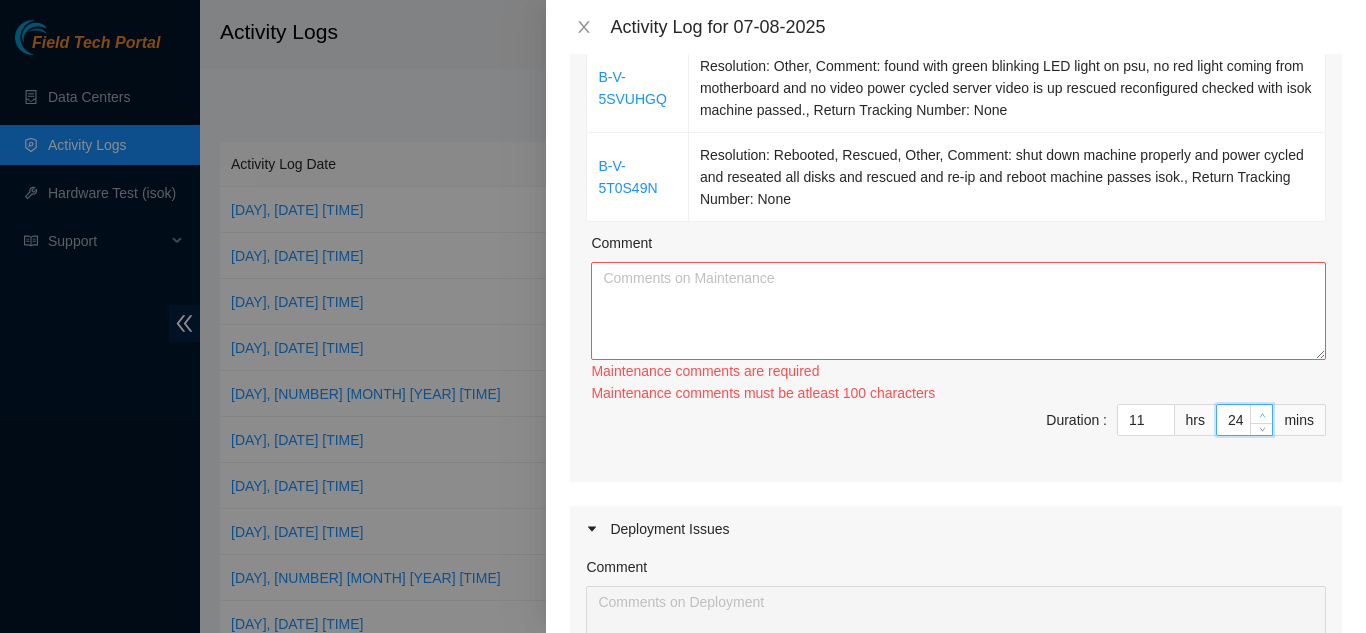 click 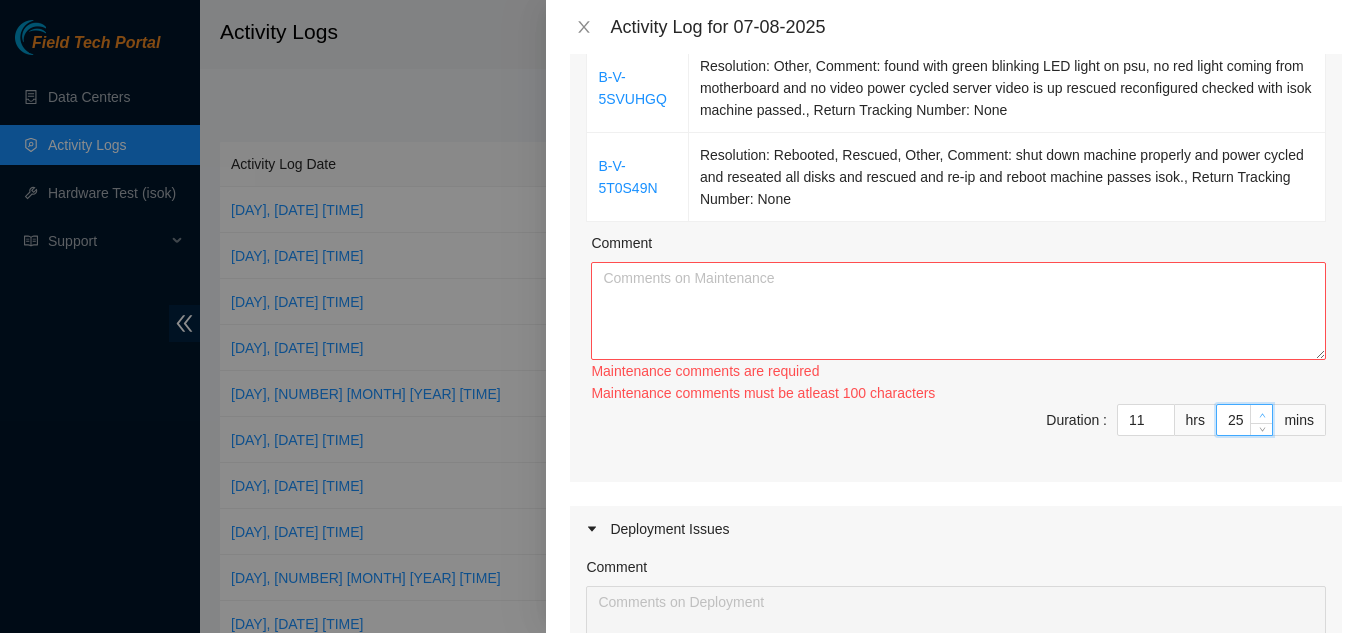 click 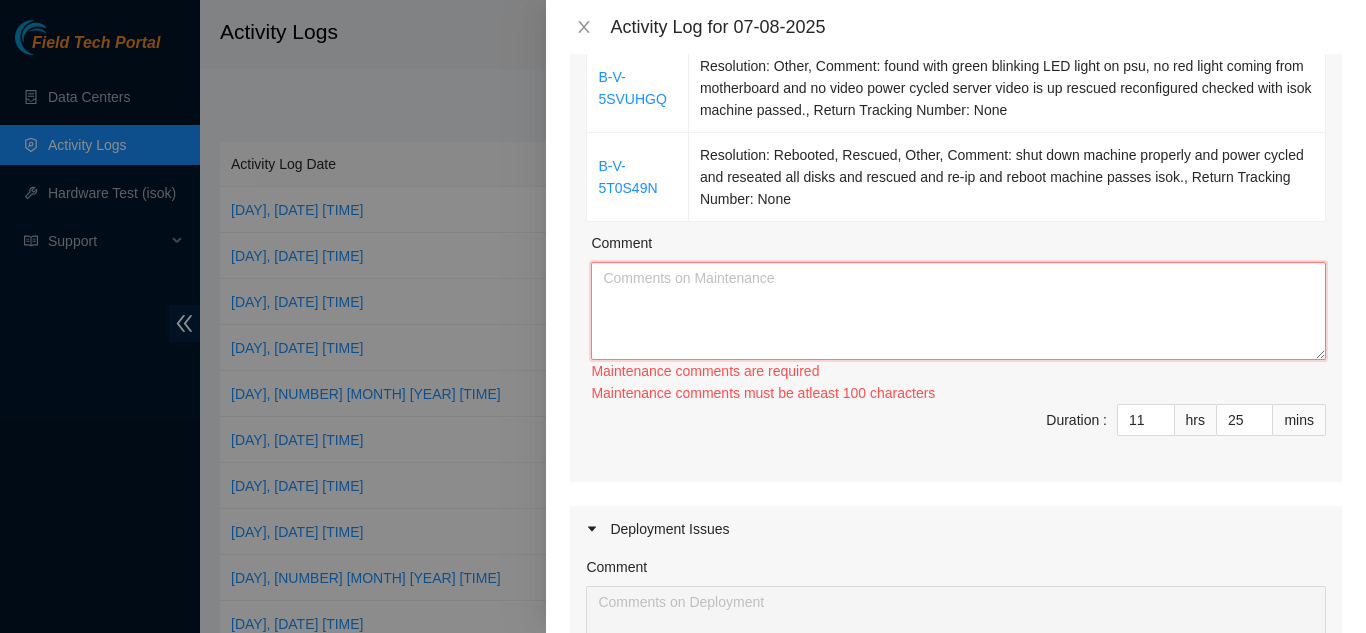 click on "Comment" at bounding box center [958, 311] 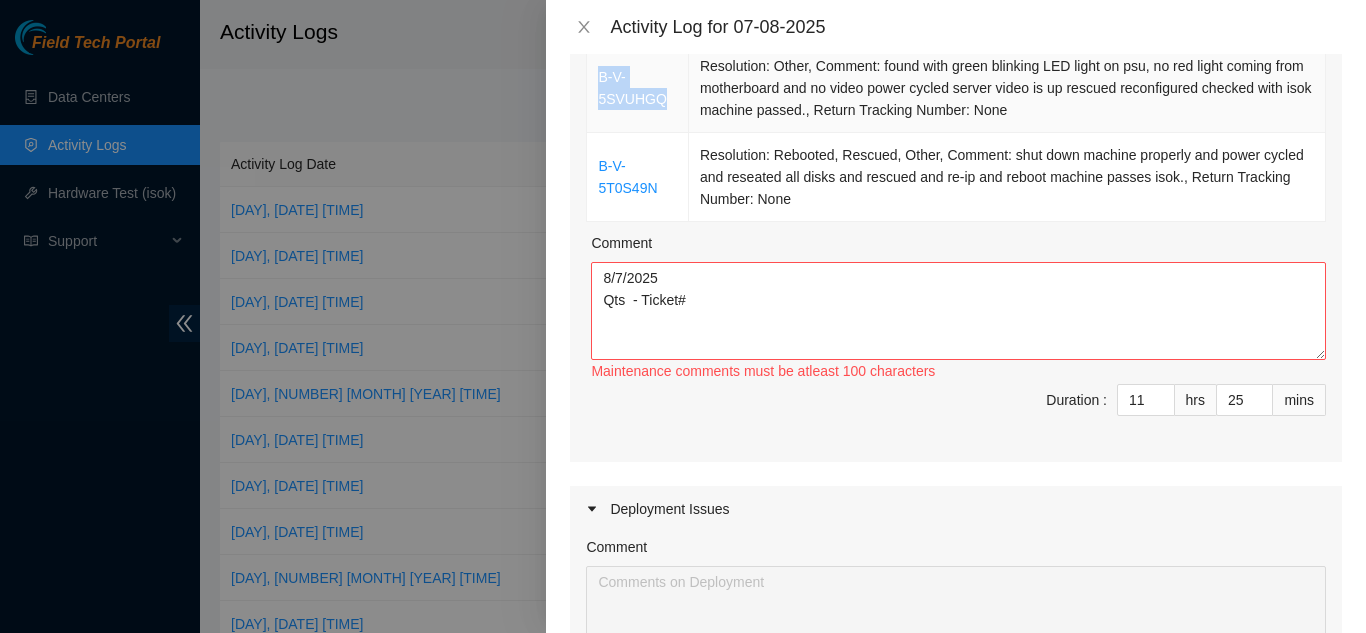drag, startPoint x: 664, startPoint y: 102, endPoint x: 602, endPoint y: 83, distance: 64.84597 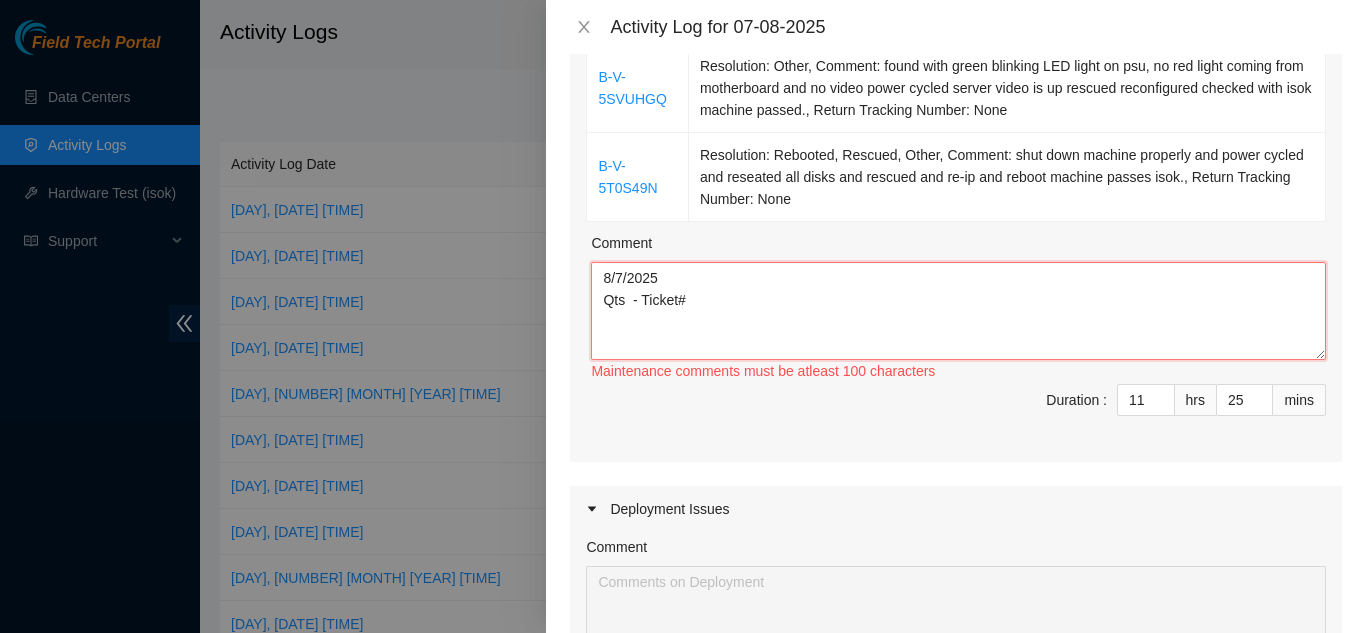 click on "8/7/2025
Qts  - Ticket#" at bounding box center [958, 311] 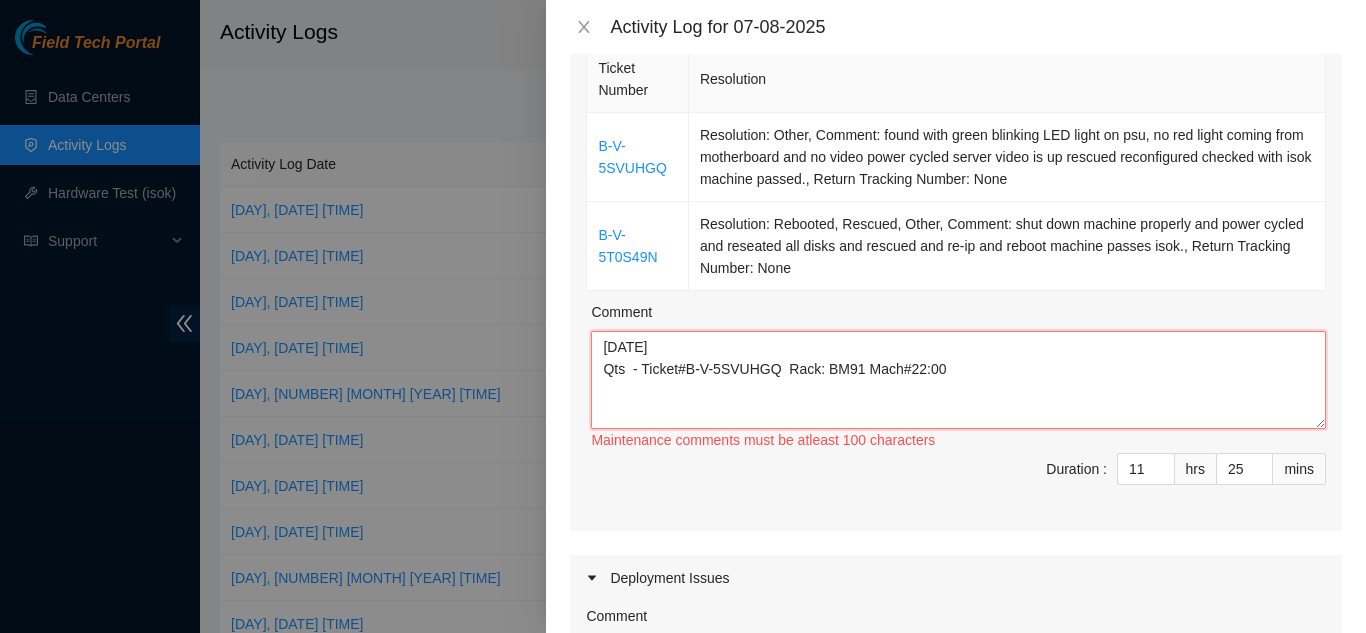 scroll, scrollTop: 200, scrollLeft: 0, axis: vertical 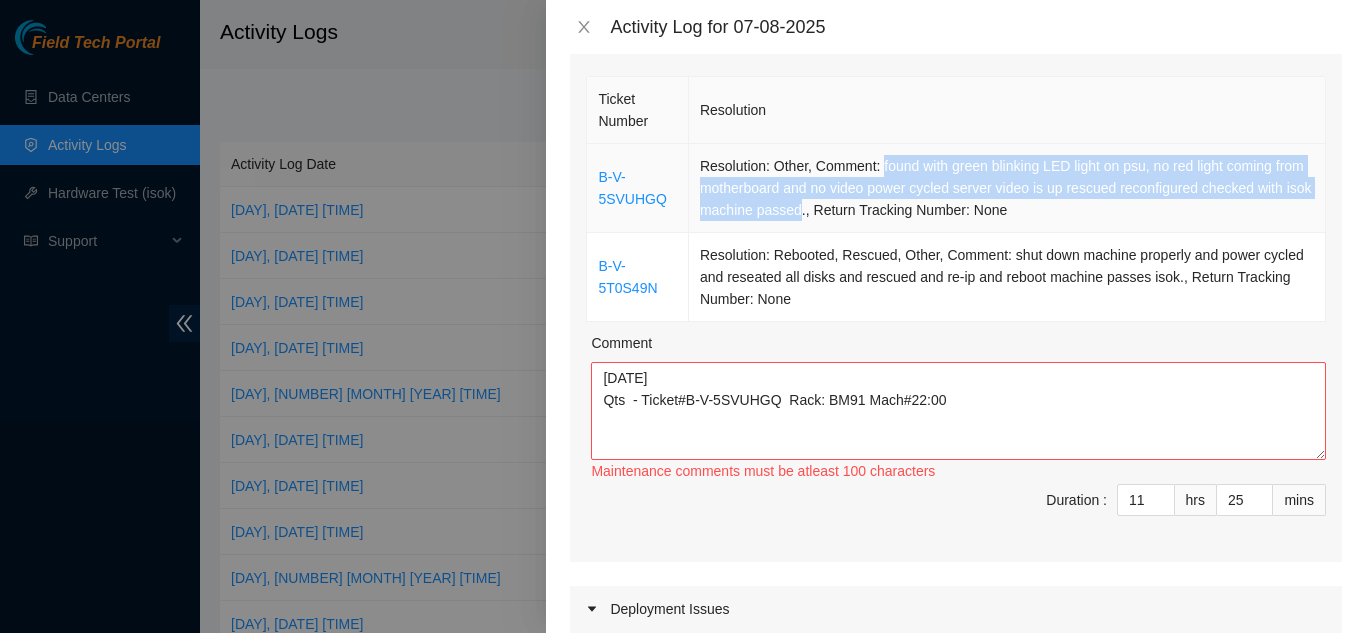 drag, startPoint x: 876, startPoint y: 166, endPoint x: 851, endPoint y: 206, distance: 47.169907 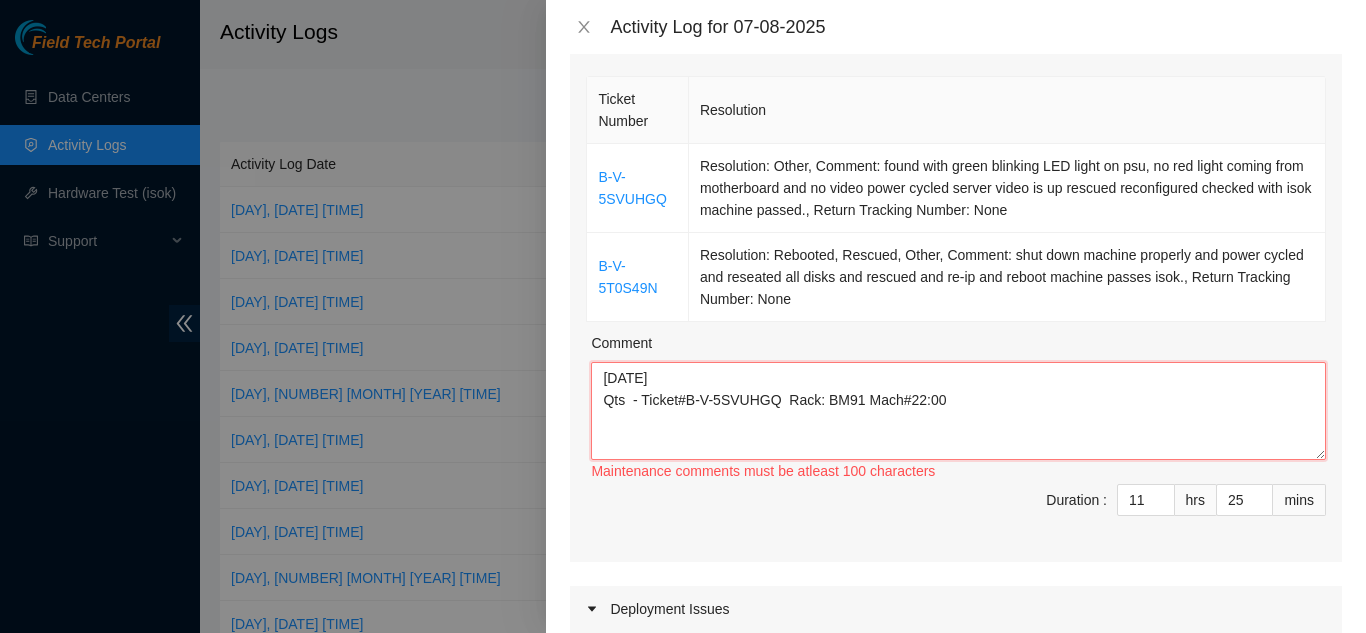 click on "[DATE]
Qts  - Ticket#B-V-5SVUHGQ  Rack: BM91 Mach#22:00" at bounding box center [958, 411] 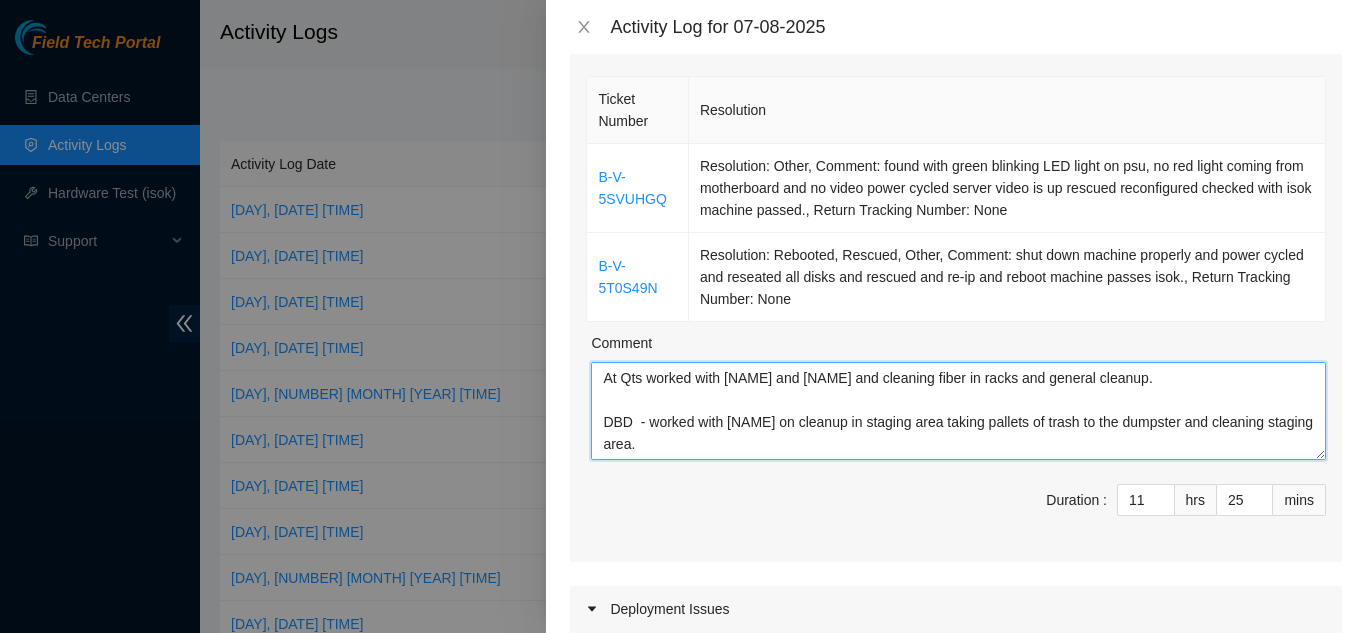 scroll, scrollTop: 148, scrollLeft: 0, axis: vertical 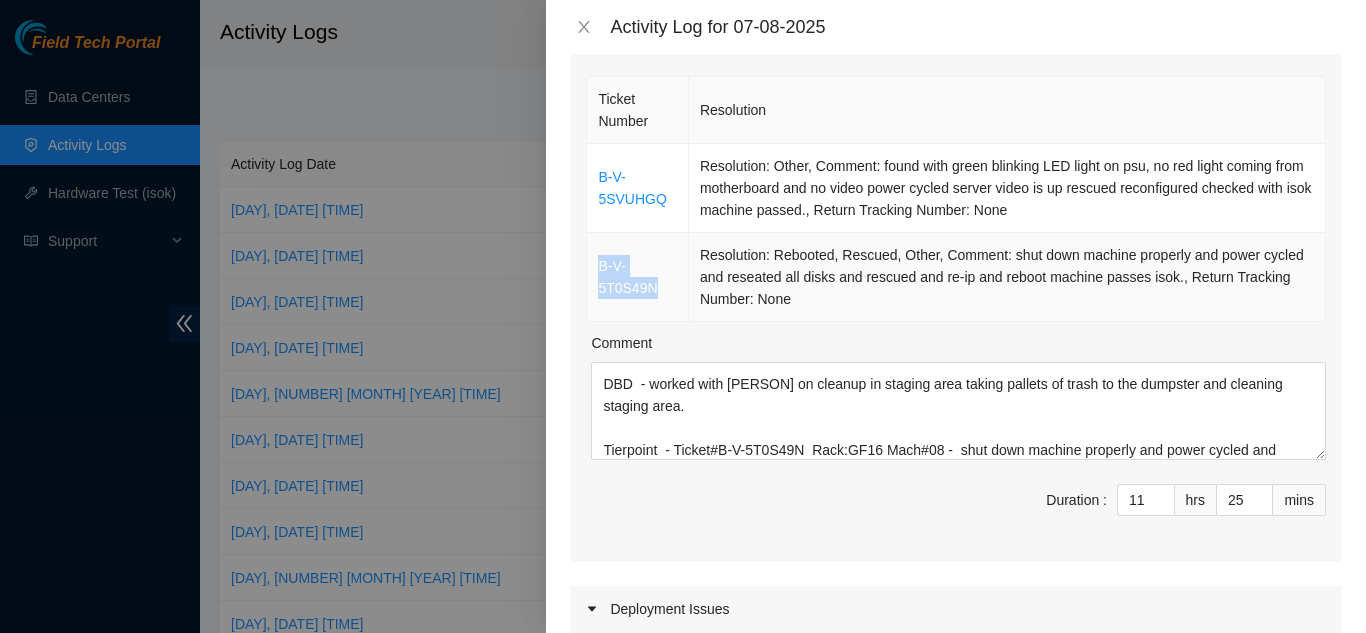 drag, startPoint x: 659, startPoint y: 289, endPoint x: 599, endPoint y: 268, distance: 63.56886 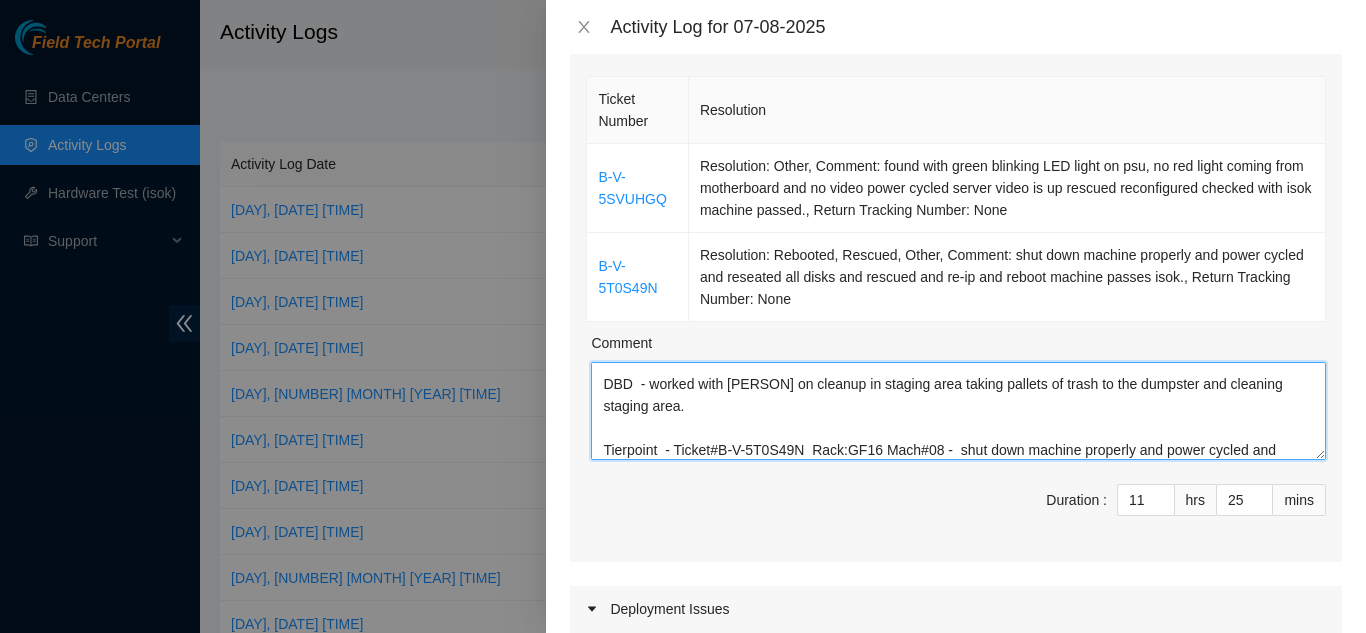 click on "[DATE]
Qts  - Ticket#B-V-5SVUHGQ  Rack: BM91 Mach#22:00 found with green blinking LED light on psu, no red light coming from motherboard and no video power cycled server video is up rescued reconfigured checked with isok machine passed.
At Qts worked with [PERSON] and [PERSON] and cleaning fiber in racks and general cleanup.
DBD  - worked with [PERSON] on cleanup in staging area taking pallets of trash to the dumpster and cleaning staging area.
Tierpoint  - Ticket#B-V-5T0S49N  Rack:GF16 Mach#08 -  shut down machine properly and power cycled and reseated all disks and rescued and re-ip and reboot machine passes isok.
Tierpoint - worked with [PERSON] on racks GE01 and GE02 and GE06 fixing cables and fiber and took all out going boxes to dock for fedex" at bounding box center [958, 411] 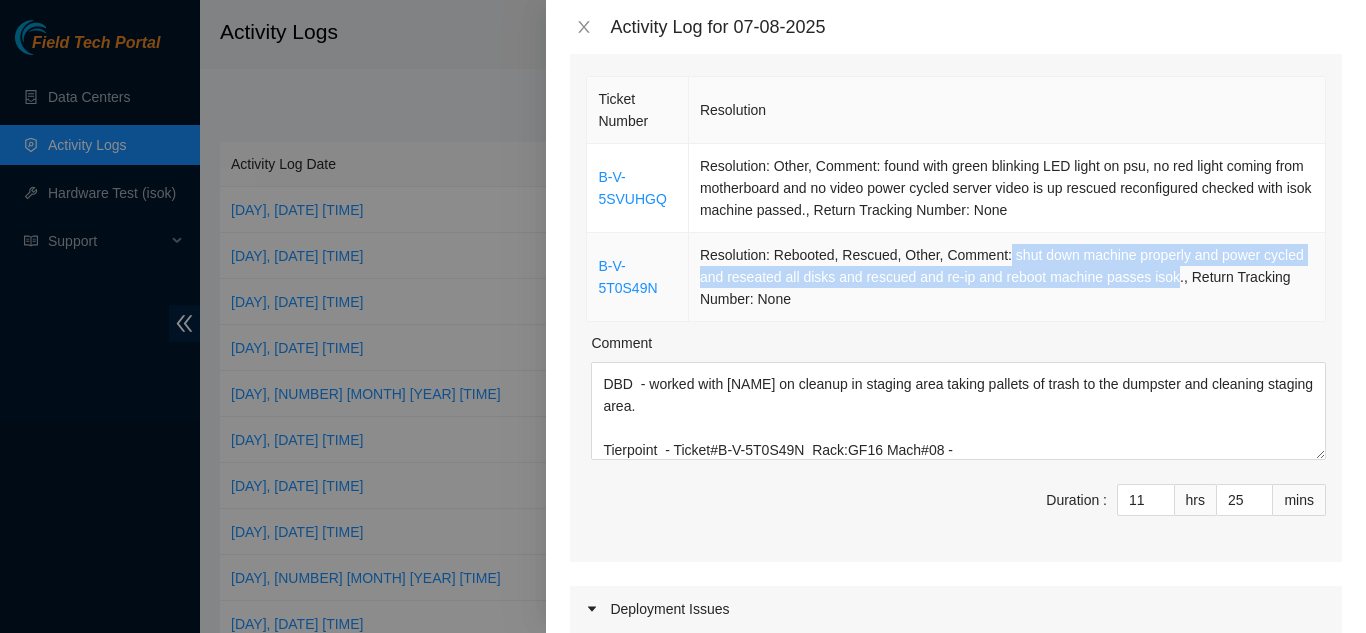 drag, startPoint x: 1001, startPoint y: 256, endPoint x: 1165, endPoint y: 272, distance: 164.77864 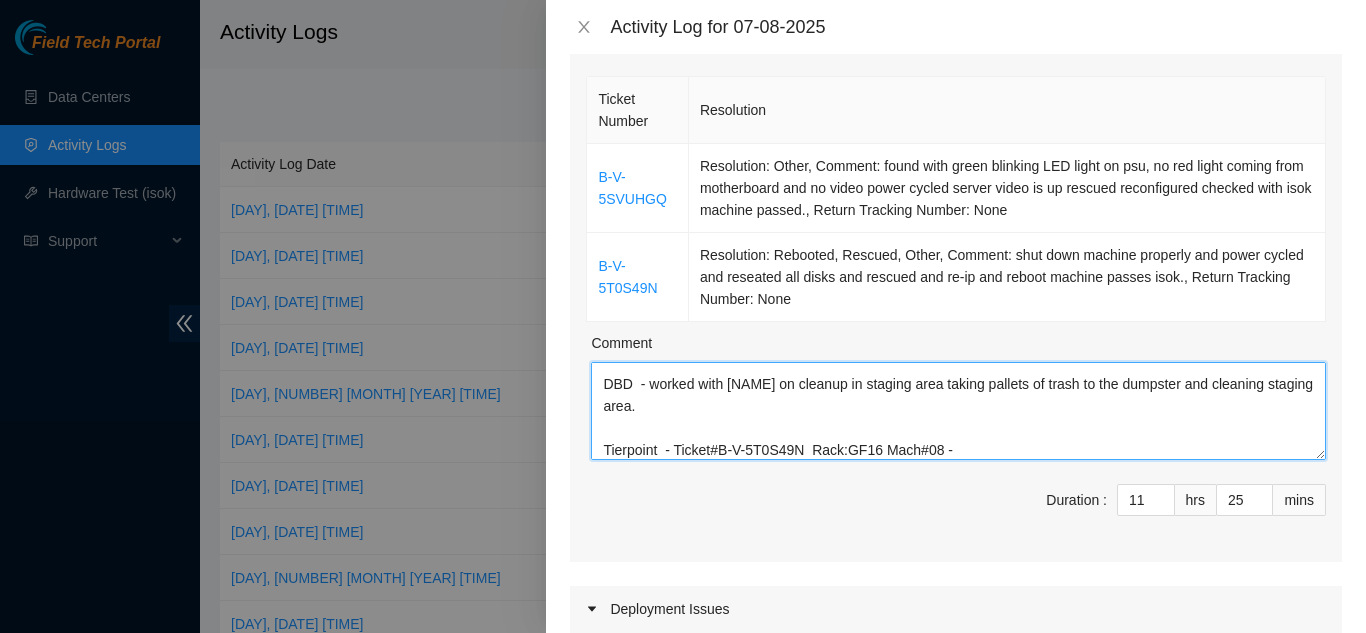 click on "[DATE]
Qts  - Ticket#B-V-5SVUHGQ  Rack: BM91 Mach#22:00 found with green blinking LED light on psu, no red light coming from motherboard and no video power cycled server video is up rescued reconfigured checked with isok machine passed.
At Qts worked with [NAME] and [NAME] and cleaning fiber in racks and general cleanup.
DBD  - worked with [NAME] on cleanup in staging area taking pallets of trash to the dumpster and cleaning staging area.
Tierpoint  - Ticket#B-V-5T0S49N  Rack:GF16 Mach#08 -" at bounding box center (958, 411) 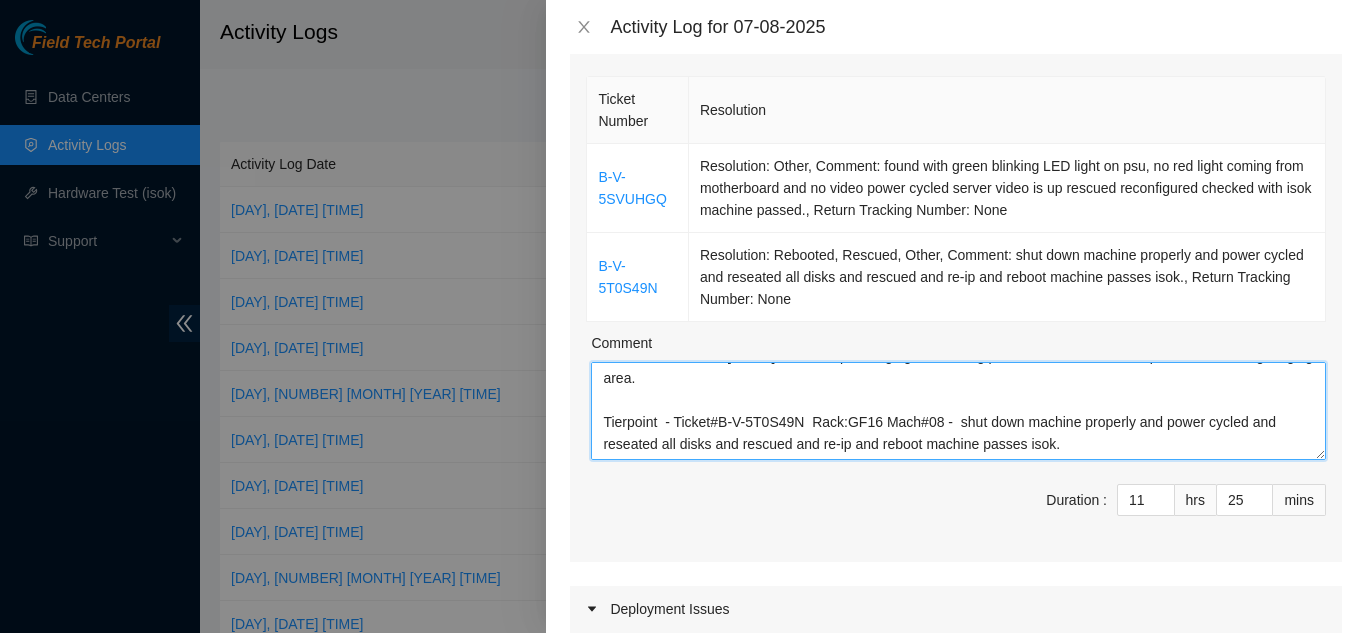 scroll, scrollTop: 214, scrollLeft: 0, axis: vertical 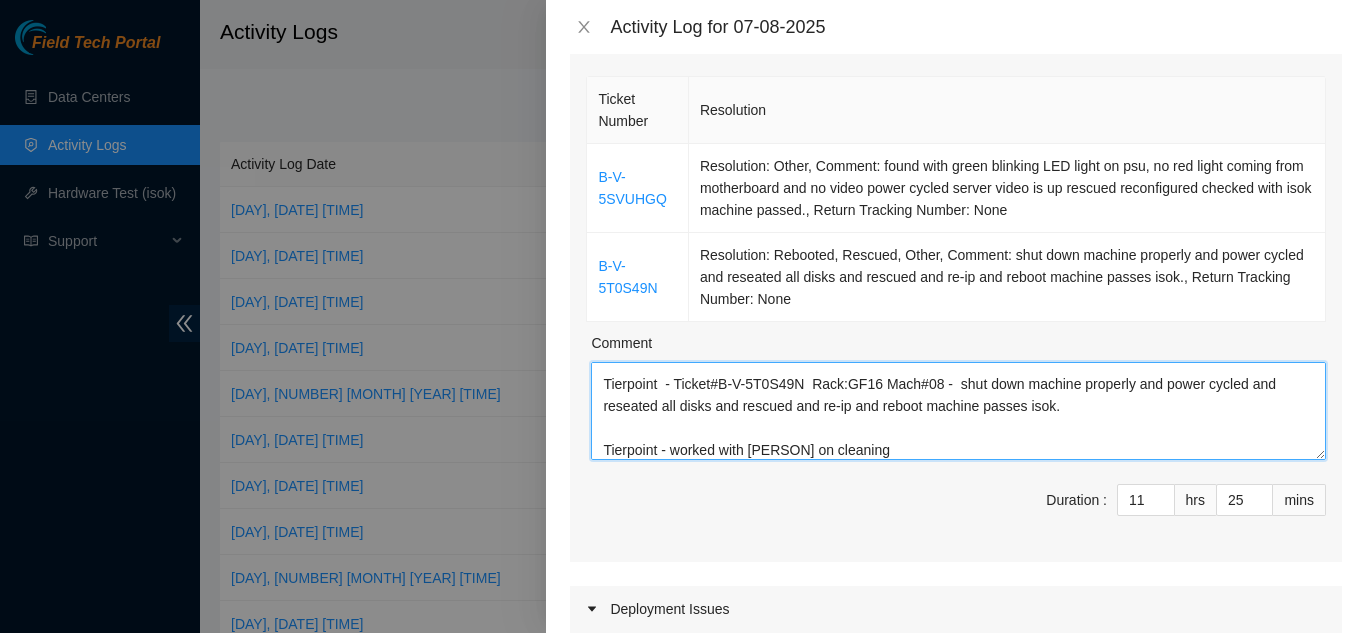 click on "[DATE]
Qts  - Ticket#B-V-5SVUHGQ  Rack: BM91 Mach#22:00 found with green blinking LED light on psu, no red light coming from motherboard and no video power cycled server video is up rescued reconfigured checked with isok machine passed.
At Qts worked with [PERSON] and [PERSON] and cleaning fiber in racks and general cleanup.
DBD  - worked with [PERSON] on cleanup in staging area taking pallets of trash to the dumpster and cleaning staging area.
Tierpoint  - Ticket#B-V-5T0S49N  Rack:GF16 Mach#08 -  shut down machine properly and power cycled and reseated all disks and rescued and re-ip and reboot machine passes isok.
Tierpoint - worked with [PERSON] on cleaning" at bounding box center [958, 411] 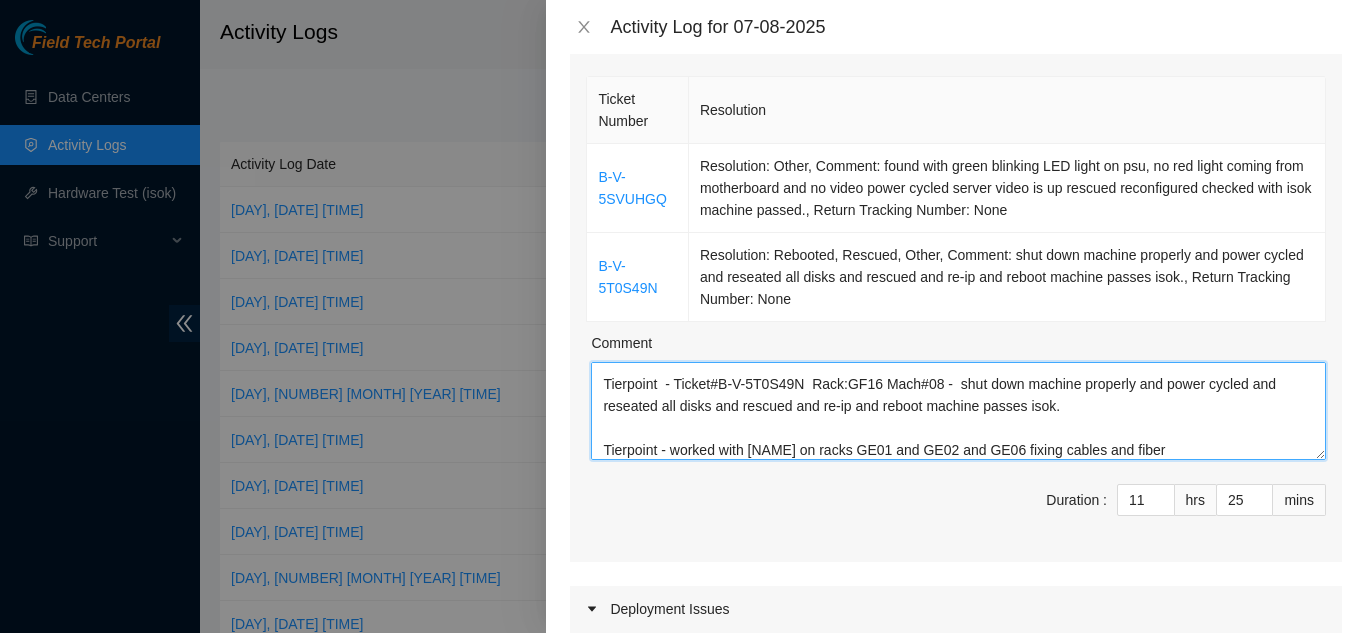click on "[DATE]
Qts  - Ticket#B-V-5SVUHGQ  Rack: BM91 Mach#22:00 found with green blinking LED light on psu, no red light coming from motherboard and no video power cycled server video is up rescued reconfigured checked with isok machine passed.
At Qts worked with [NAME] and [NAME] and cleaning fiber in racks and general cleanup.
DBD  - worked with [NAME] on cleanup in staging area taking pallets of trash to the dumpster and cleaning staging area.
Tierpoint  - Ticket#B-V-5T0S49N  Rack:GF16 Mach#08 -  shut down machine properly and power cycled and reseated all disks and rescued and re-ip and reboot machine passes isok.
Tierpoint - worked with [NAME] on racks GE01 and GE02 and GE06 fixing cables and fiber" at bounding box center (958, 411) 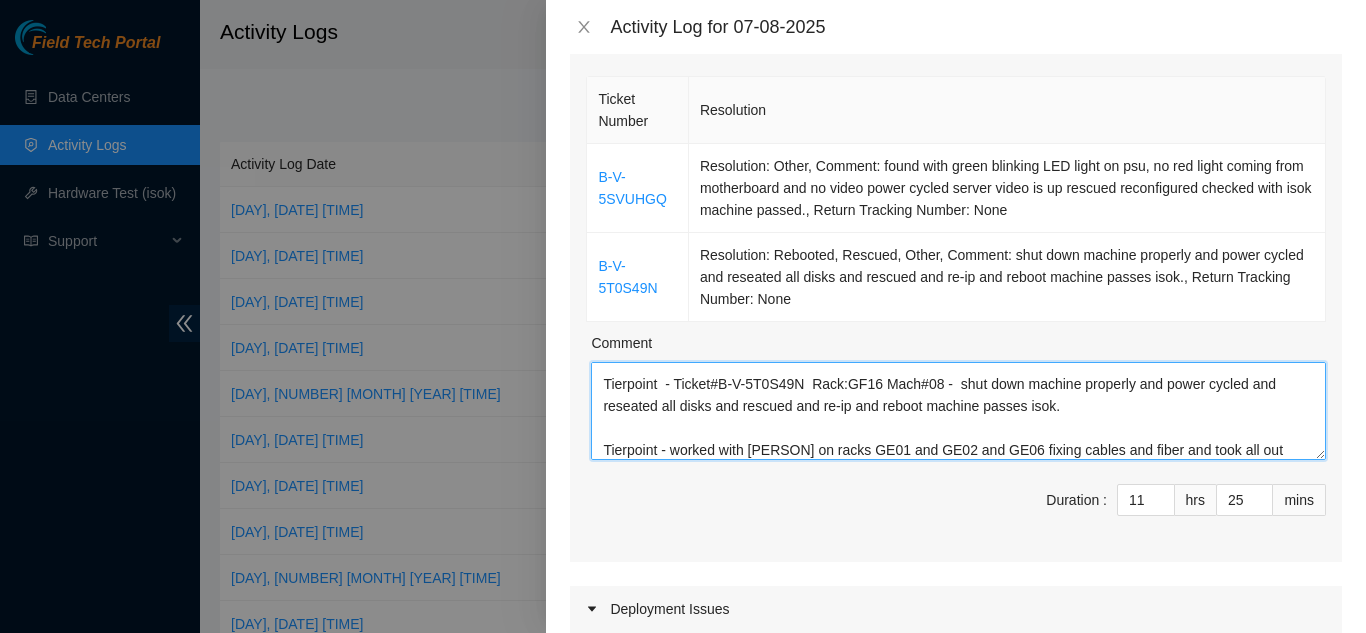 scroll, scrollTop: 236, scrollLeft: 0, axis: vertical 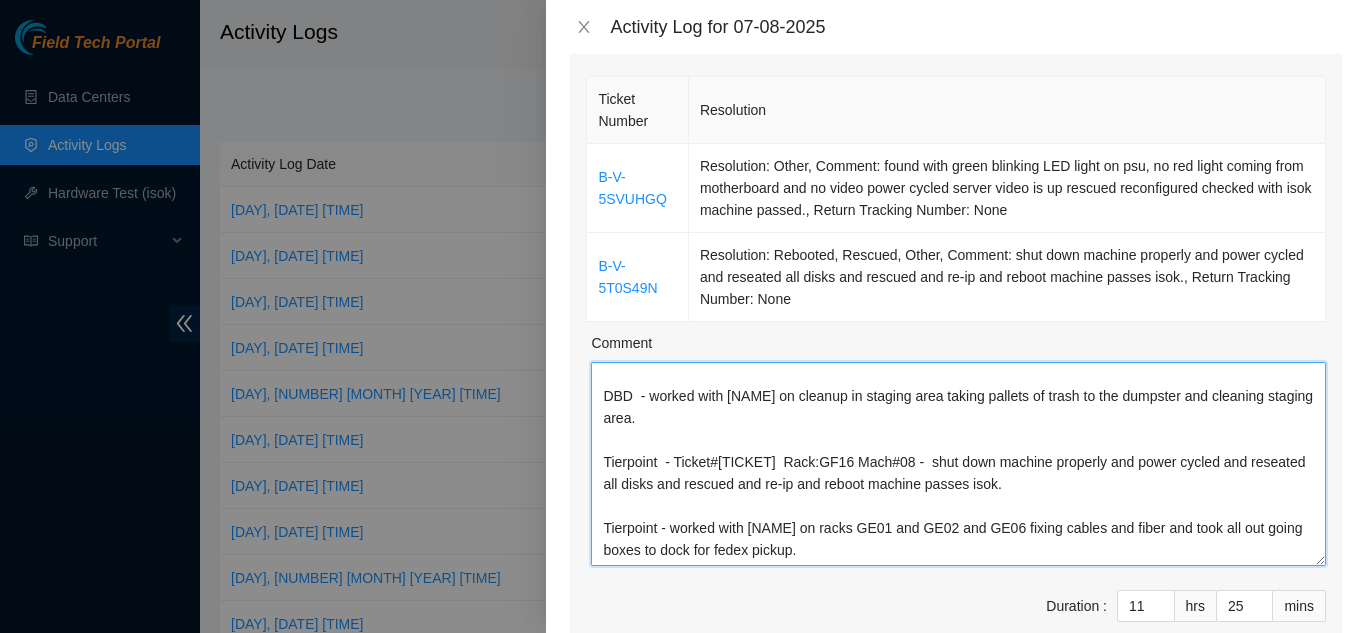 drag, startPoint x: 1303, startPoint y: 455, endPoint x: 1295, endPoint y: 561, distance: 106.30146 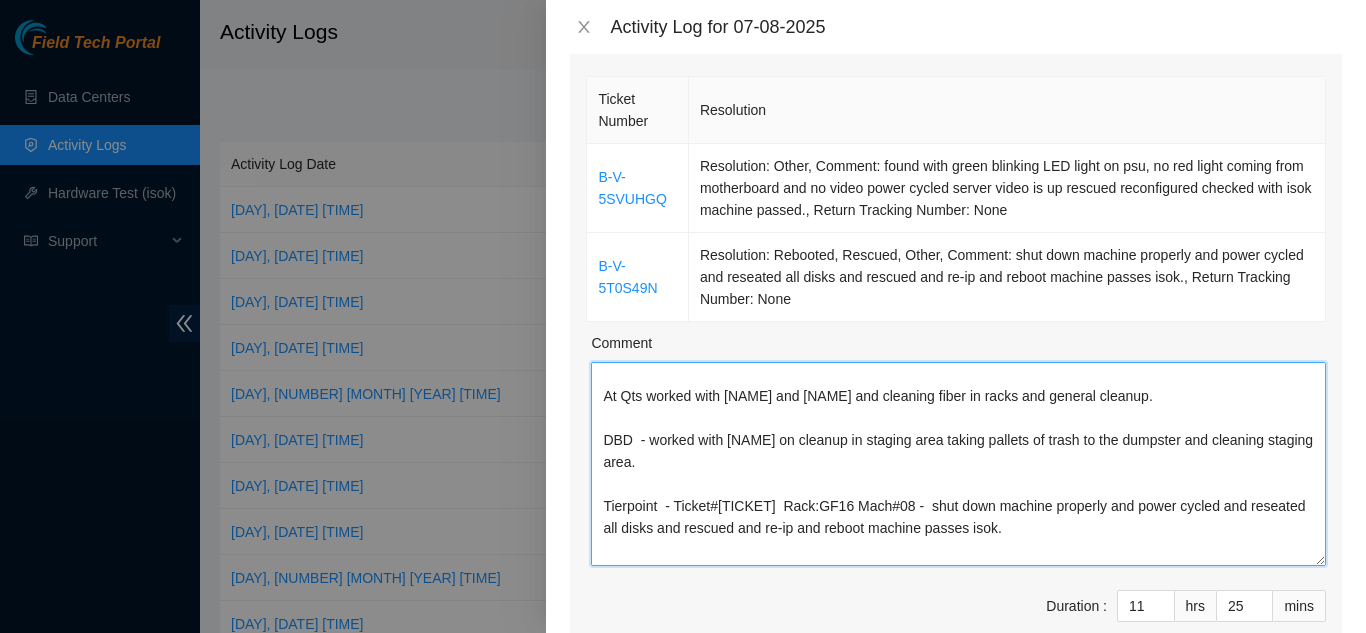 scroll, scrollTop: 36, scrollLeft: 0, axis: vertical 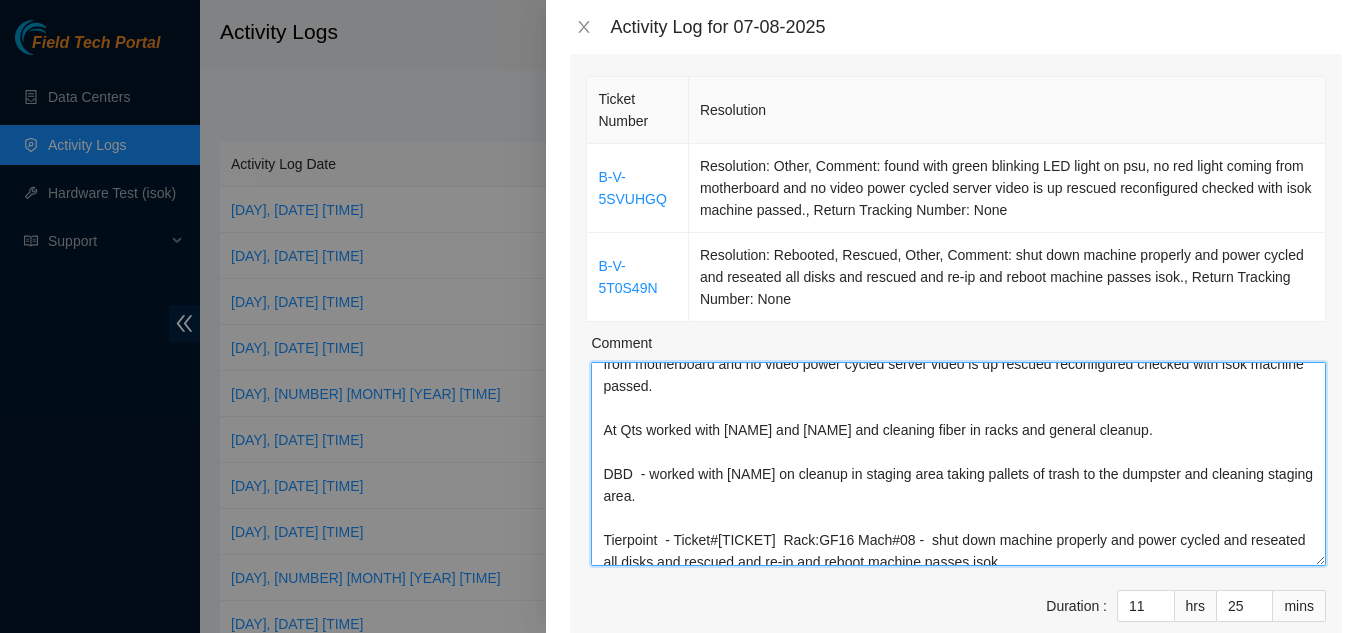 click on "Qts  - Ticket#[TICKET]  Rack: BM91 Mach#[TIME] found with green blinking LED light on psu, no red light coming from motherboard and no video power cycled server video is up rescued reconfigured checked with isok machine passed.
At Qts worked with [NAME] and [NAME] and cleaning fiber in racks and general cleanup.
DBD  - worked with [NAME] on cleanup in staging area taking pallets of trash to the dumpster and cleaning staging area.
Tierpoint  - Ticket#[TICKET]  Rack:GF16 Mach#08 -  shut down machine properly and power cycled and reseated all disks and rescued and re-ip and reboot machine passes isok.
Tierpoint - worked with [NAME] on racks GE01 and GE02 and GE06 fixing cables and fiber and took all out going boxes to dock for fedex pickup." at bounding box center (958, 464) 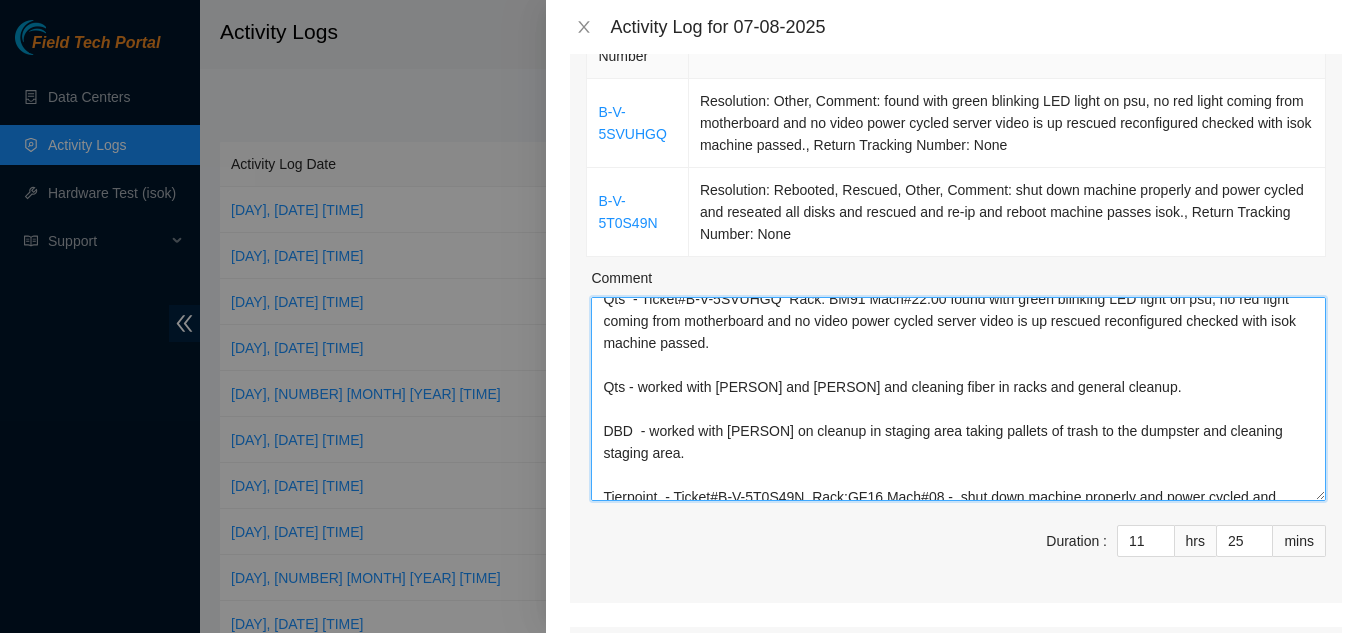 scroll, scrollTop: 300, scrollLeft: 0, axis: vertical 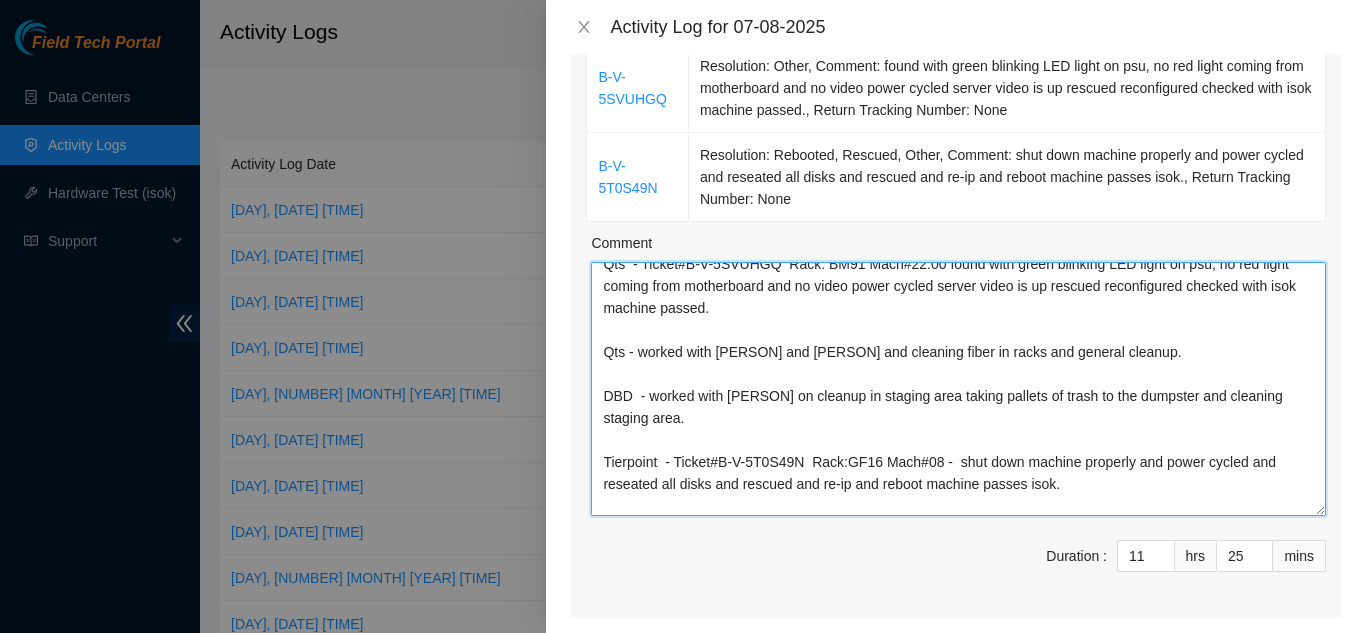 drag, startPoint x: 1305, startPoint y: 462, endPoint x: 1305, endPoint y: 512, distance: 50 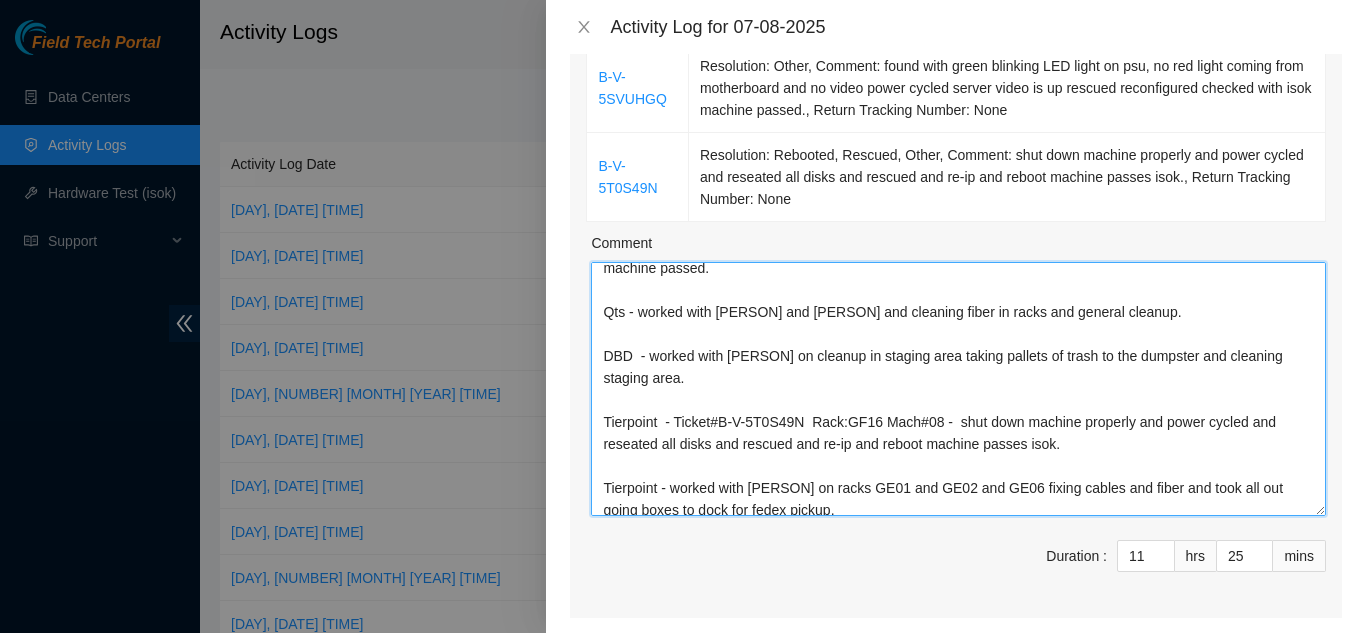 scroll, scrollTop: 79, scrollLeft: 0, axis: vertical 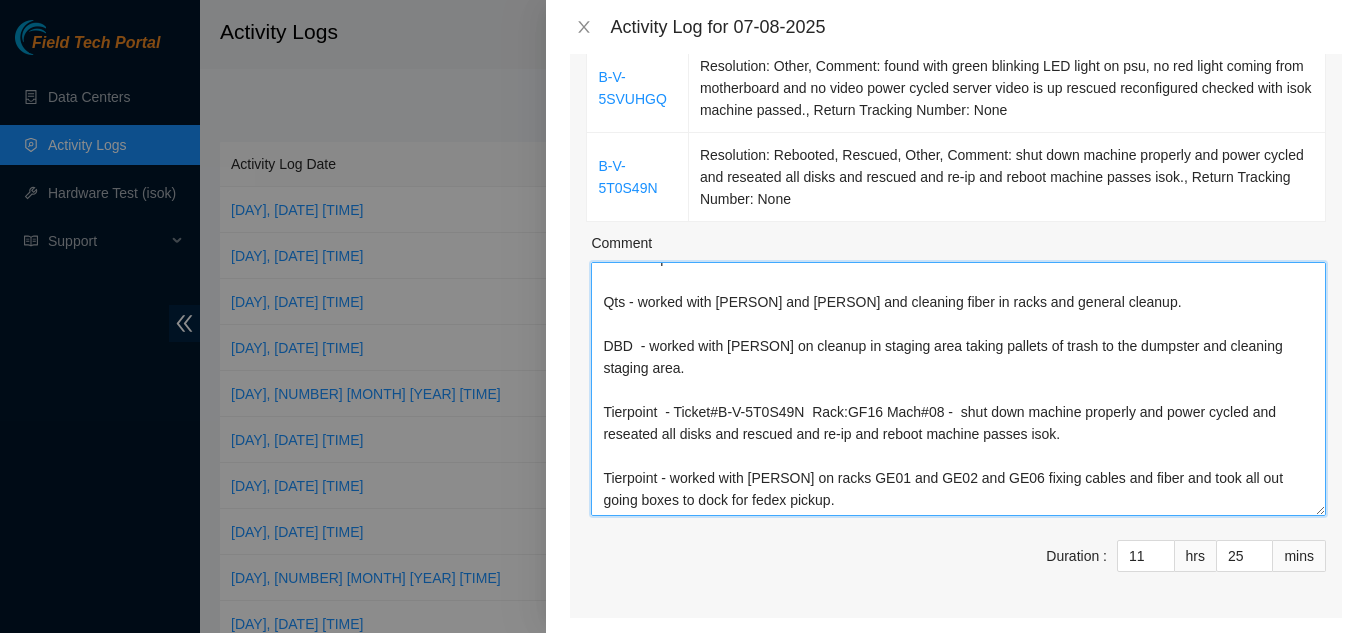 drag, startPoint x: 668, startPoint y: 487, endPoint x: 849, endPoint y: 502, distance: 181.62048 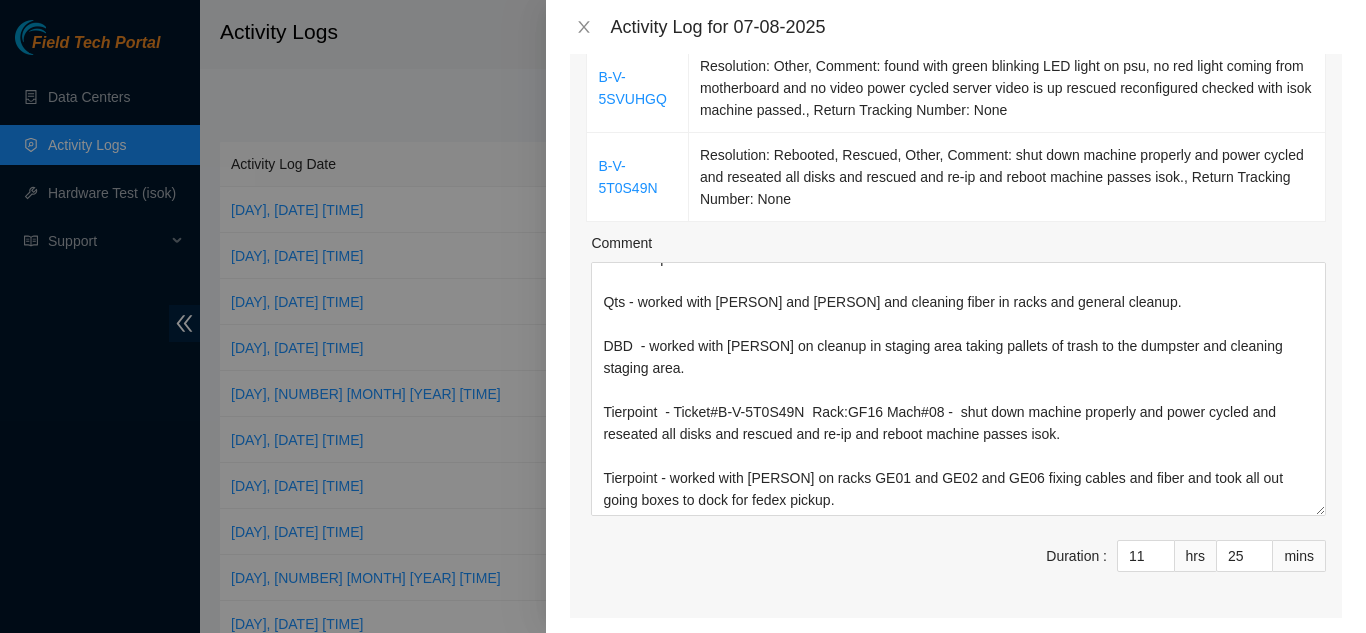 drag, startPoint x: 848, startPoint y: 536, endPoint x: 847, endPoint y: 549, distance: 13.038404 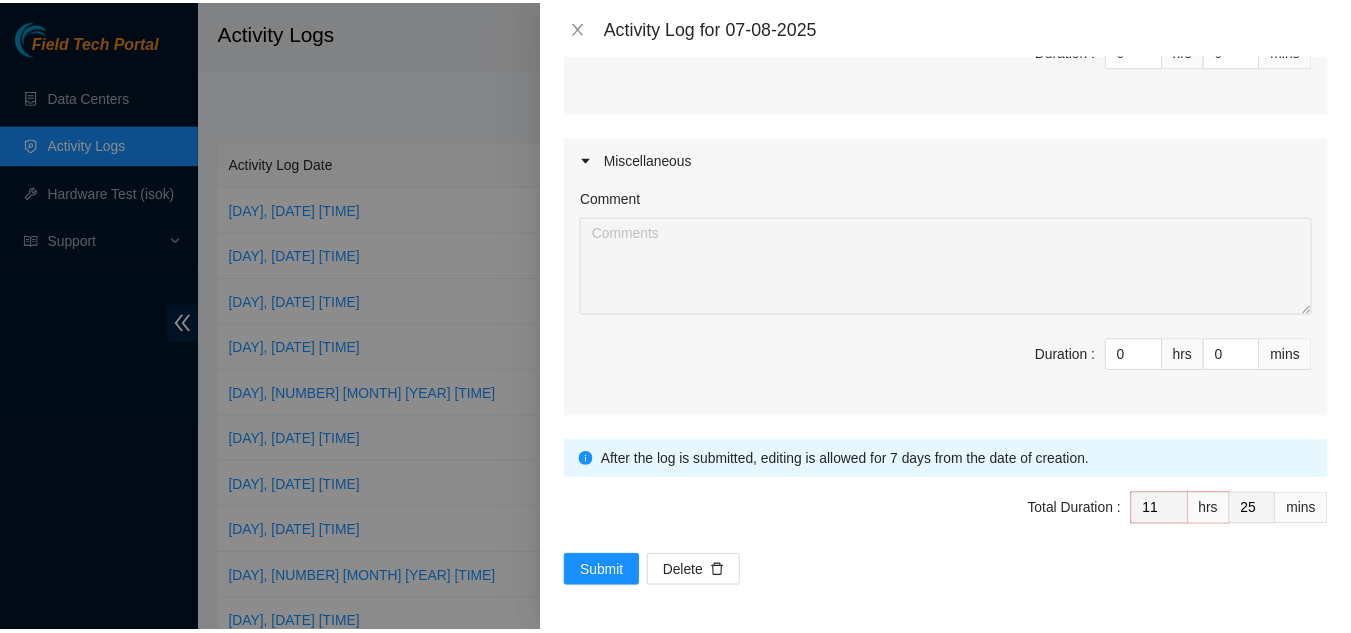 scroll, scrollTop: 1112, scrollLeft: 0, axis: vertical 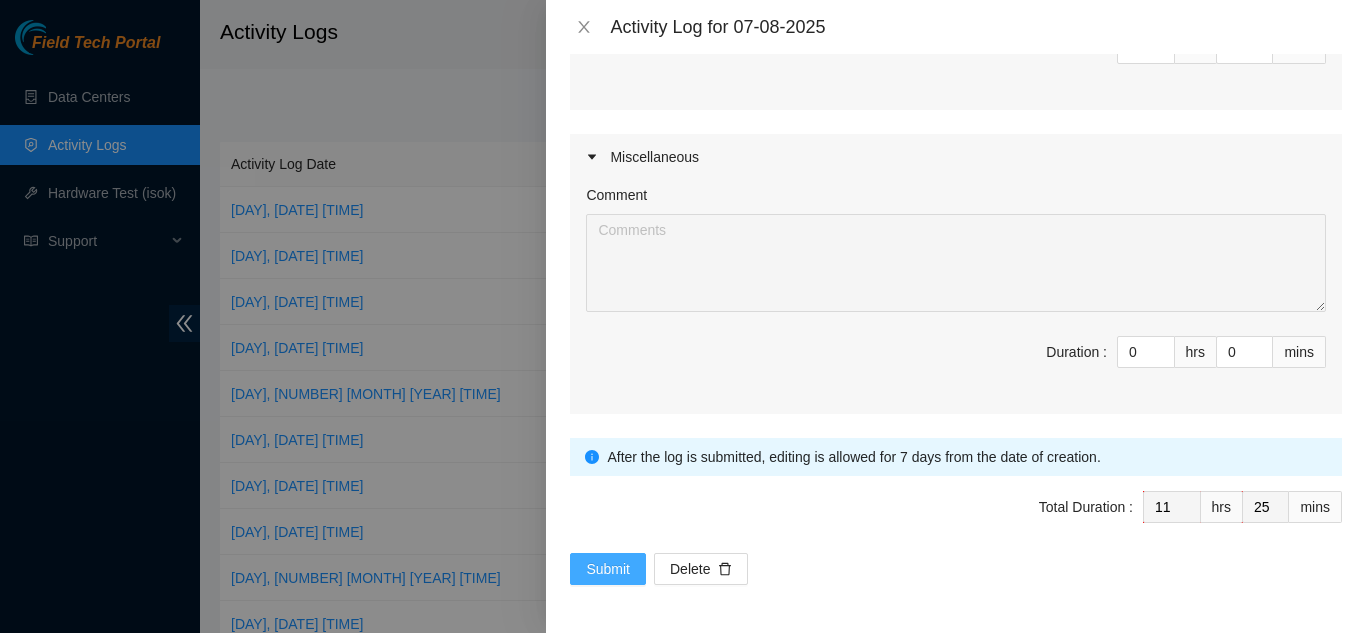 click on "Submit" at bounding box center [608, 569] 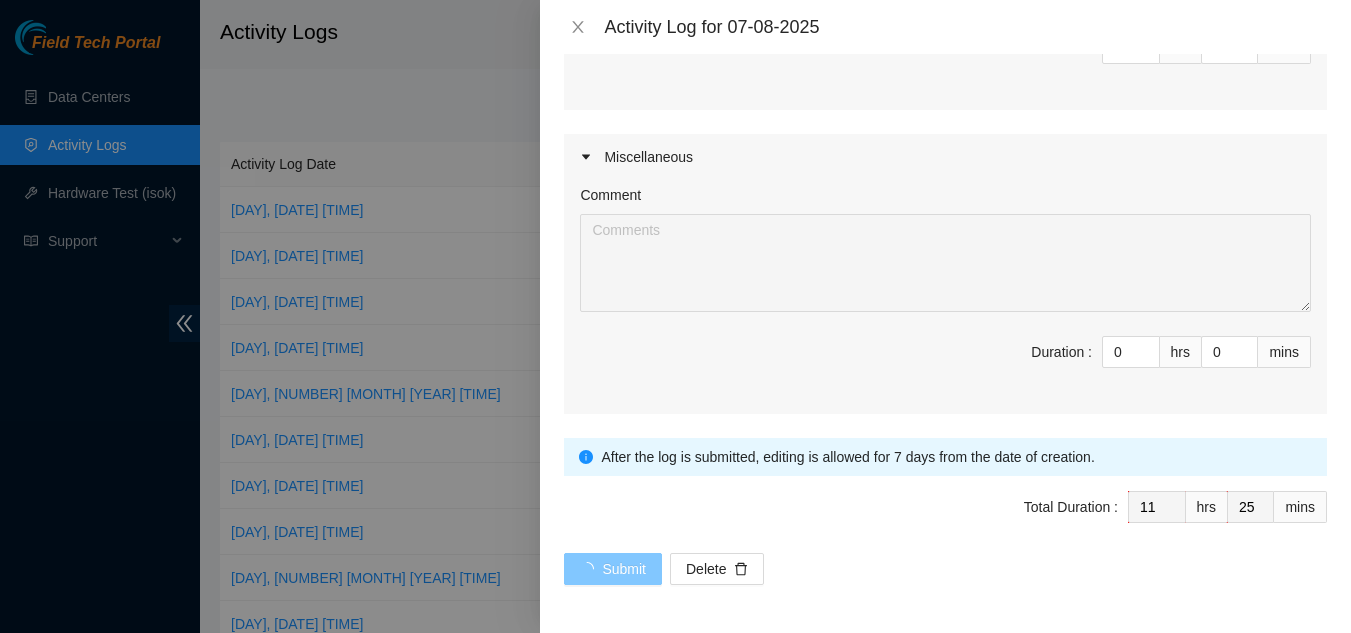 scroll, scrollTop: 0, scrollLeft: 0, axis: both 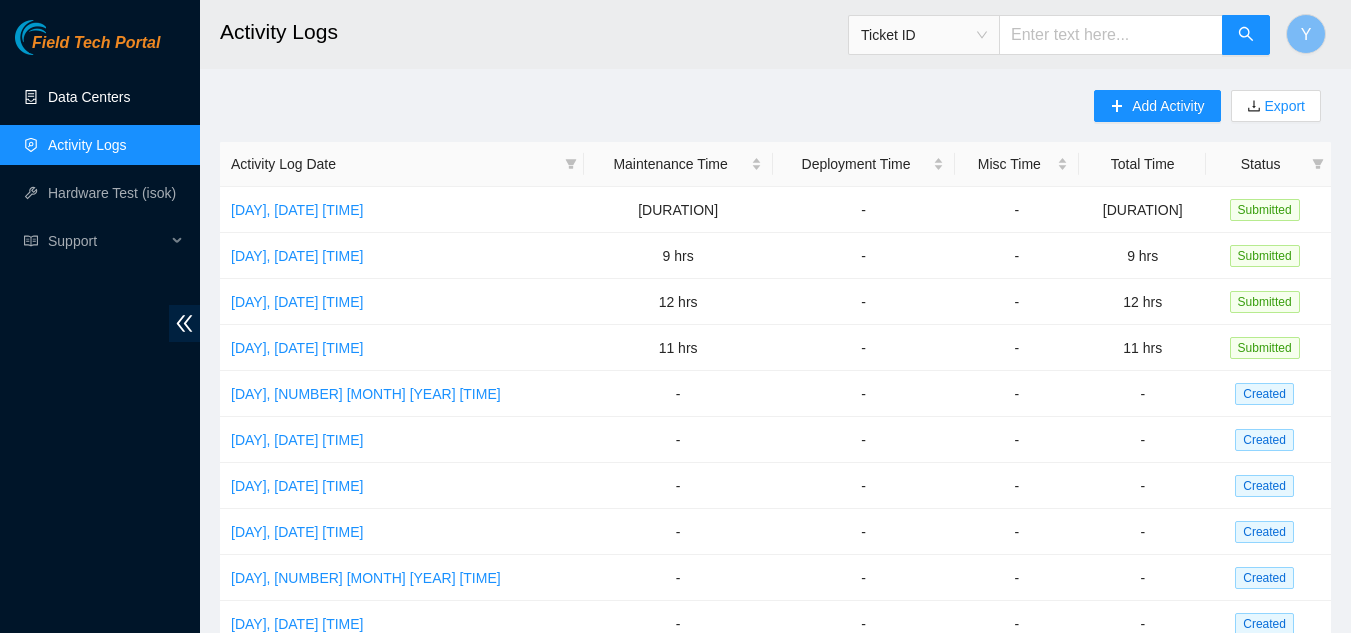 click on "Data Centers" at bounding box center (89, 97) 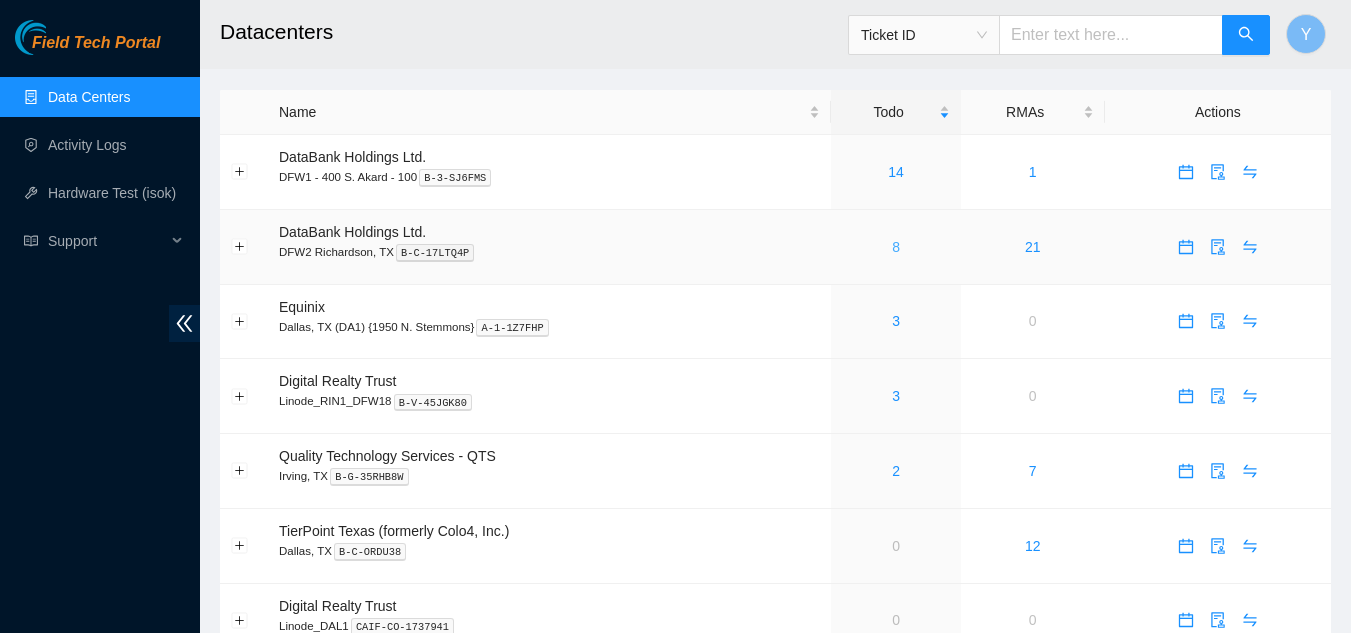 click on "8" at bounding box center [896, 247] 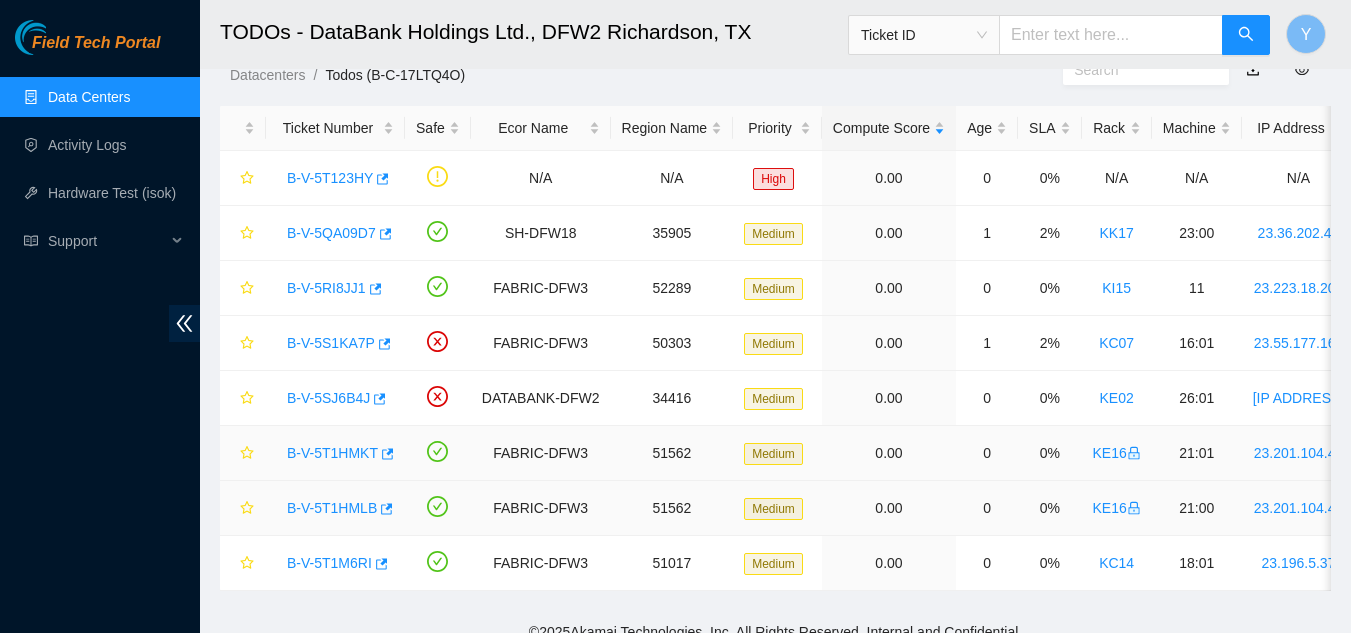 scroll, scrollTop: 99, scrollLeft: 0, axis: vertical 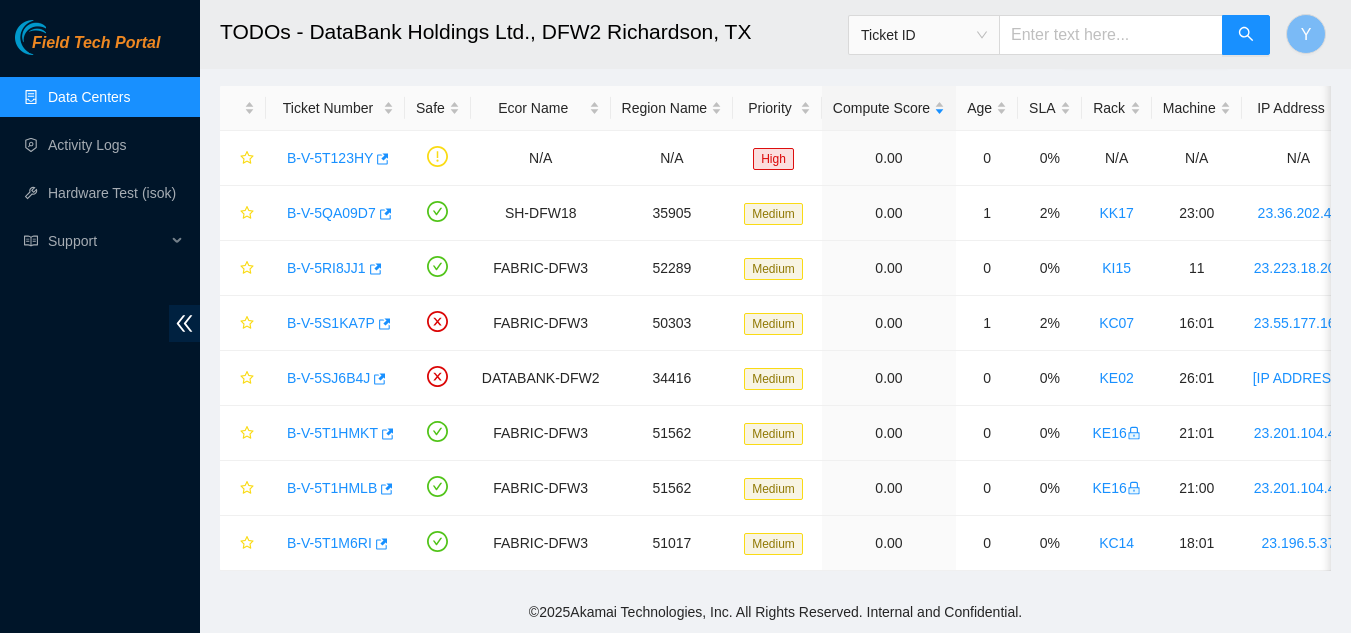 click on "Data Centers" at bounding box center (89, 97) 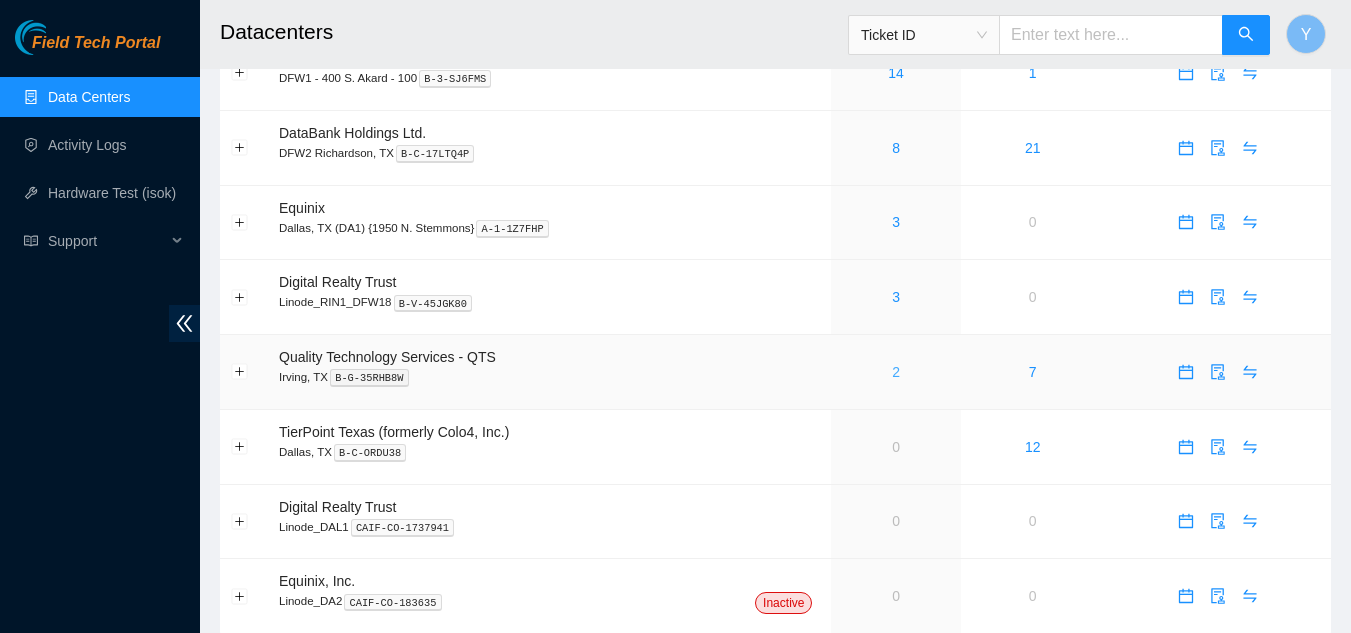 click on "2" at bounding box center (896, 372) 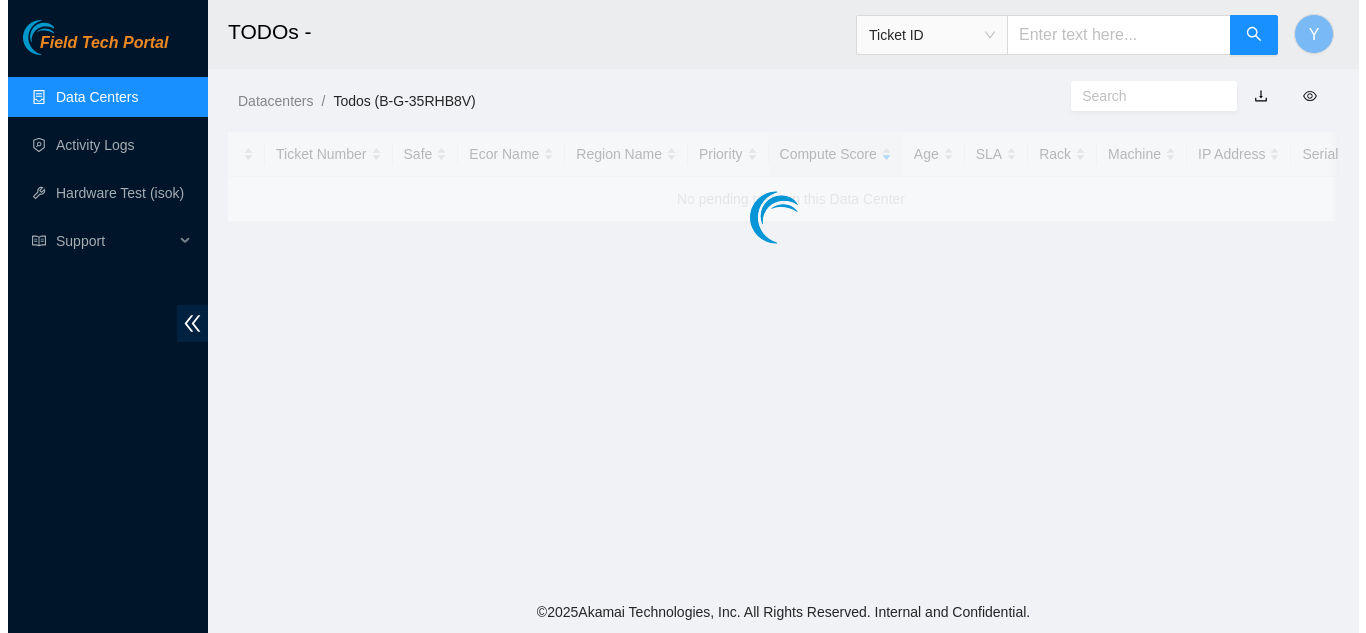 scroll, scrollTop: 0, scrollLeft: 0, axis: both 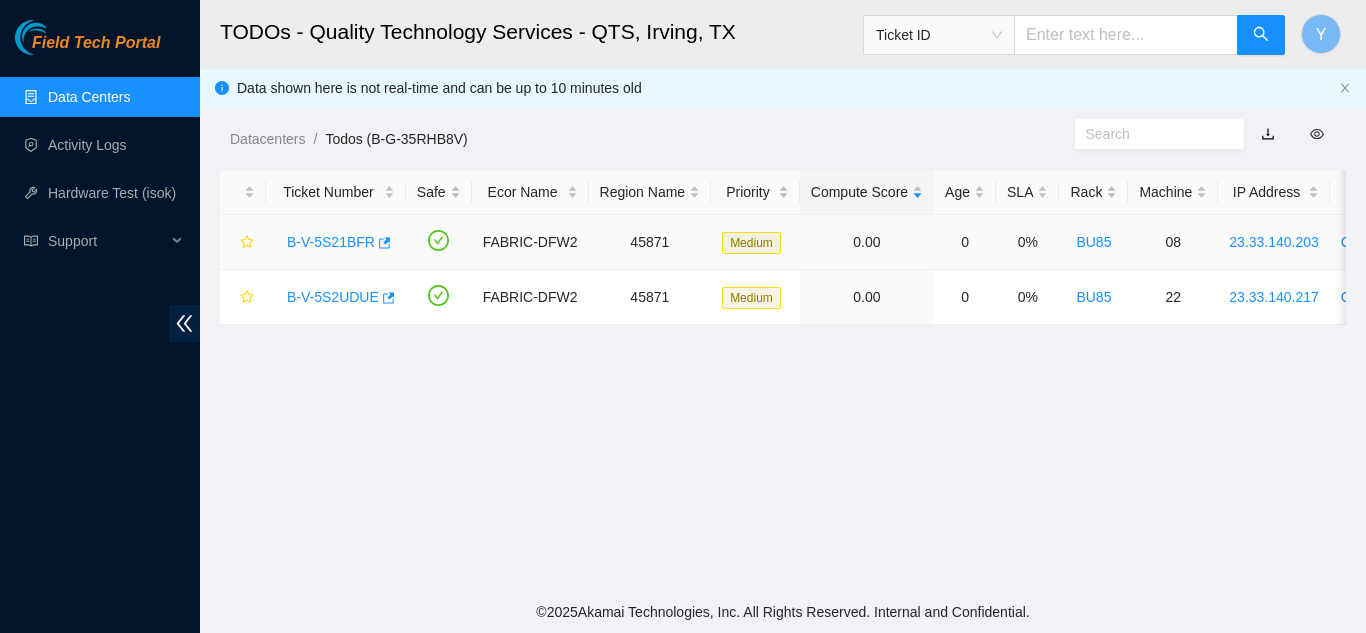 click on "B-V-5S21BFR" at bounding box center [331, 242] 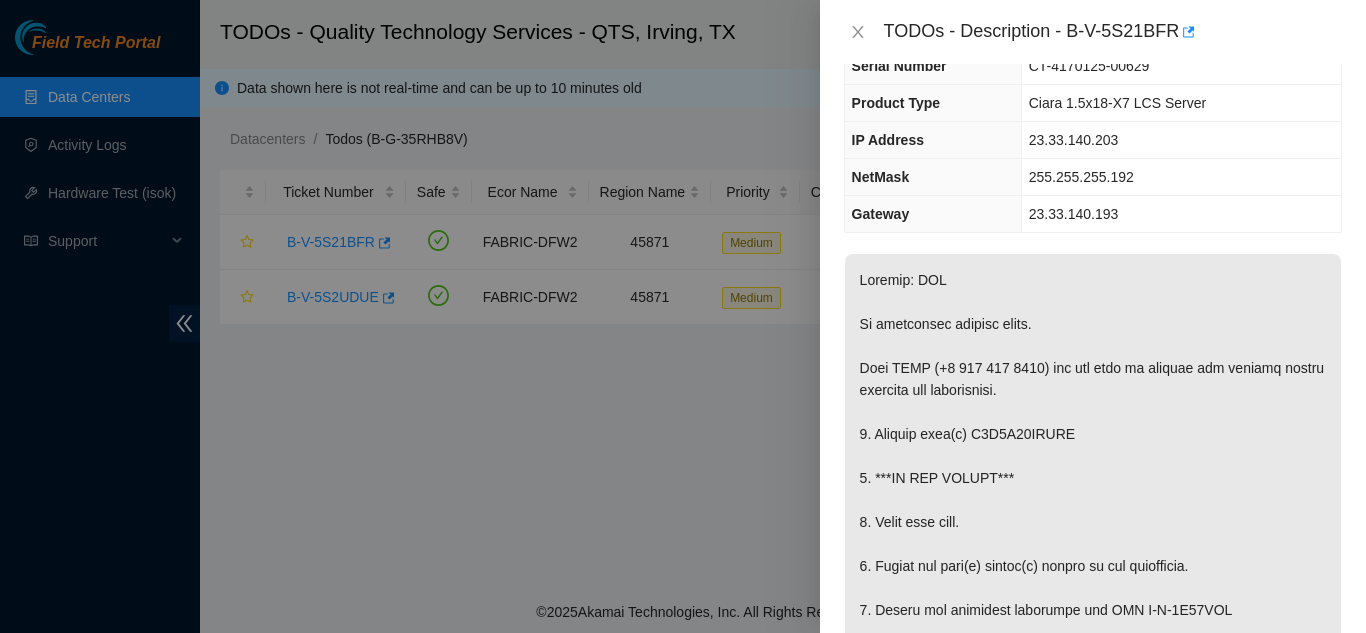 scroll, scrollTop: 0, scrollLeft: 0, axis: both 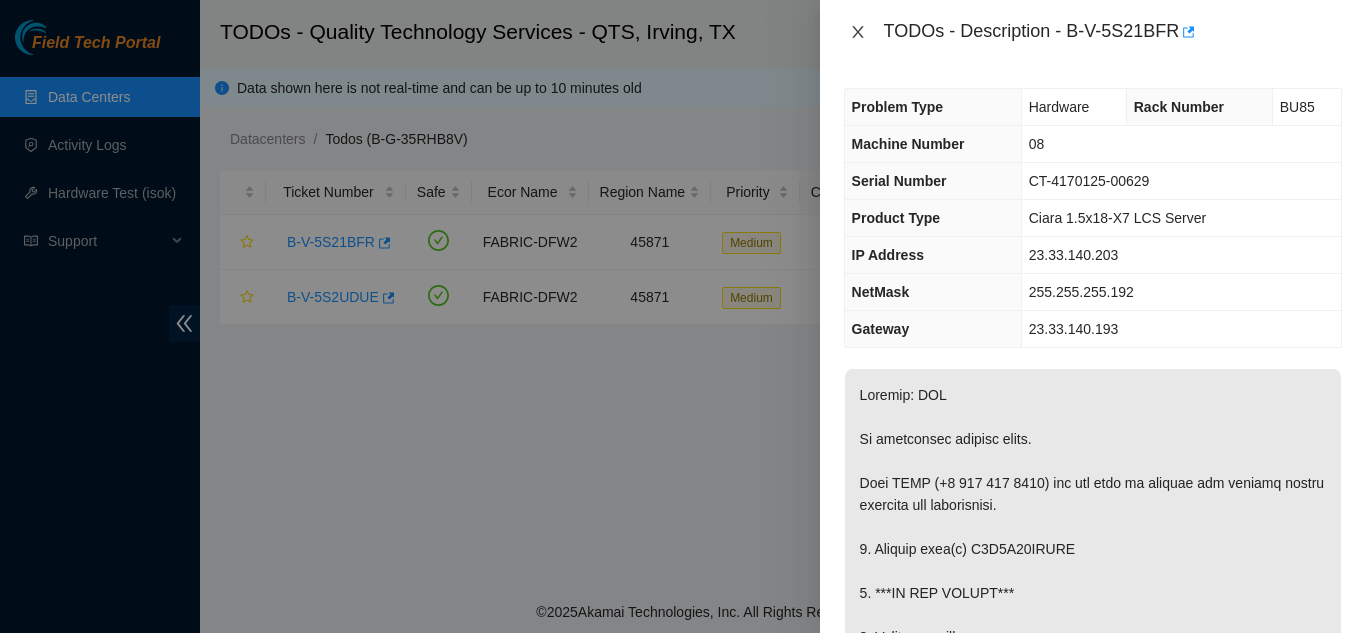 drag, startPoint x: 857, startPoint y: 34, endPoint x: 844, endPoint y: 45, distance: 17.029387 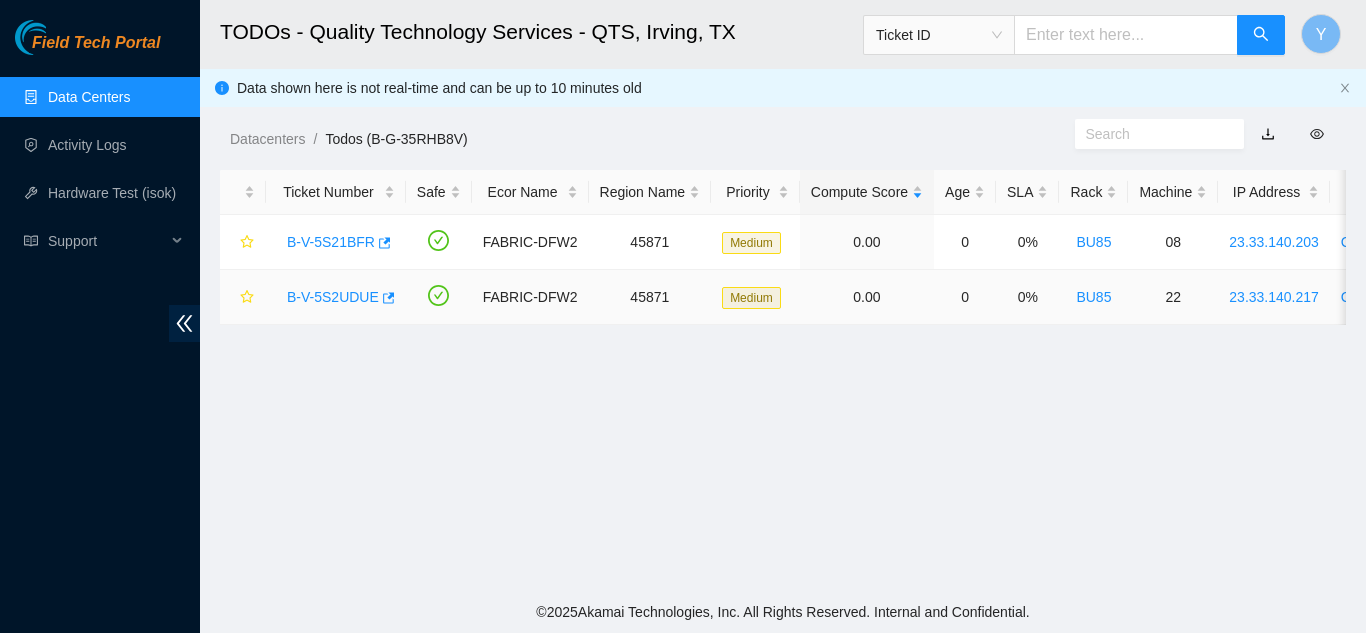 click on "B-V-5S2UDUE" at bounding box center (333, 297) 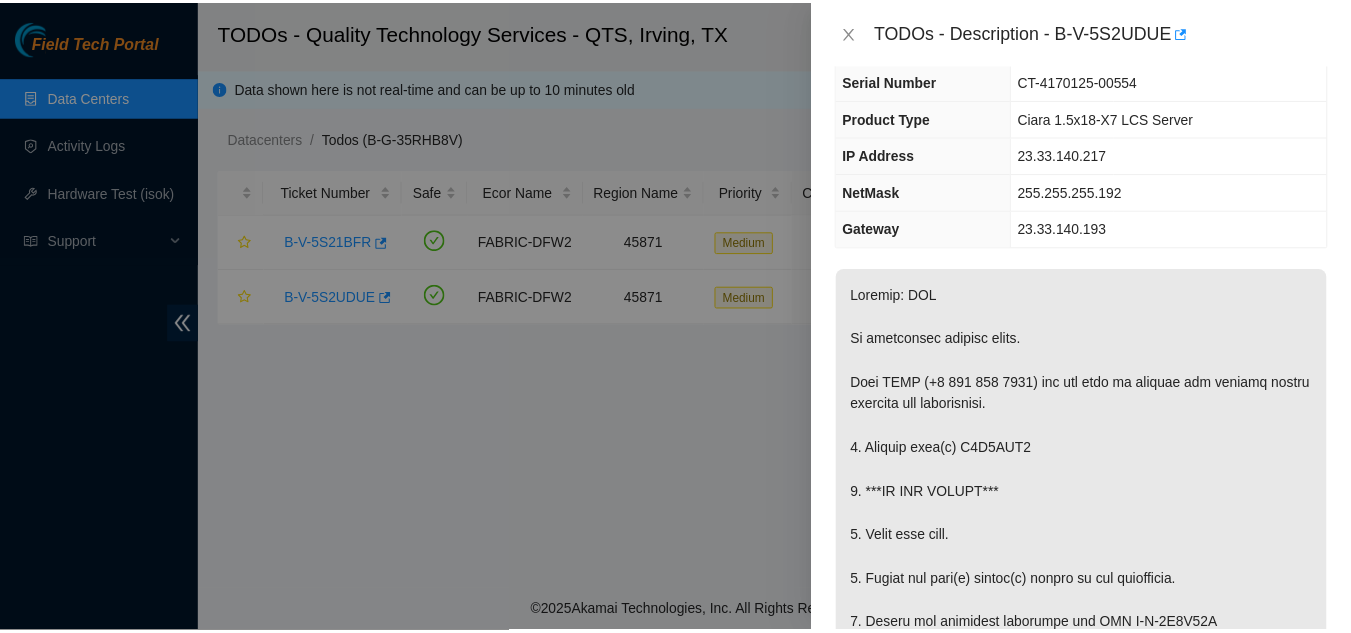 scroll, scrollTop: 0, scrollLeft: 0, axis: both 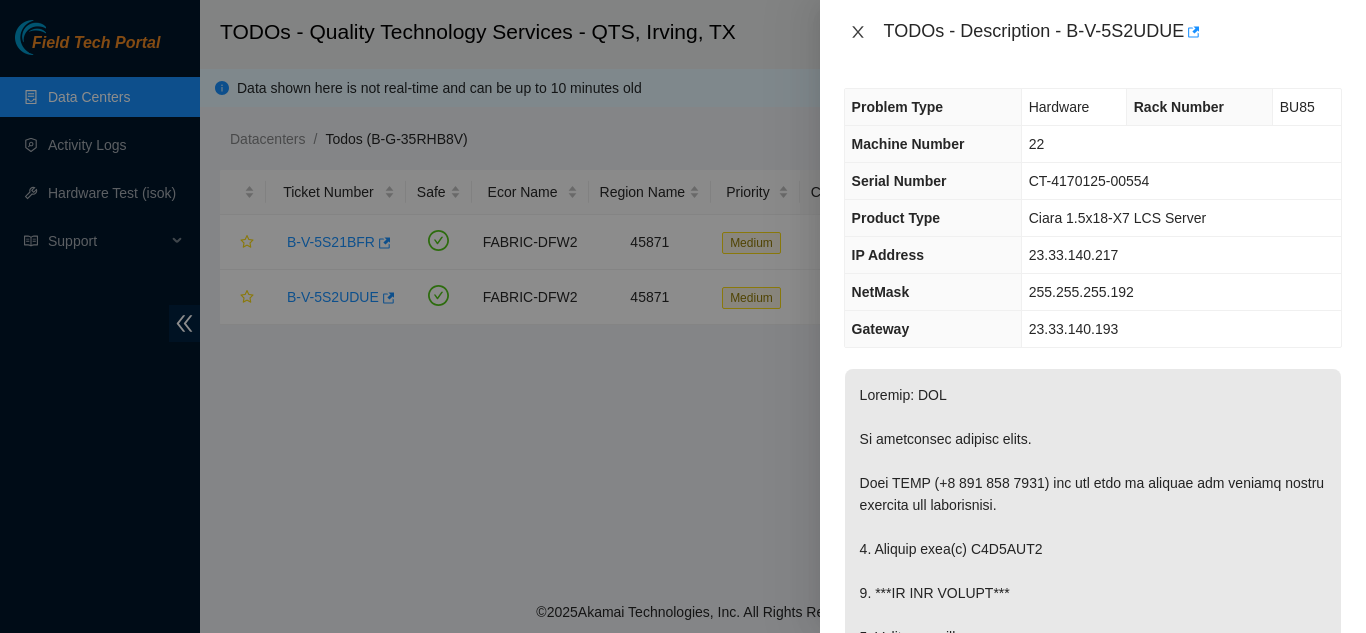 click 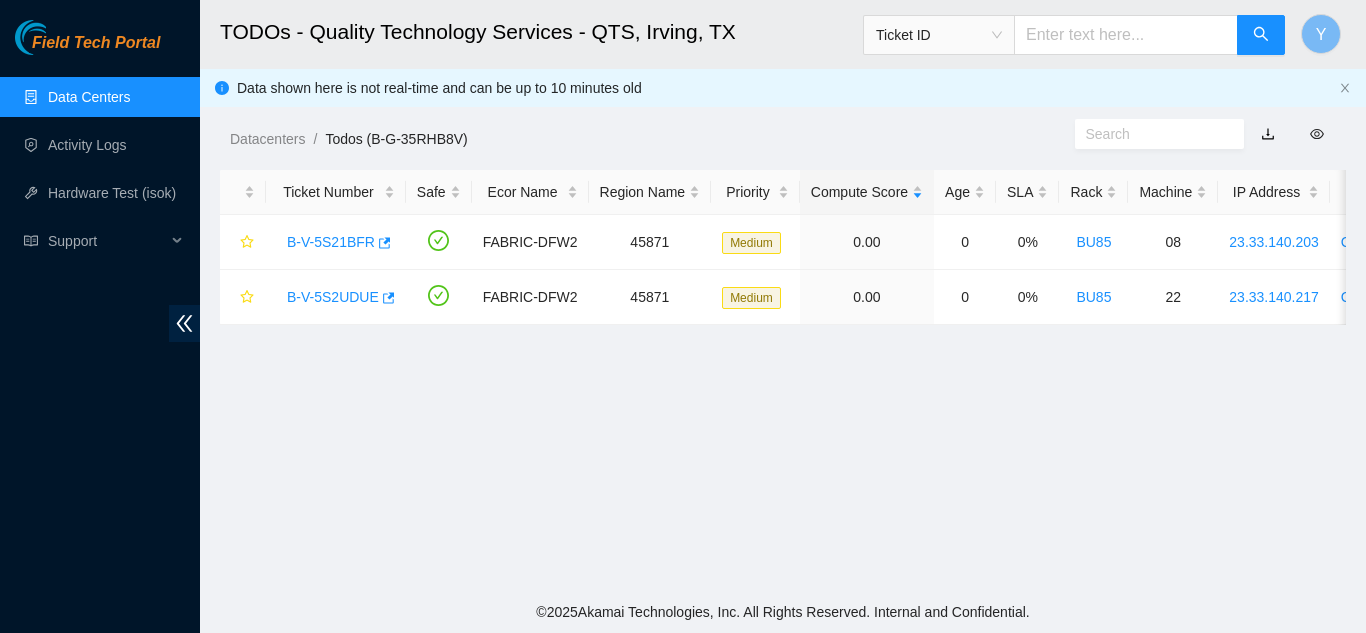 click on "Data Centers" at bounding box center (89, 97) 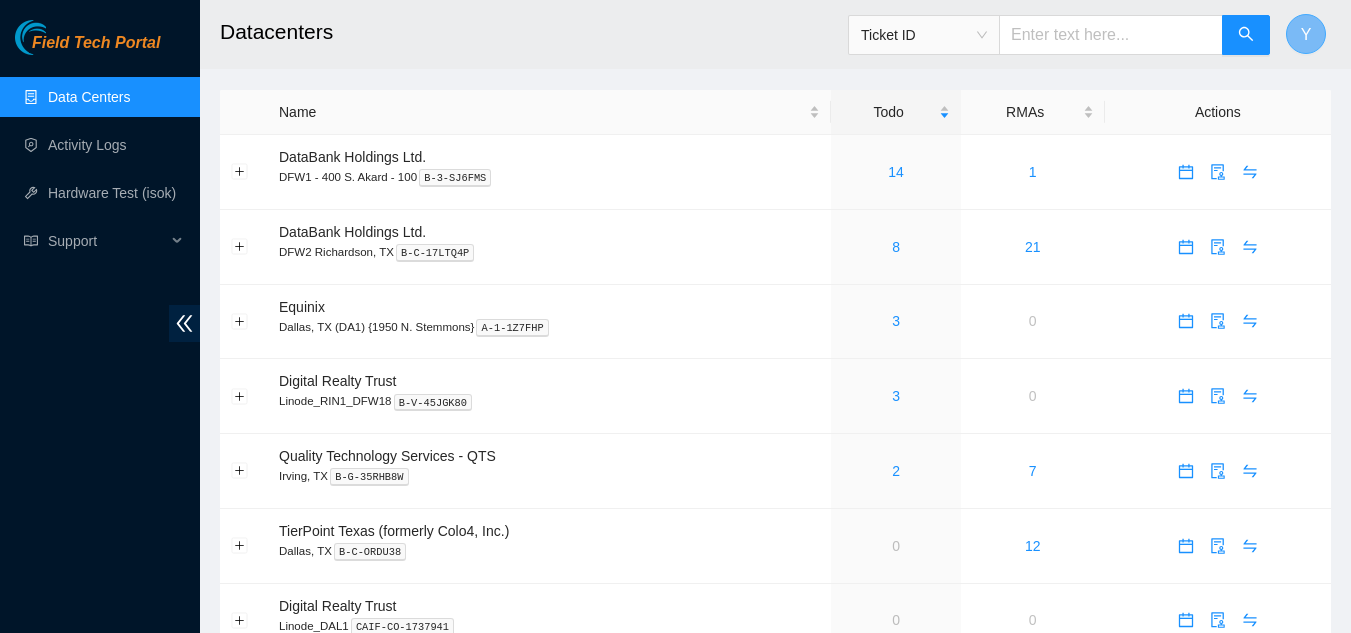 click on "Y" at bounding box center (1306, 34) 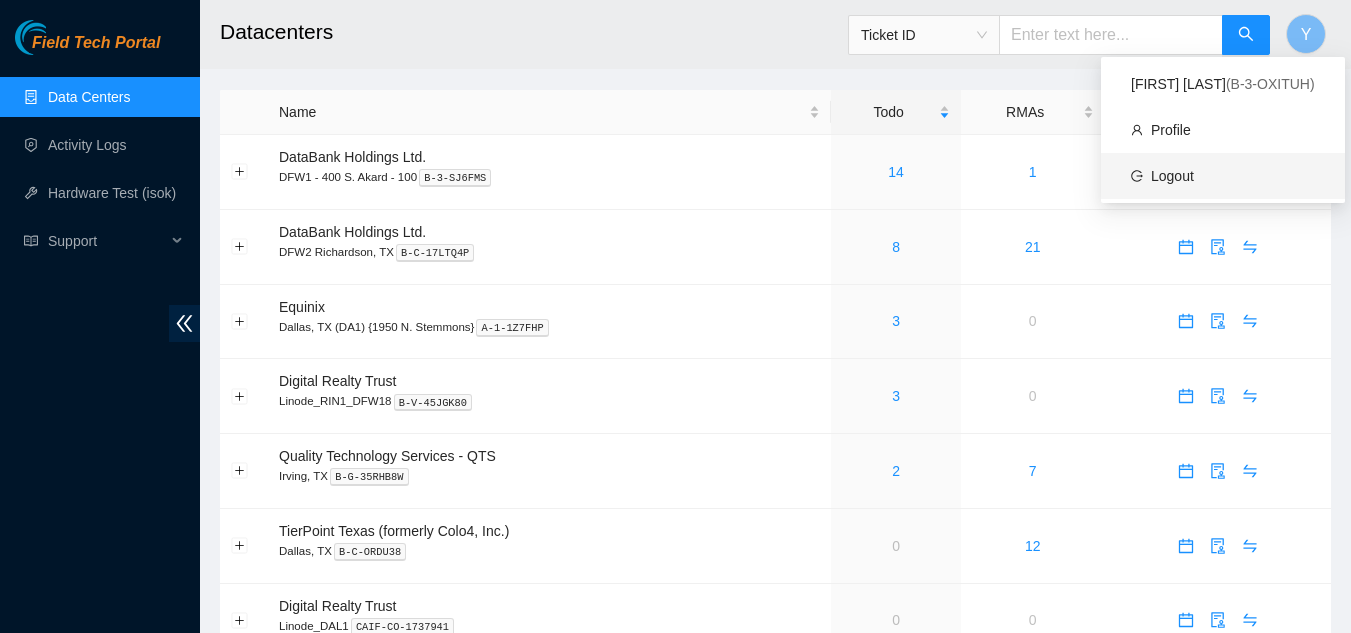 click on "Logout" at bounding box center (1172, 176) 